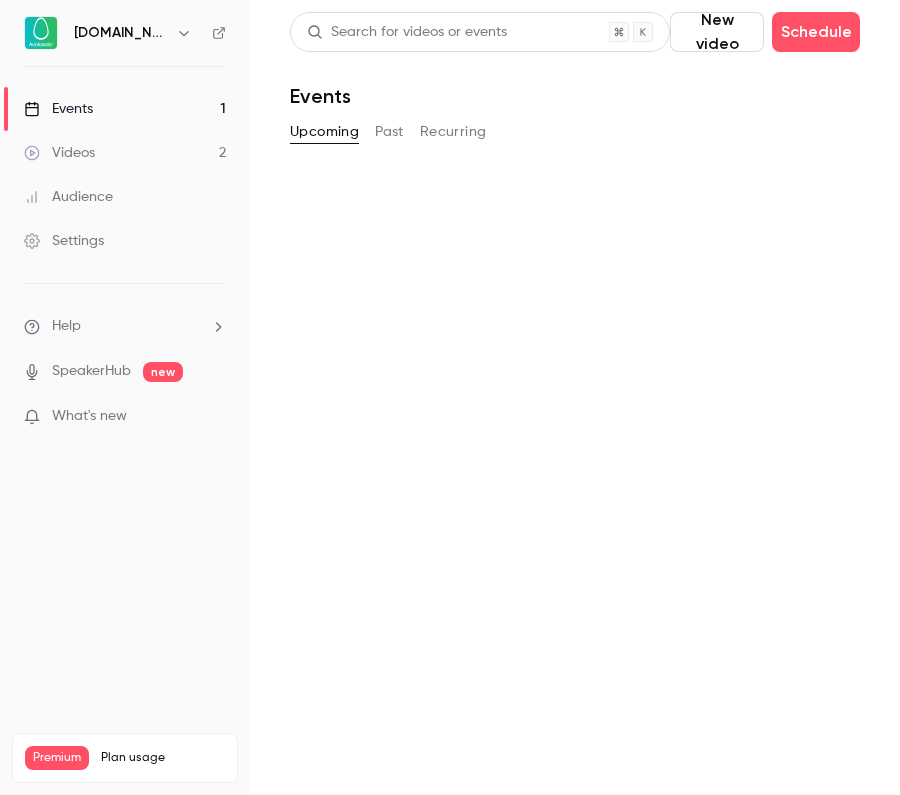scroll, scrollTop: 0, scrollLeft: 0, axis: both 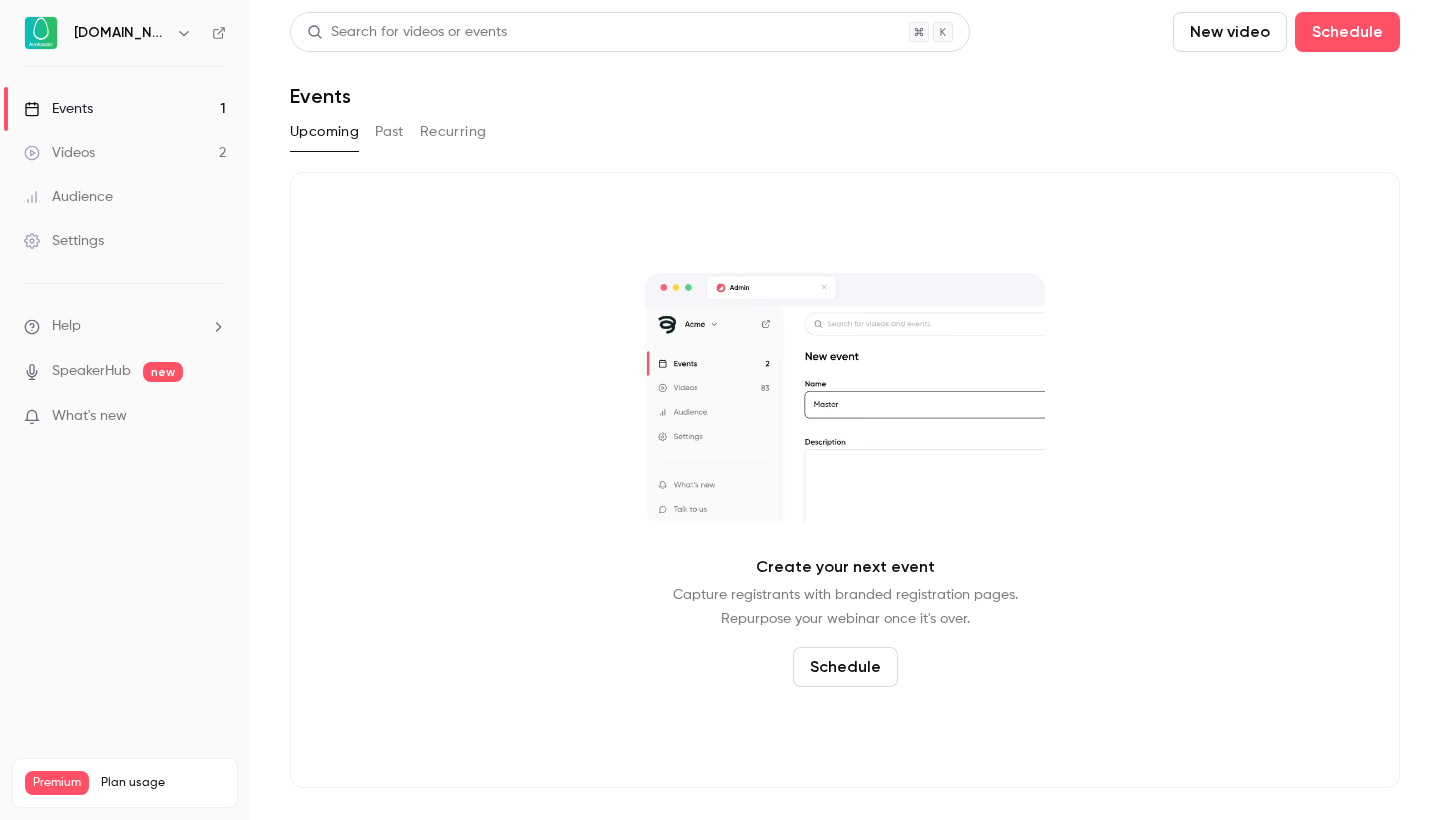 click on "Events 1" at bounding box center (125, 109) 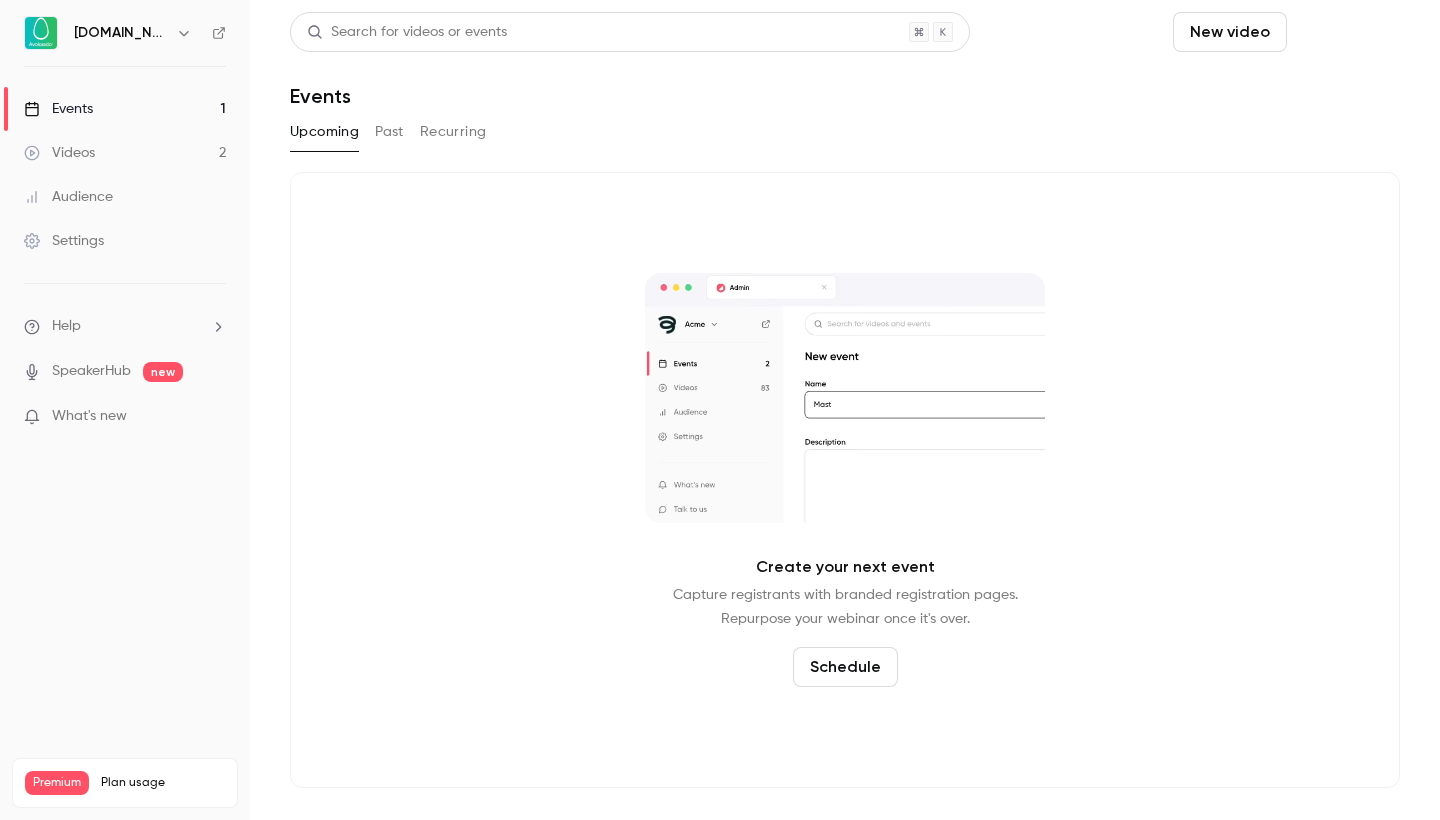 click on "Schedule" at bounding box center [1347, 32] 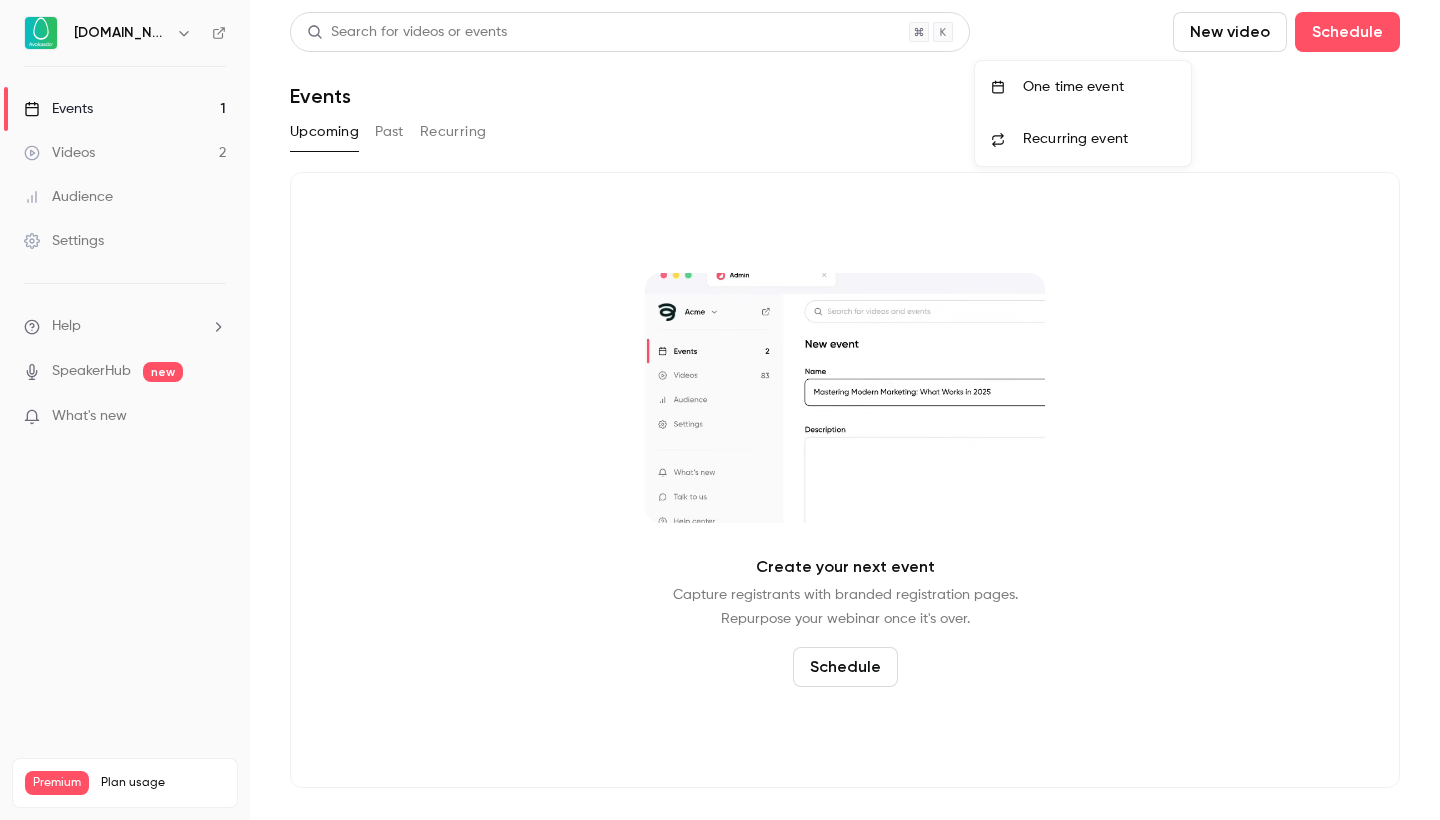 click on "One time event" at bounding box center [1099, 87] 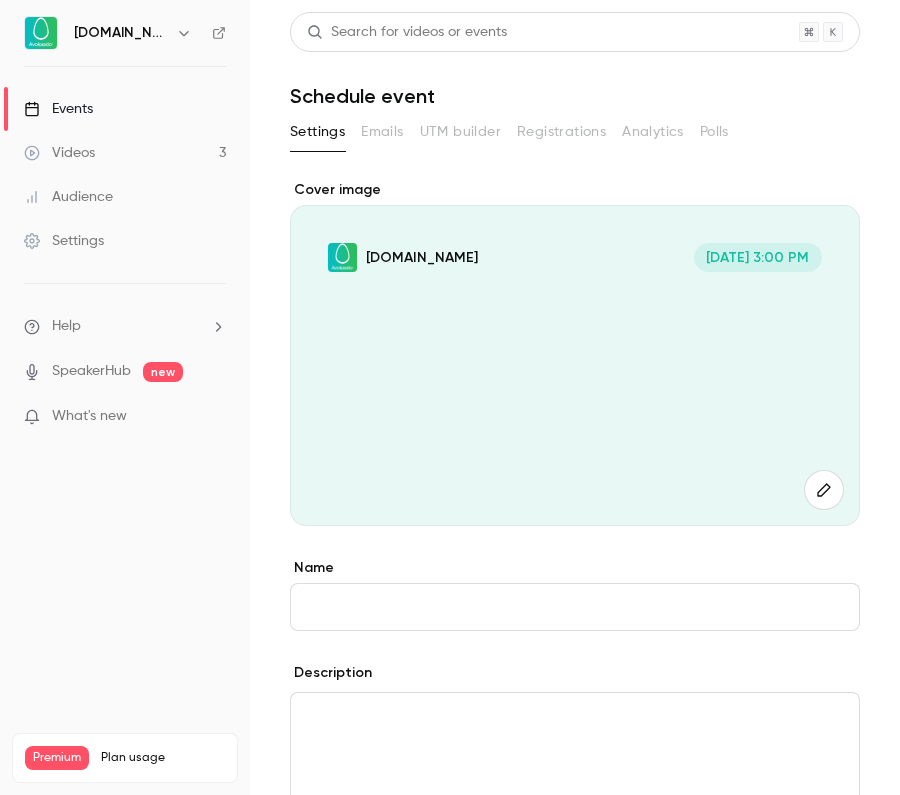 paste on "**********" 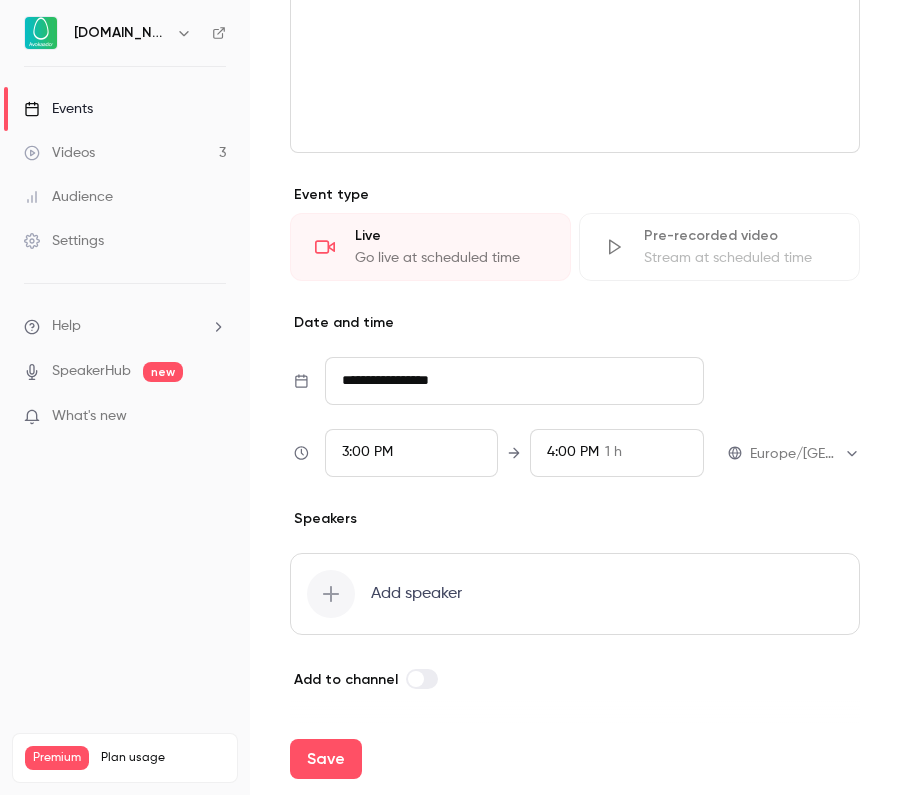 scroll, scrollTop: 717, scrollLeft: 0, axis: vertical 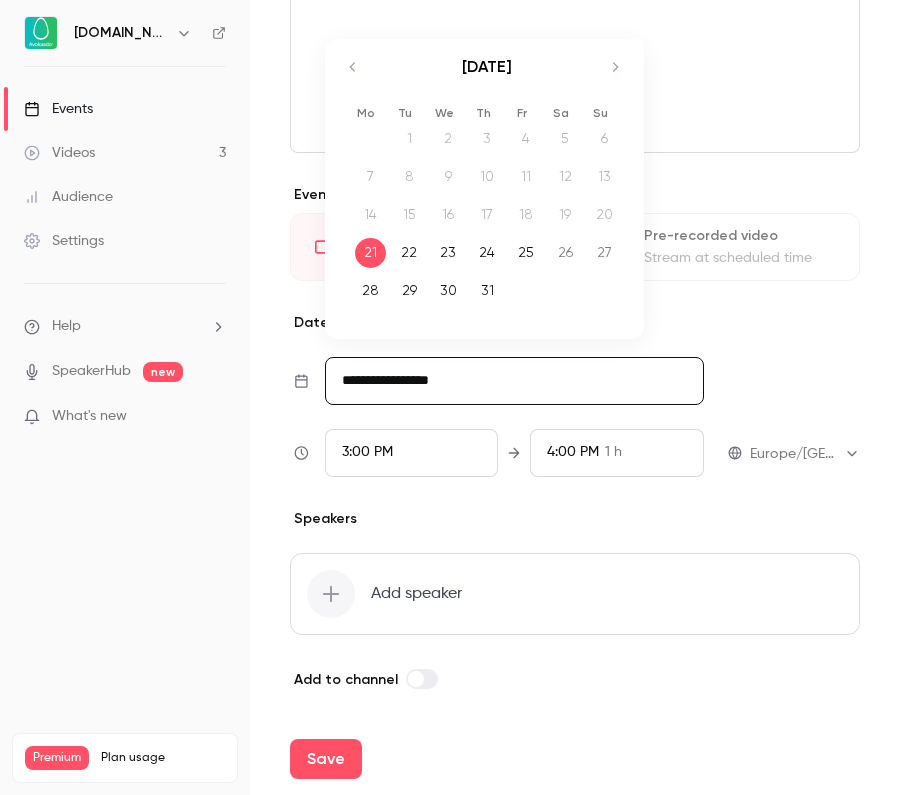 click on "29" at bounding box center (409, 291) 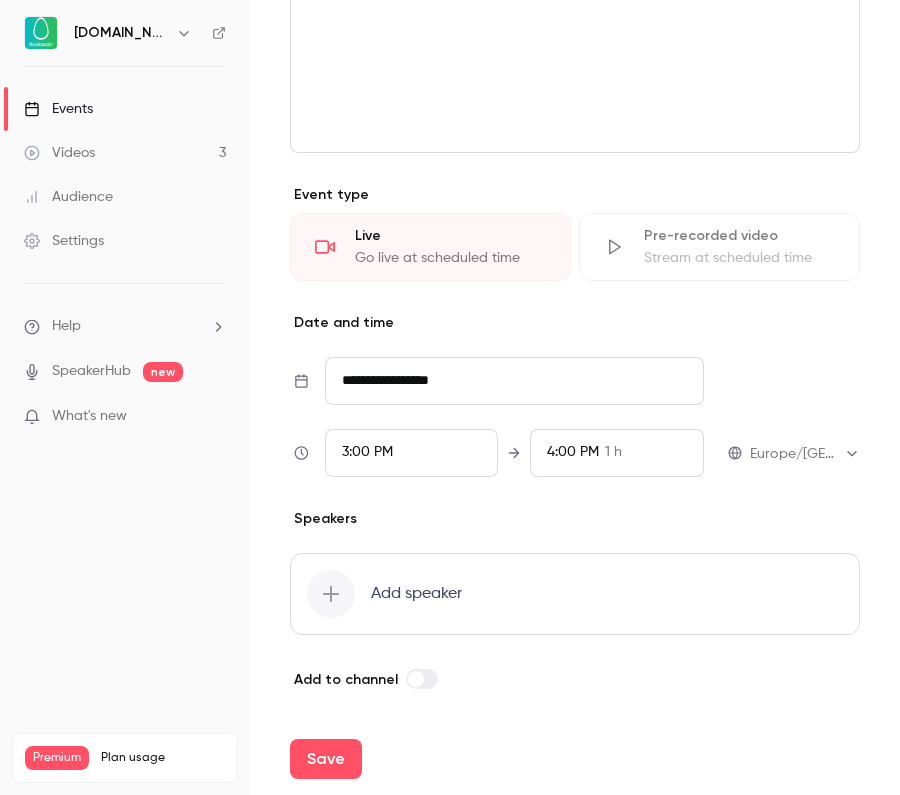 click on "3:00 PM" at bounding box center [412, 453] 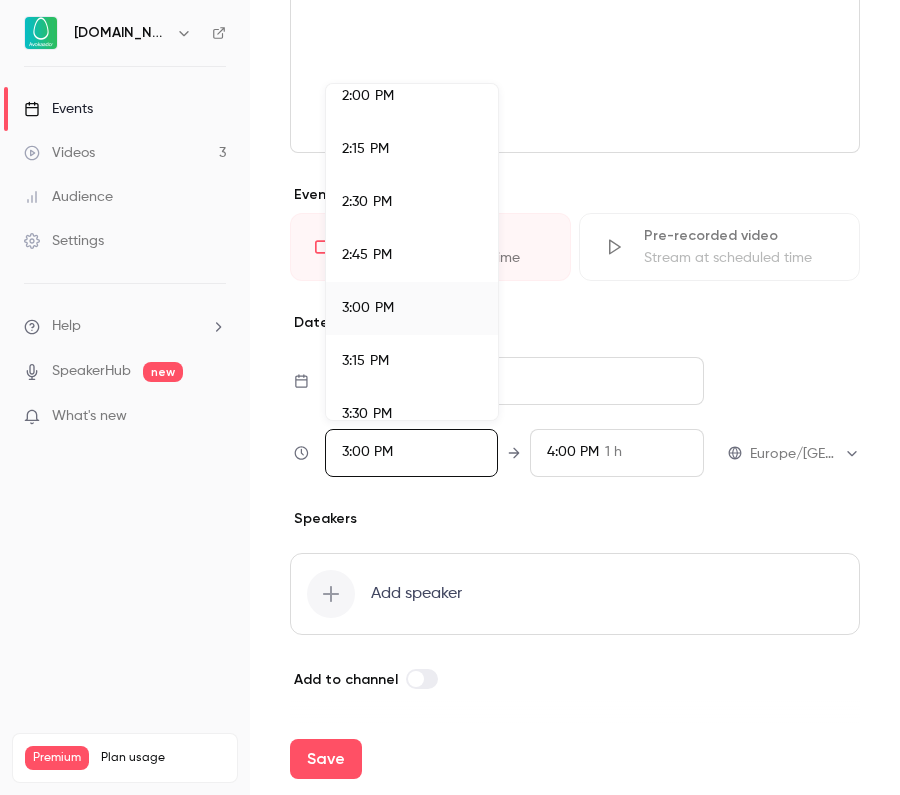 scroll, scrollTop: 2966, scrollLeft: 0, axis: vertical 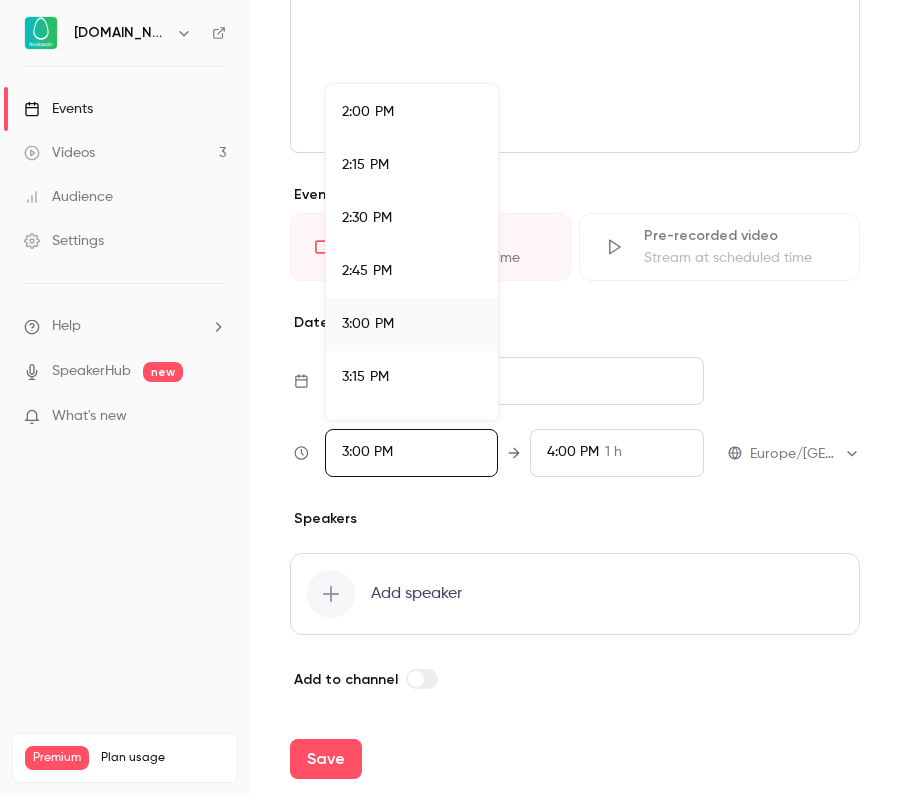click on "2:00 PM" at bounding box center (412, 112) 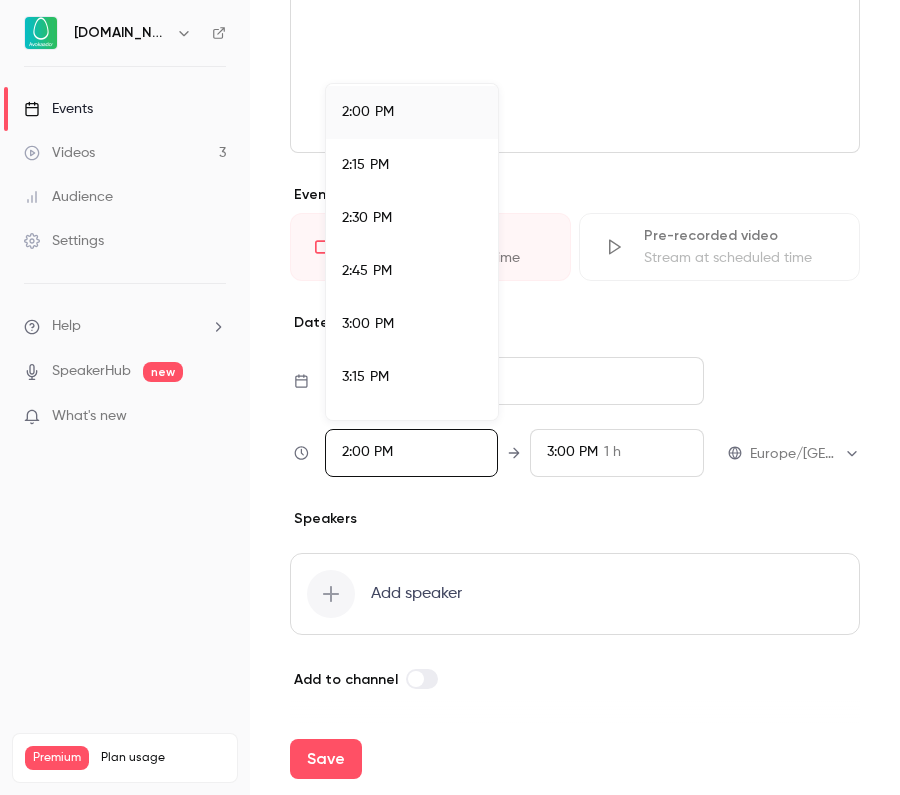 click at bounding box center (450, 397) 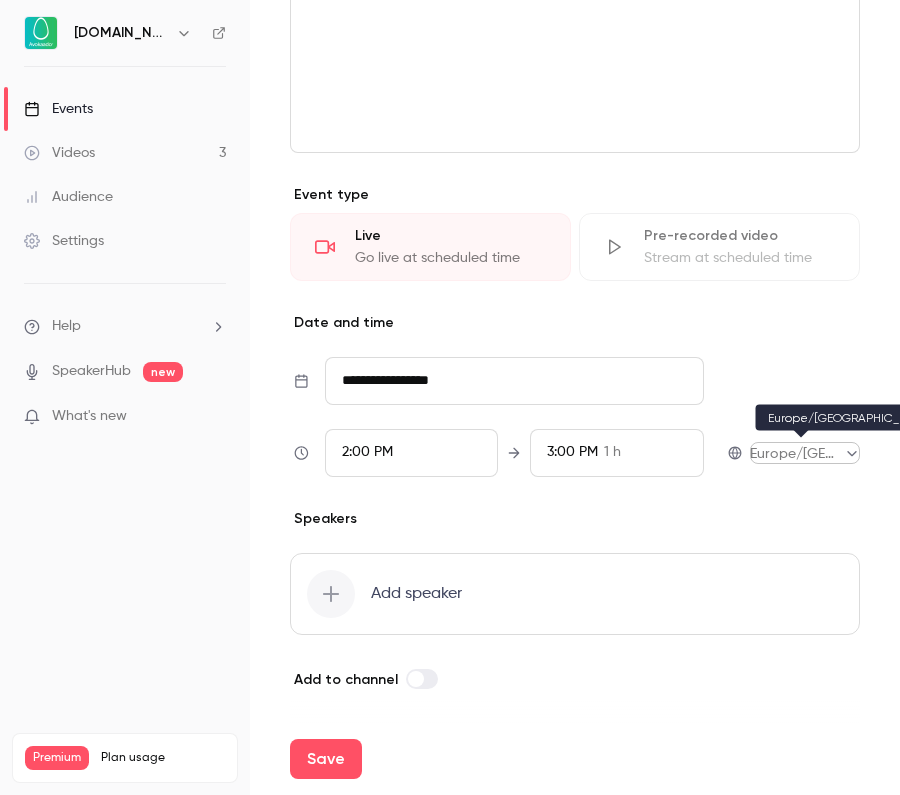 click on "**********" at bounding box center (450, 397) 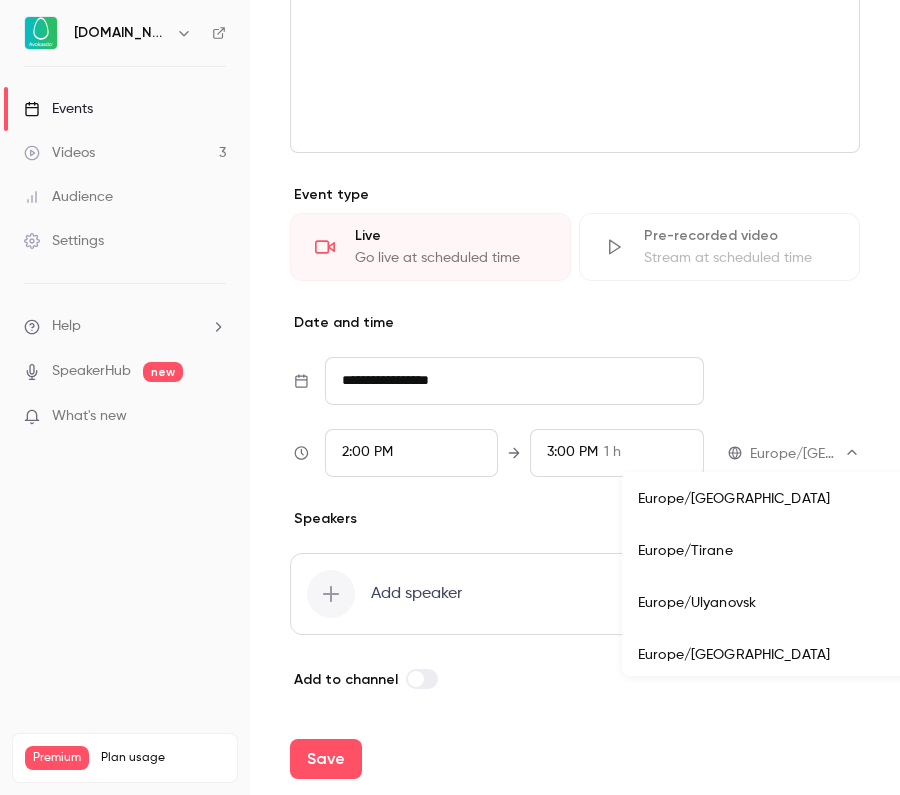 scroll, scrollTop: 18646, scrollLeft: 0, axis: vertical 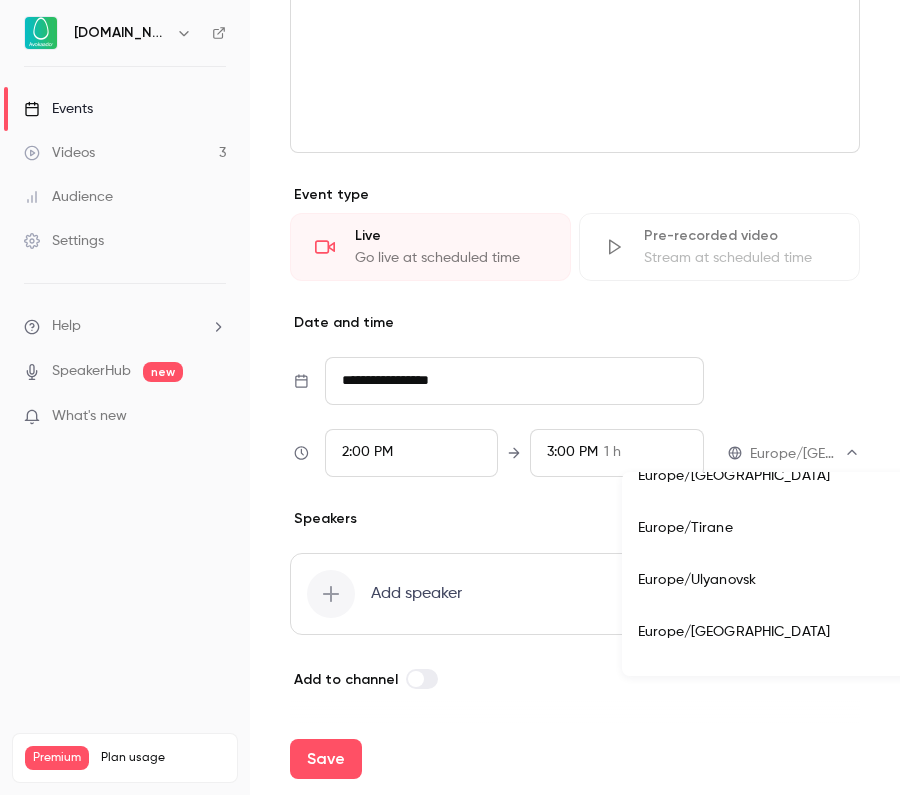 click on "Europe/[GEOGRAPHIC_DATA]" at bounding box center (906, 476) 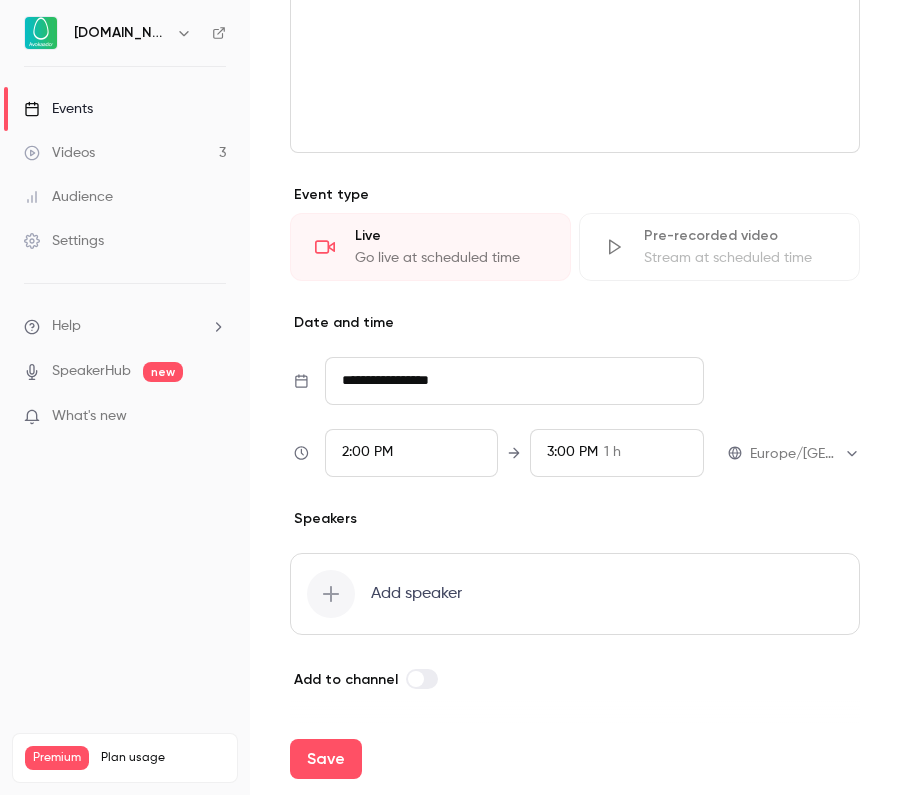 type on "**********" 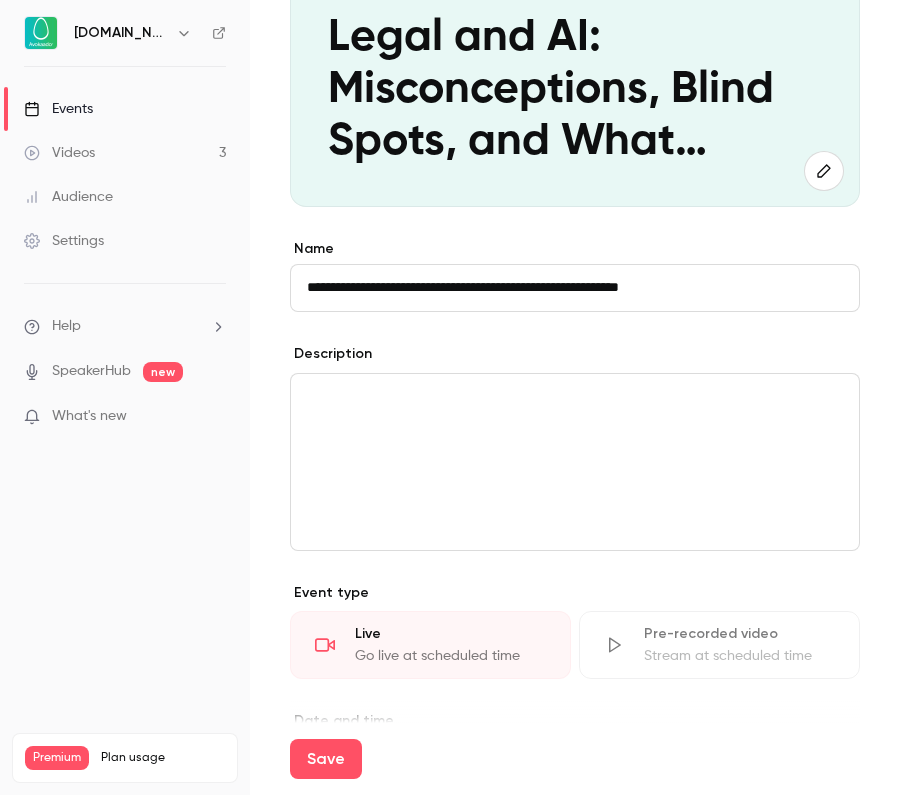 scroll, scrollTop: 314, scrollLeft: 0, axis: vertical 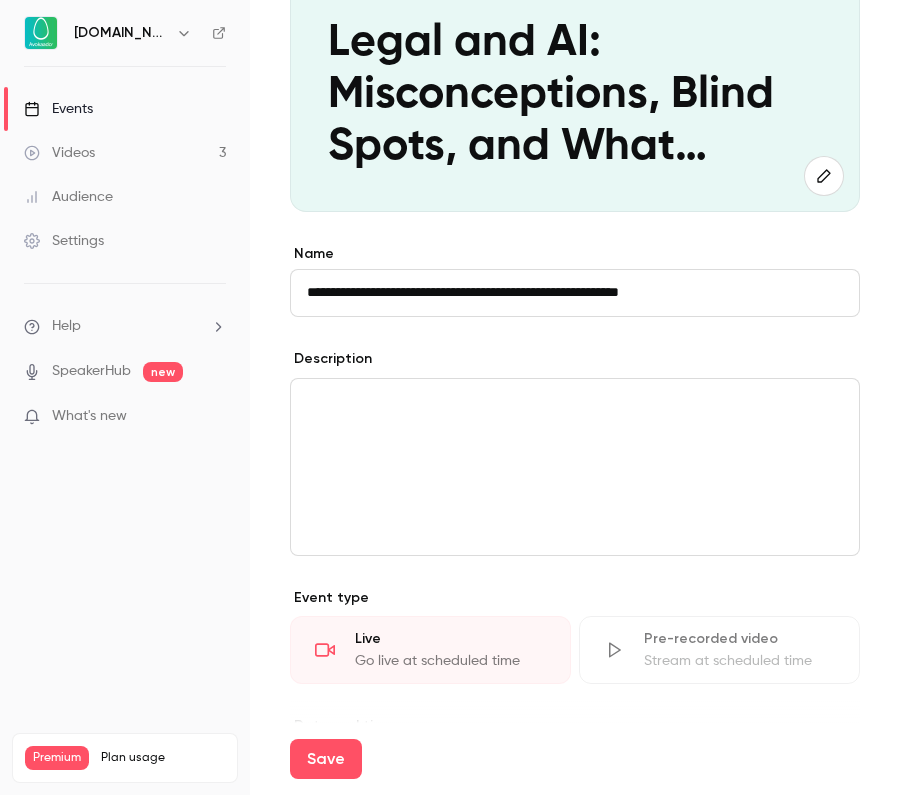 click at bounding box center (575, 467) 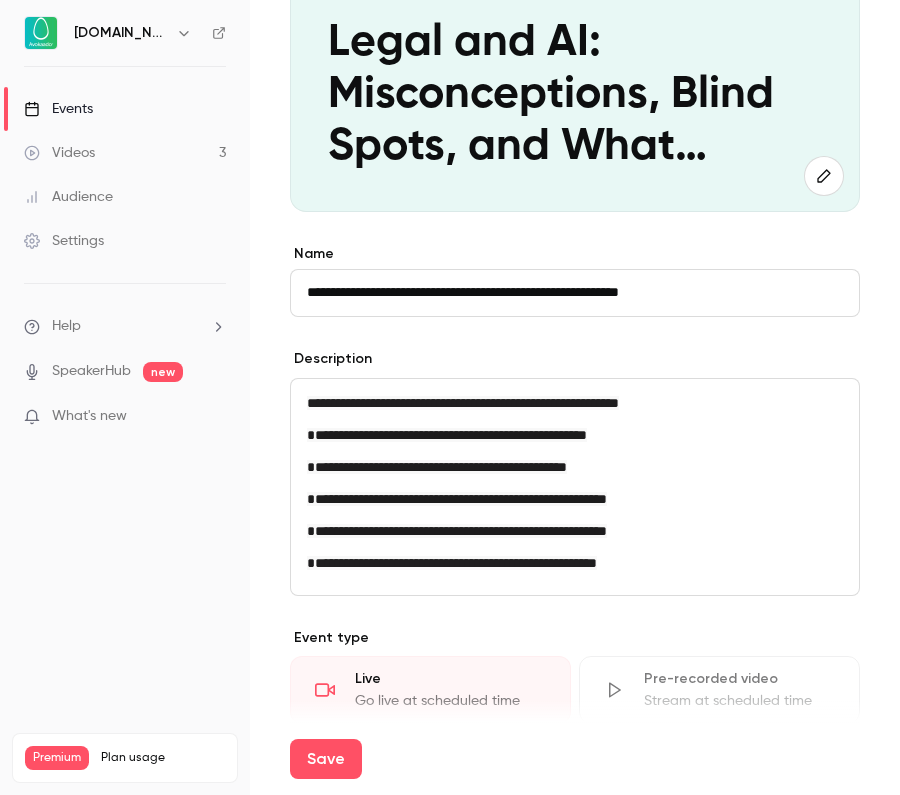 scroll, scrollTop: 18, scrollLeft: 0, axis: vertical 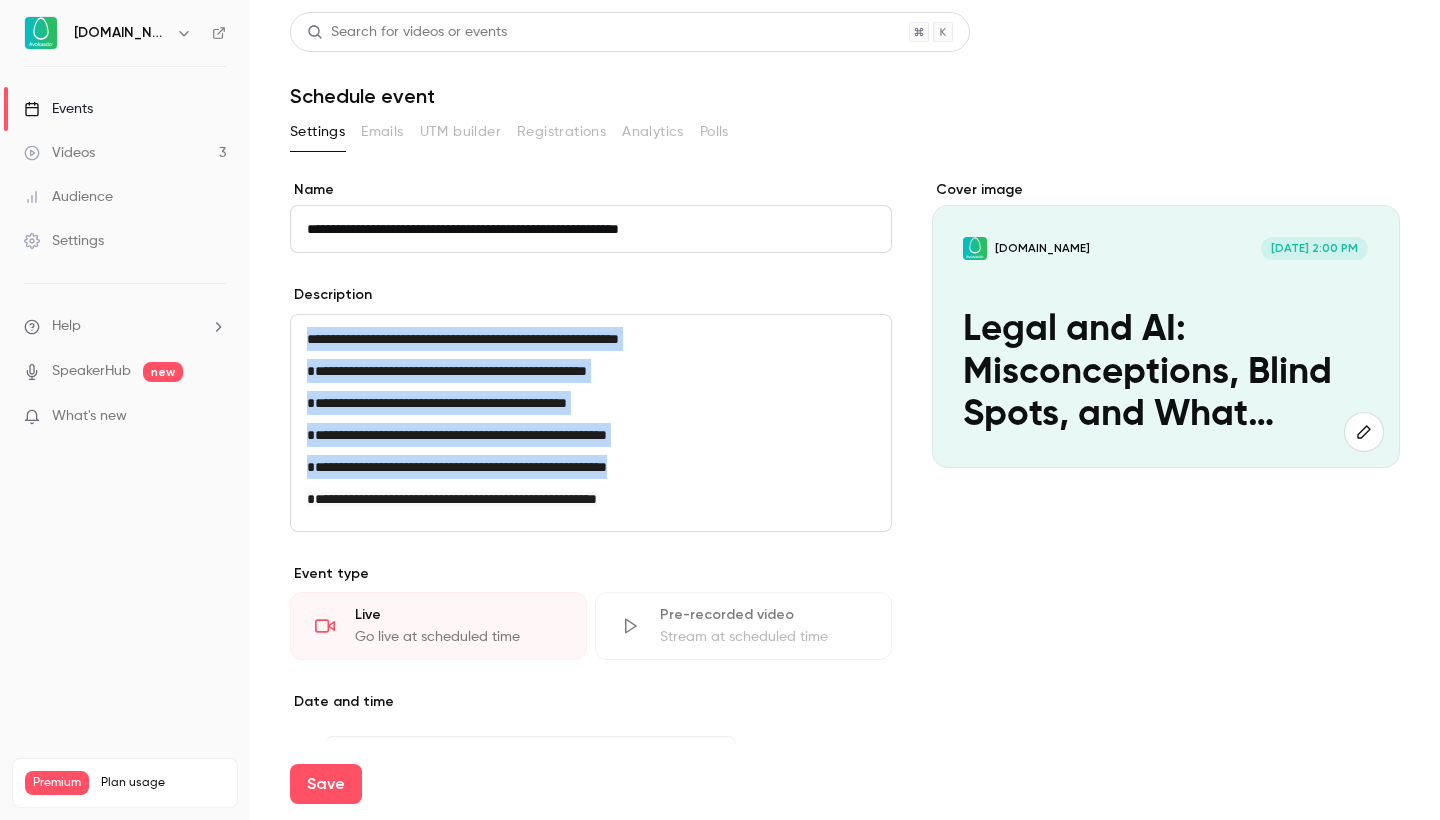 drag, startPoint x: 721, startPoint y: 485, endPoint x: 321, endPoint y: 284, distance: 447.6617 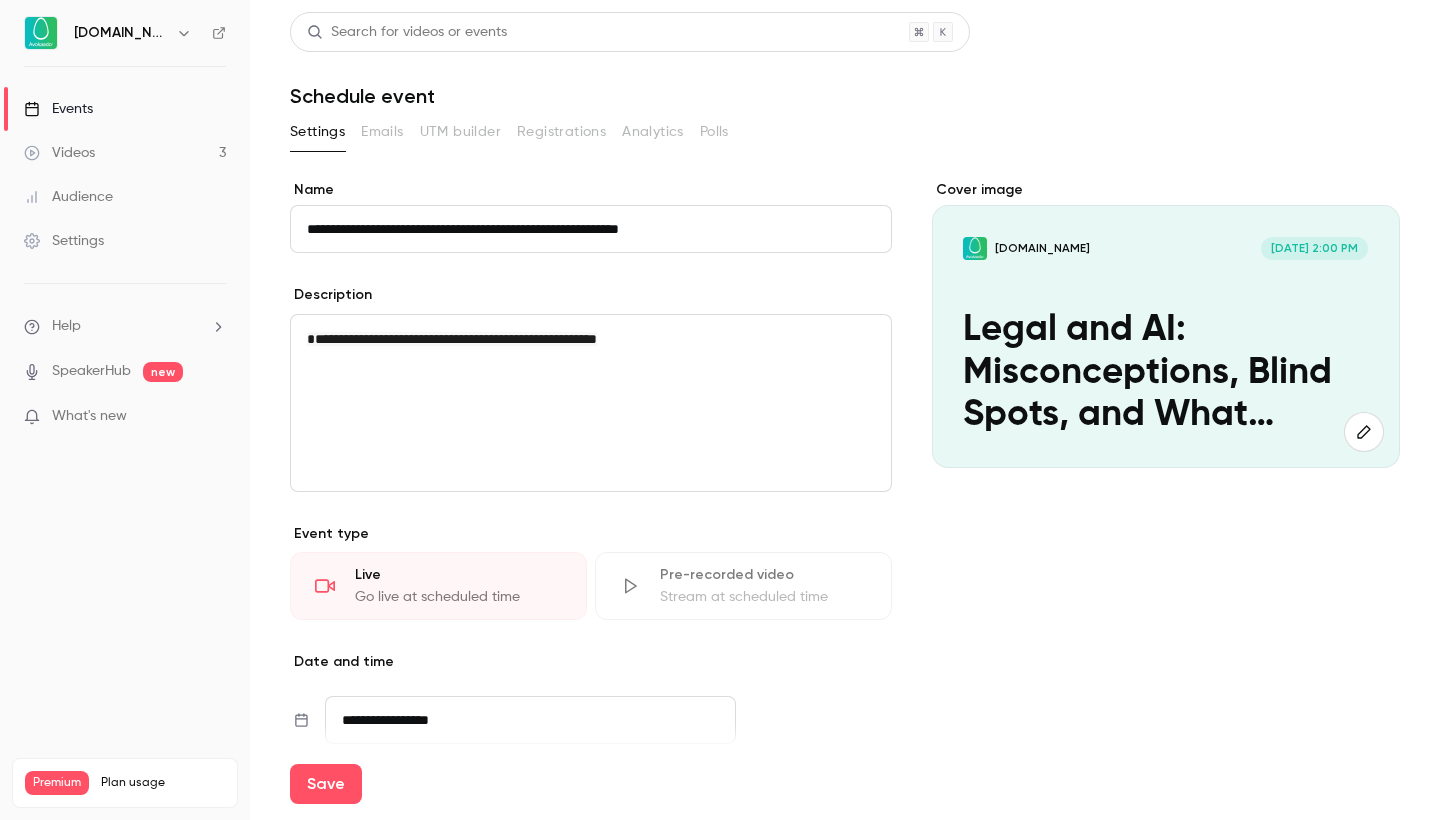 click on "Description" at bounding box center (591, 297) 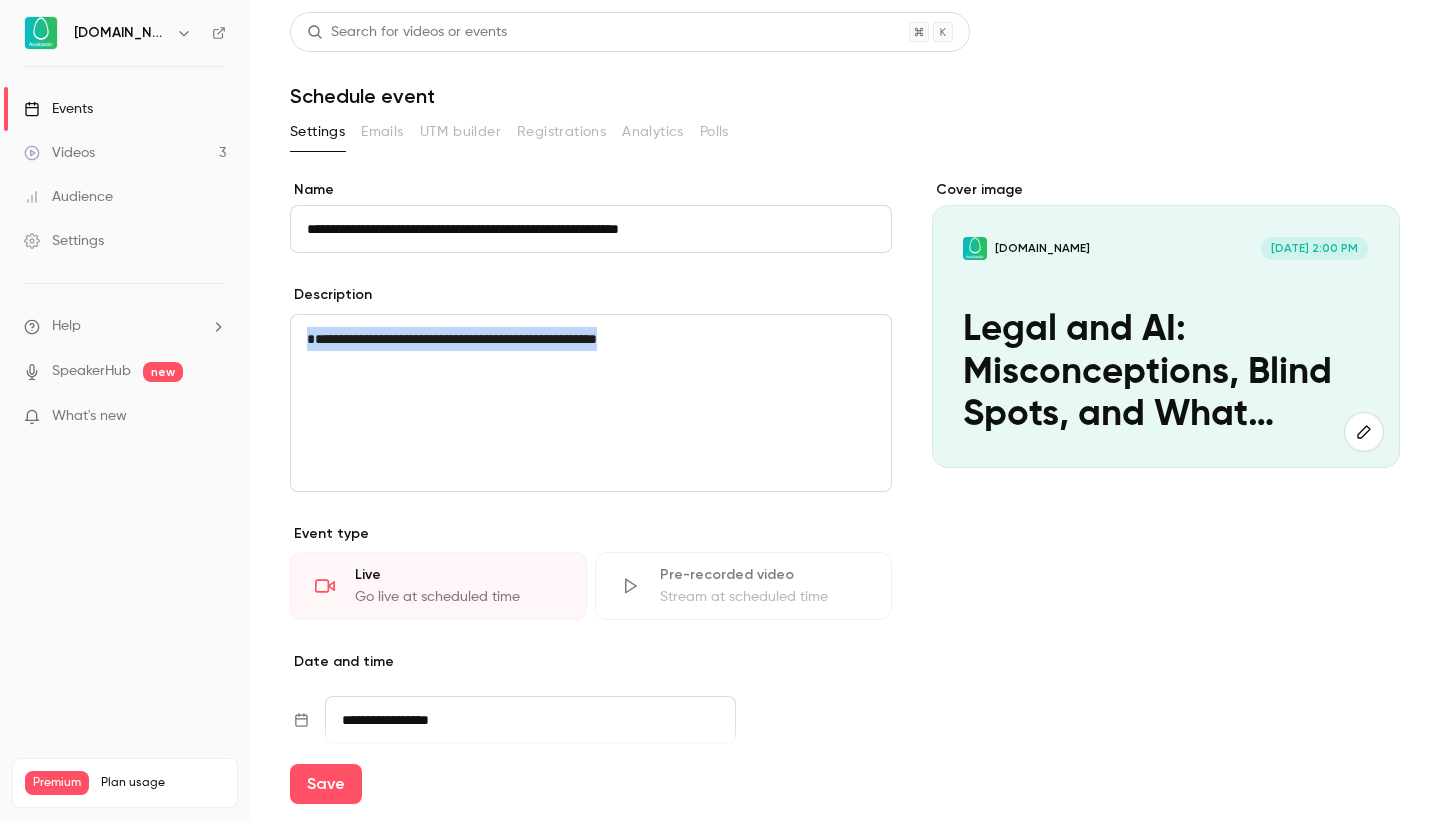 drag, startPoint x: 307, startPoint y: 342, endPoint x: 841, endPoint y: 354, distance: 534.1348 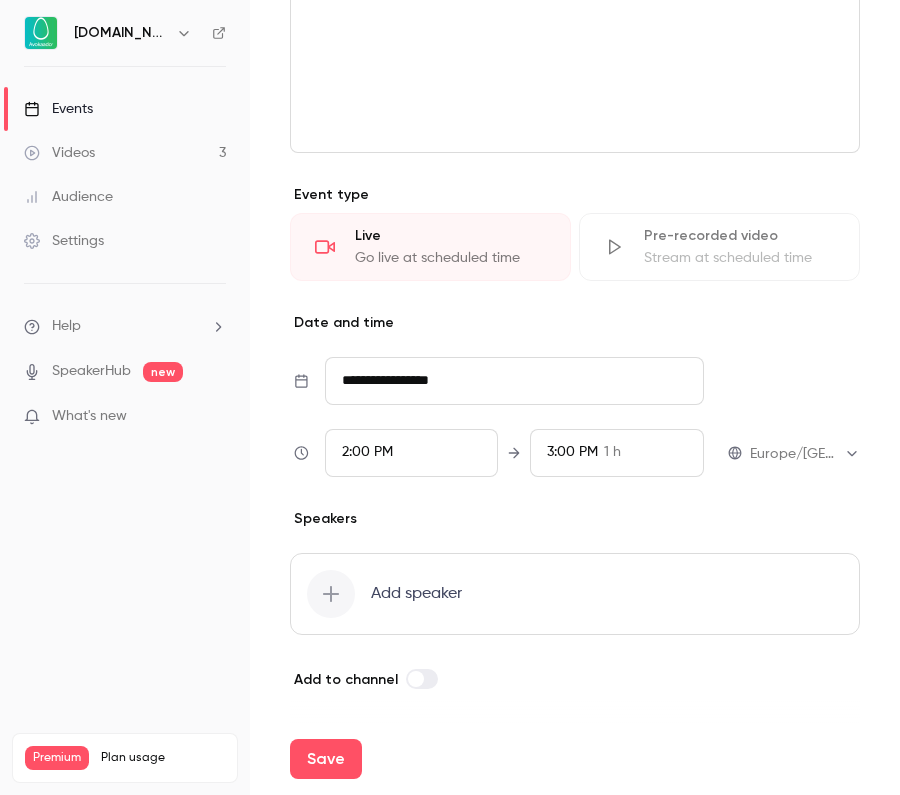 scroll, scrollTop: 717, scrollLeft: 0, axis: vertical 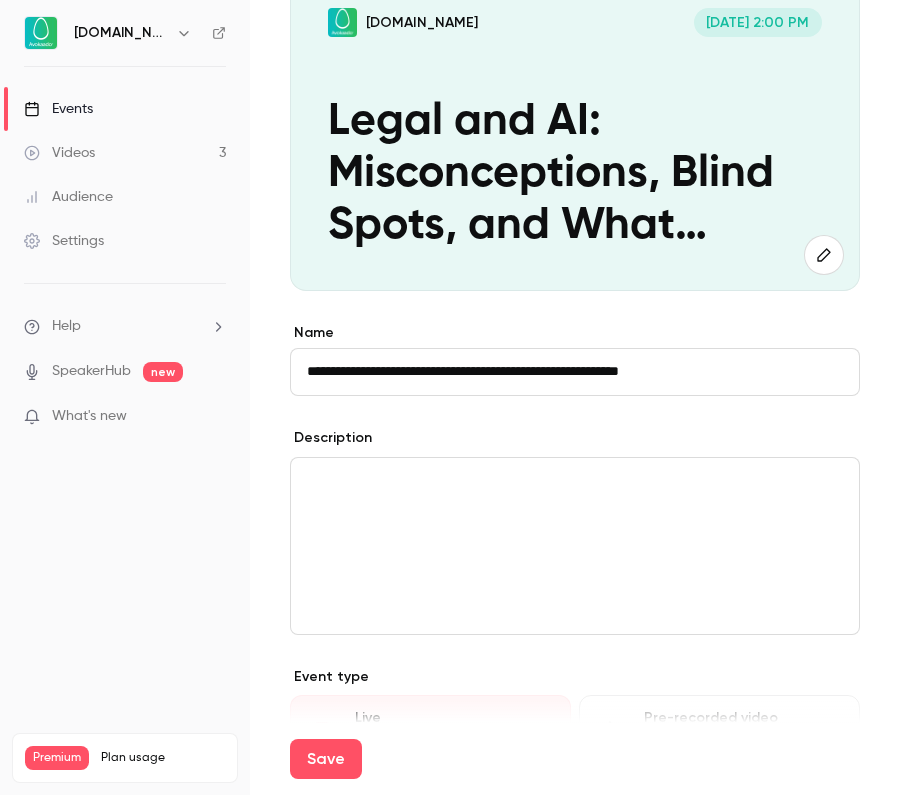 click at bounding box center [824, 255] 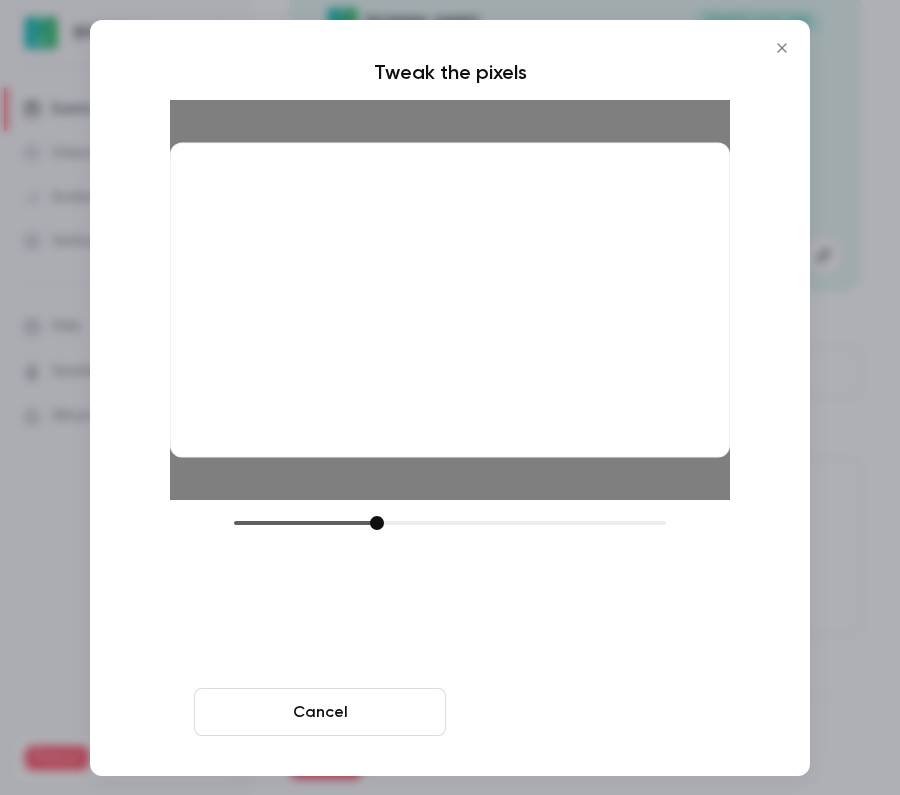 click on "Crop and save" at bounding box center [580, 712] 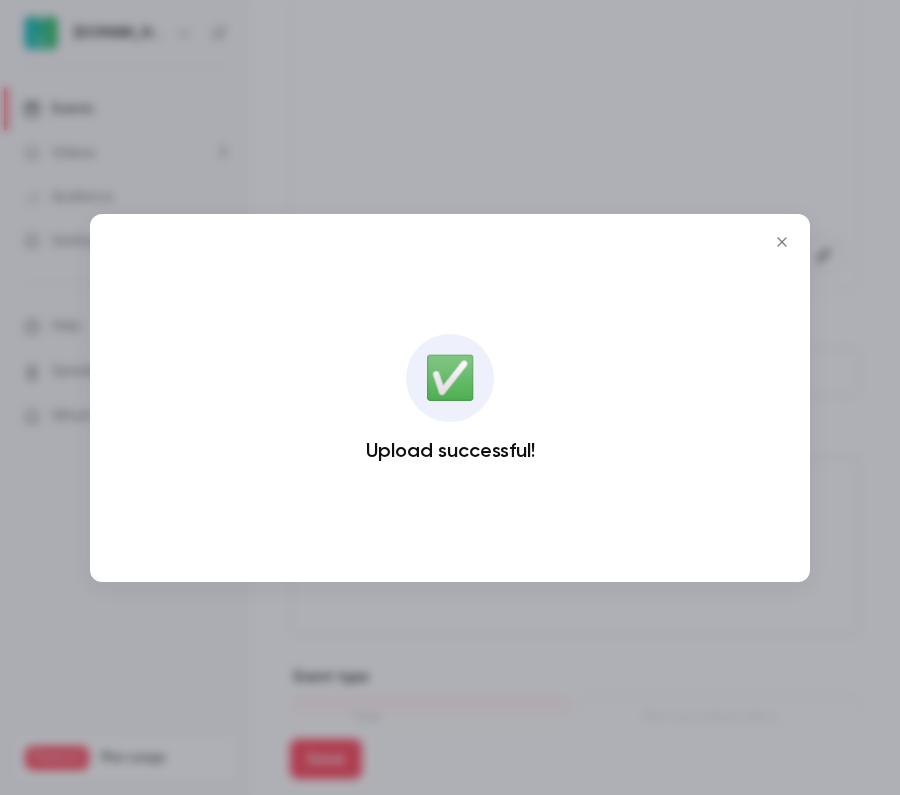click 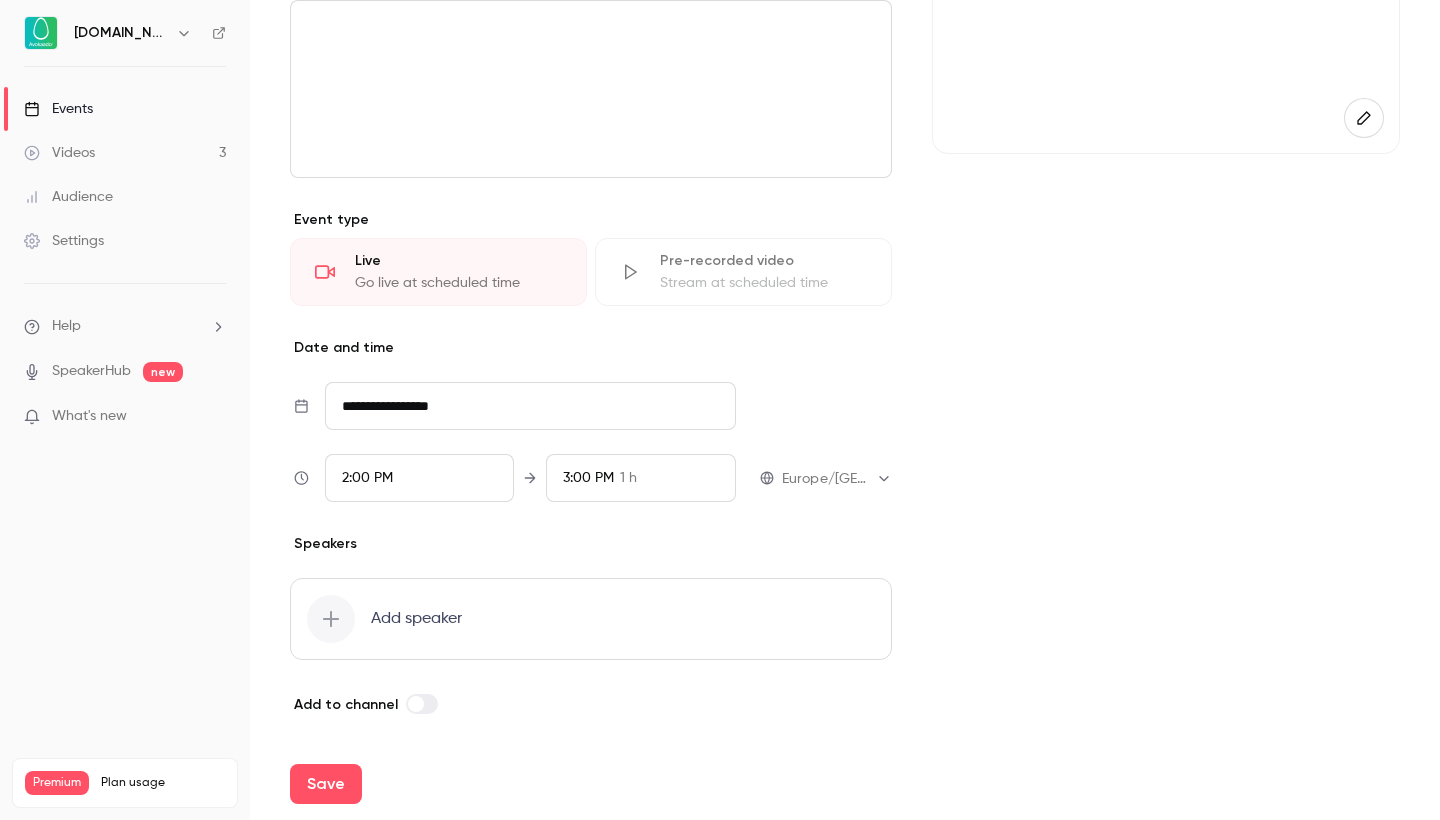 scroll, scrollTop: 314, scrollLeft: 0, axis: vertical 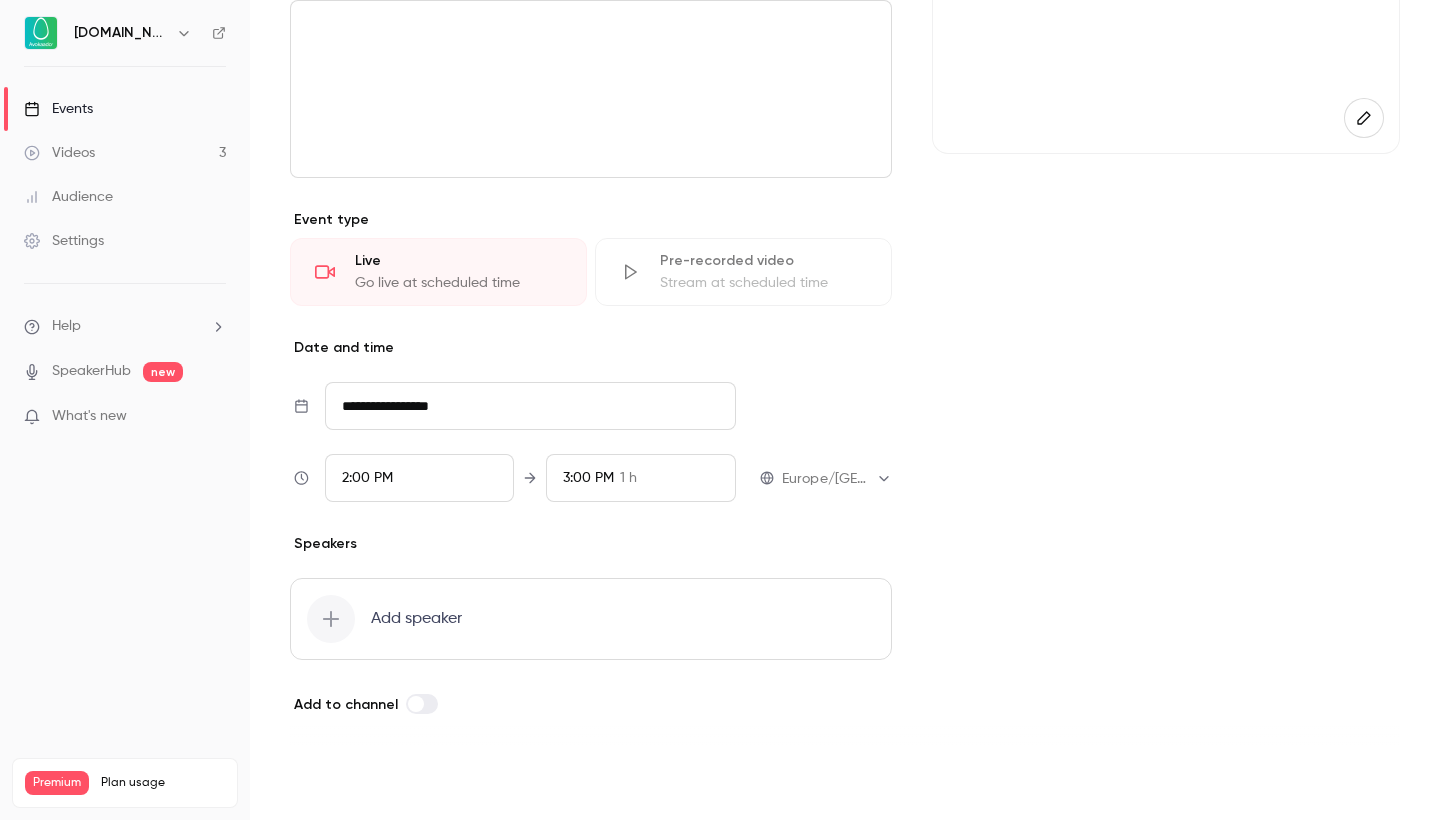 click on "Save" at bounding box center (326, 784) 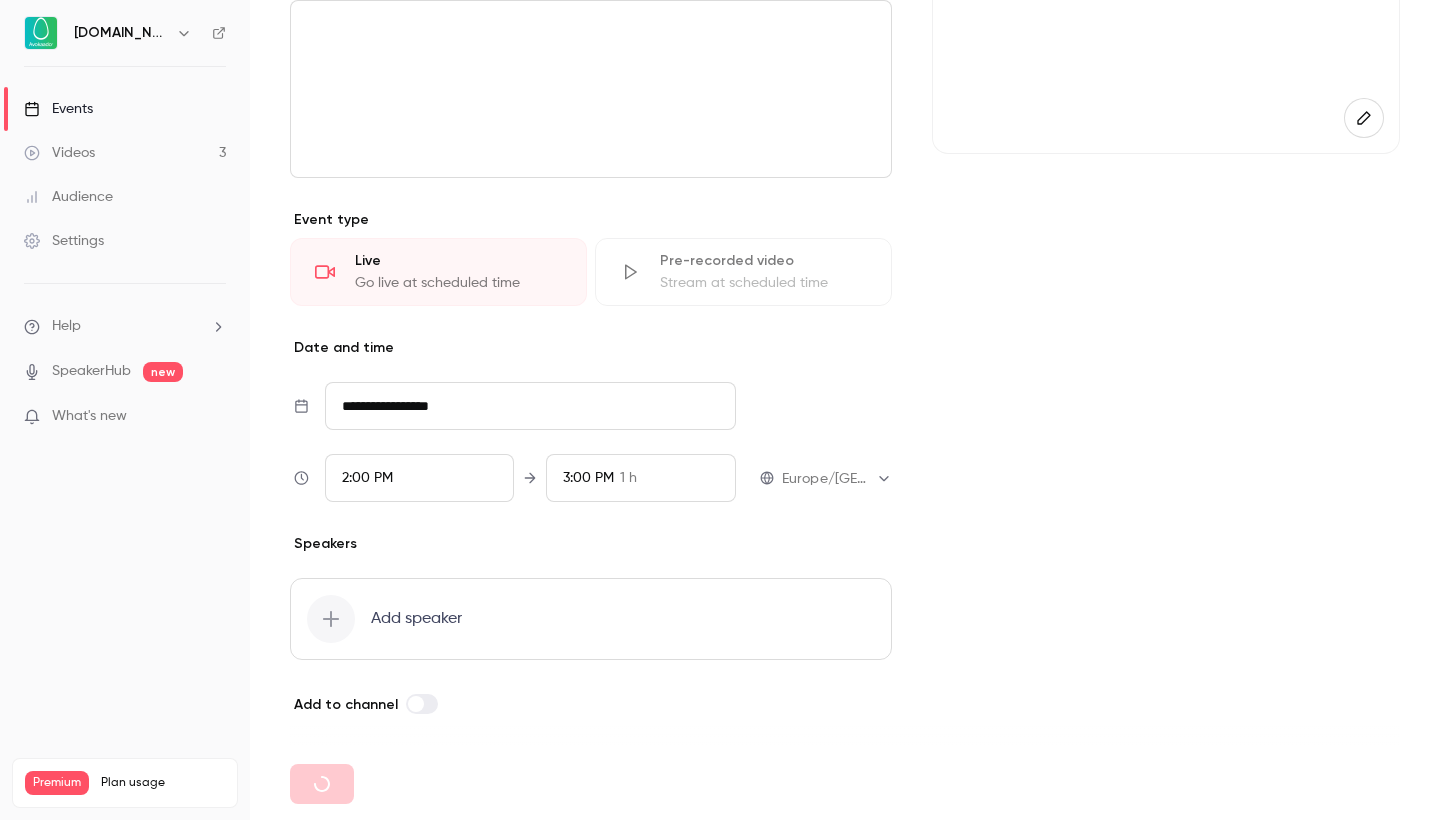 type 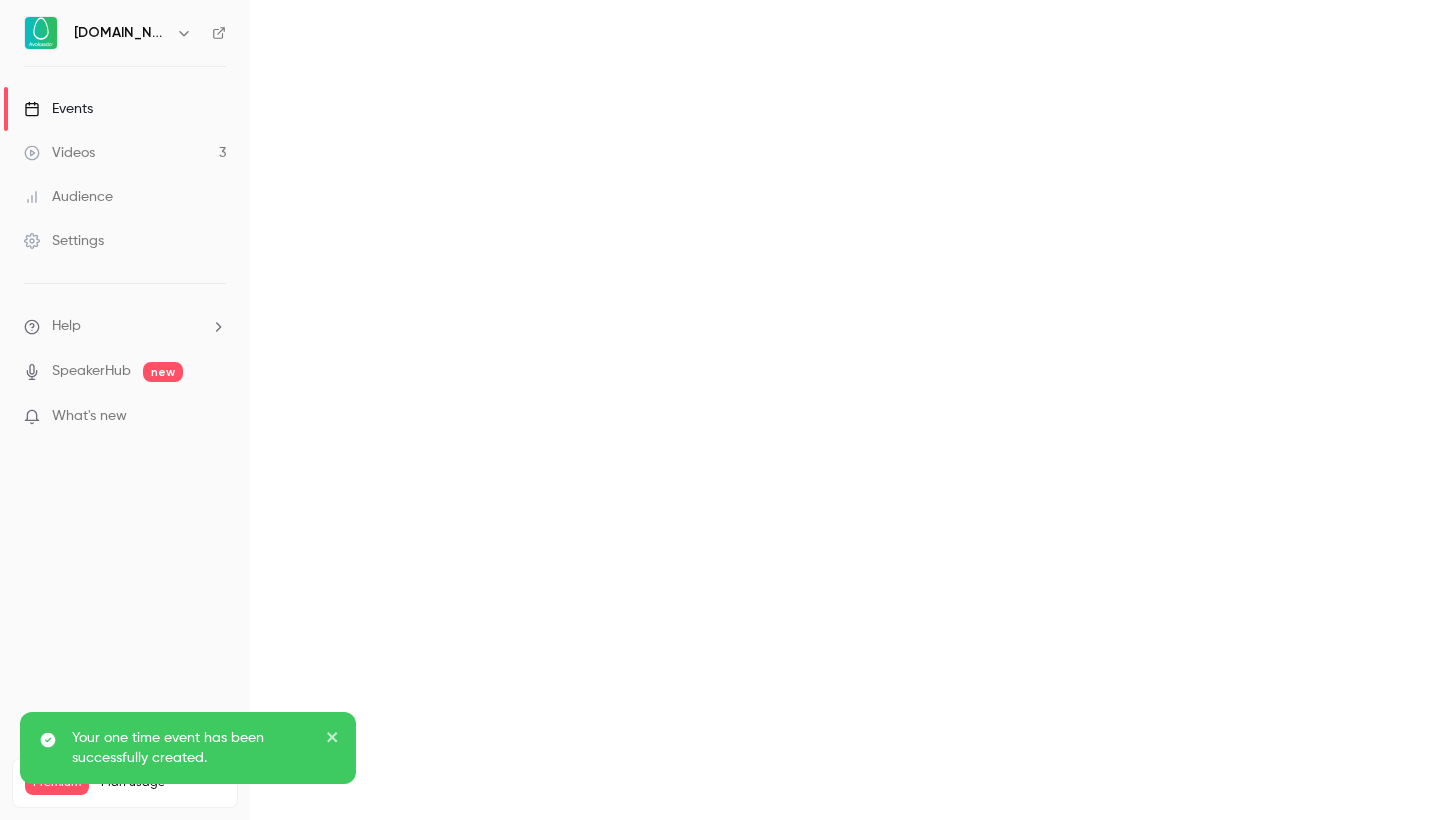 scroll, scrollTop: 0, scrollLeft: 0, axis: both 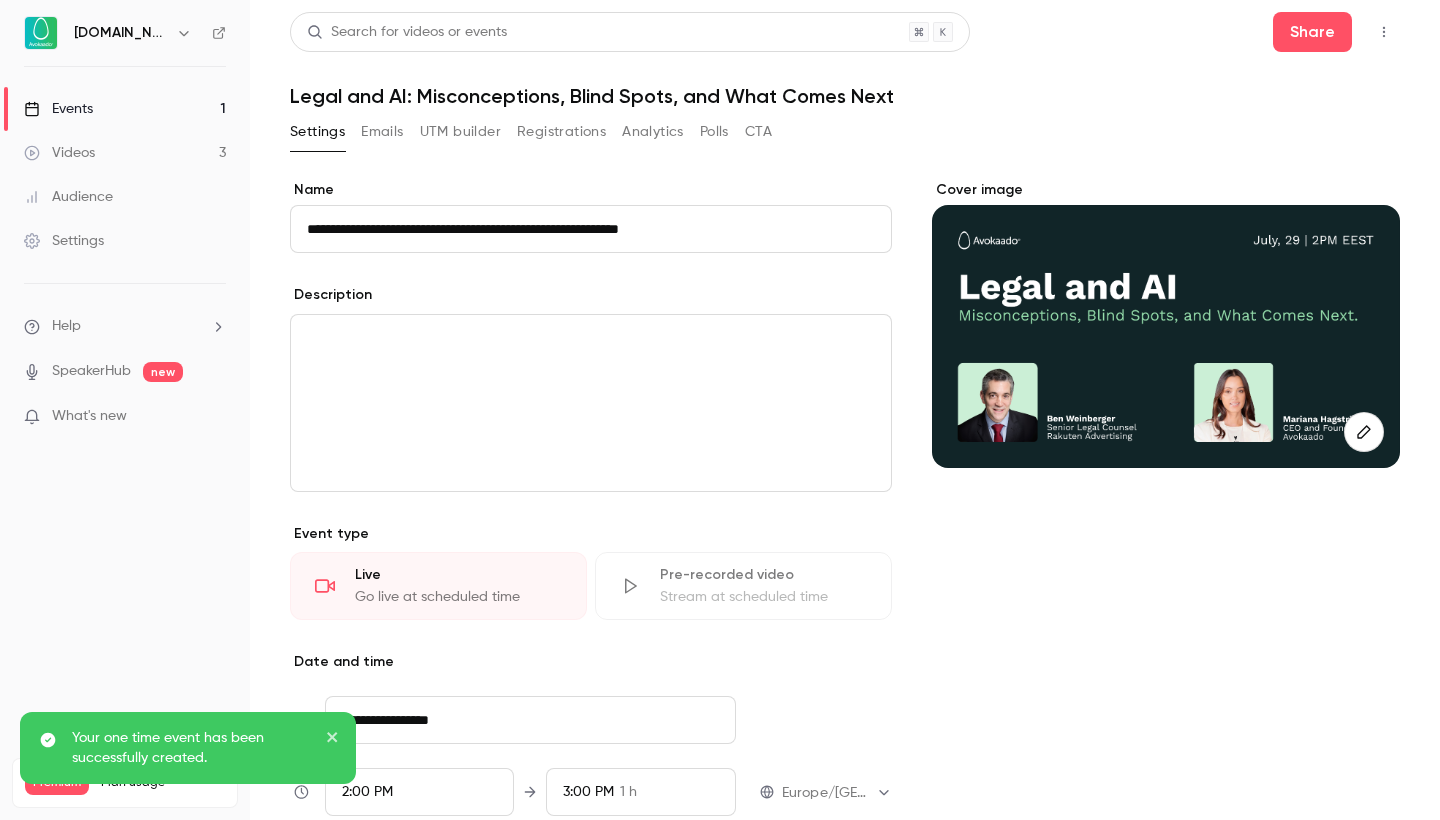 click on "Events 1" at bounding box center (125, 109) 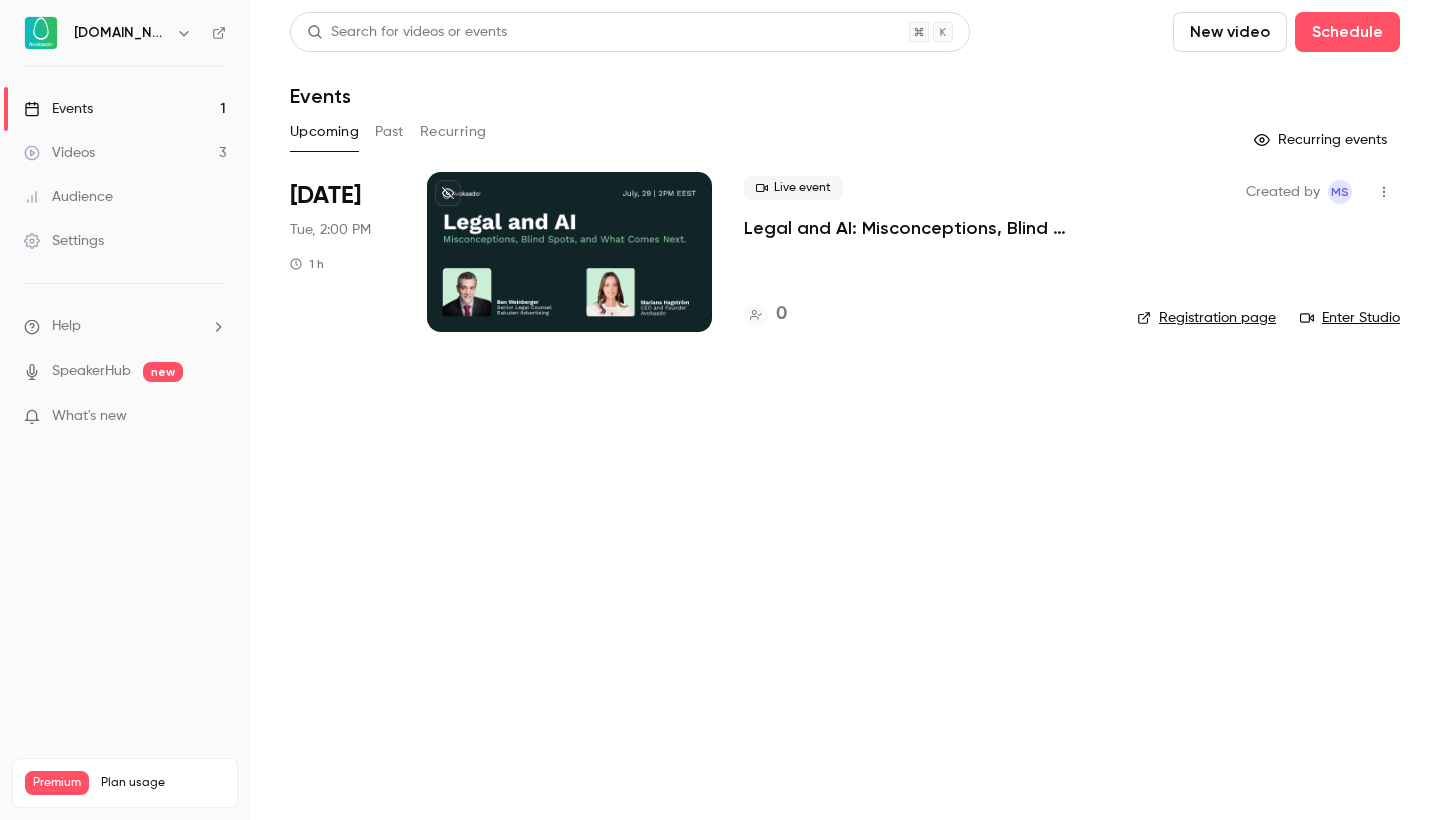 click at bounding box center (569, 252) 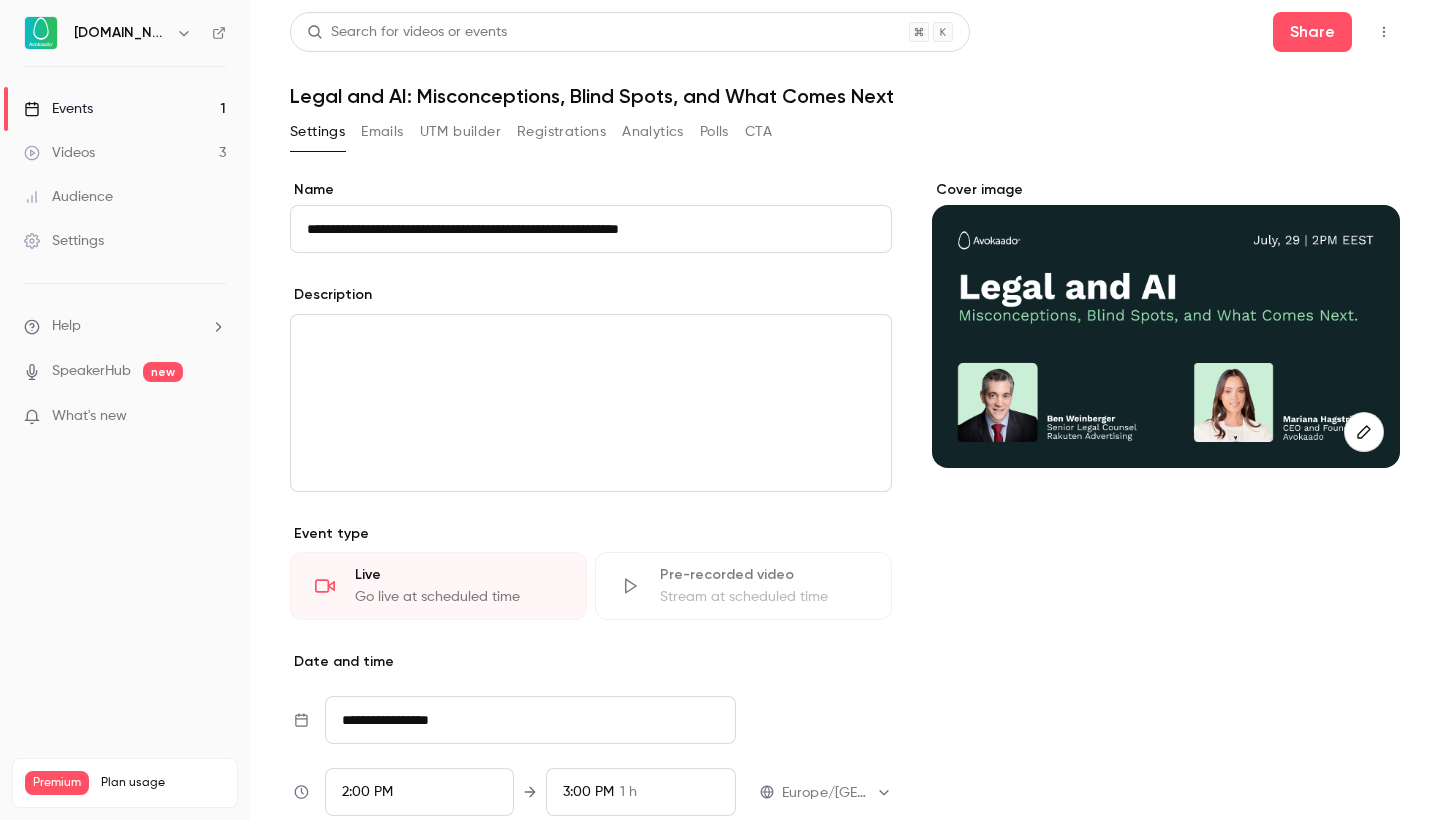 click at bounding box center (591, 403) 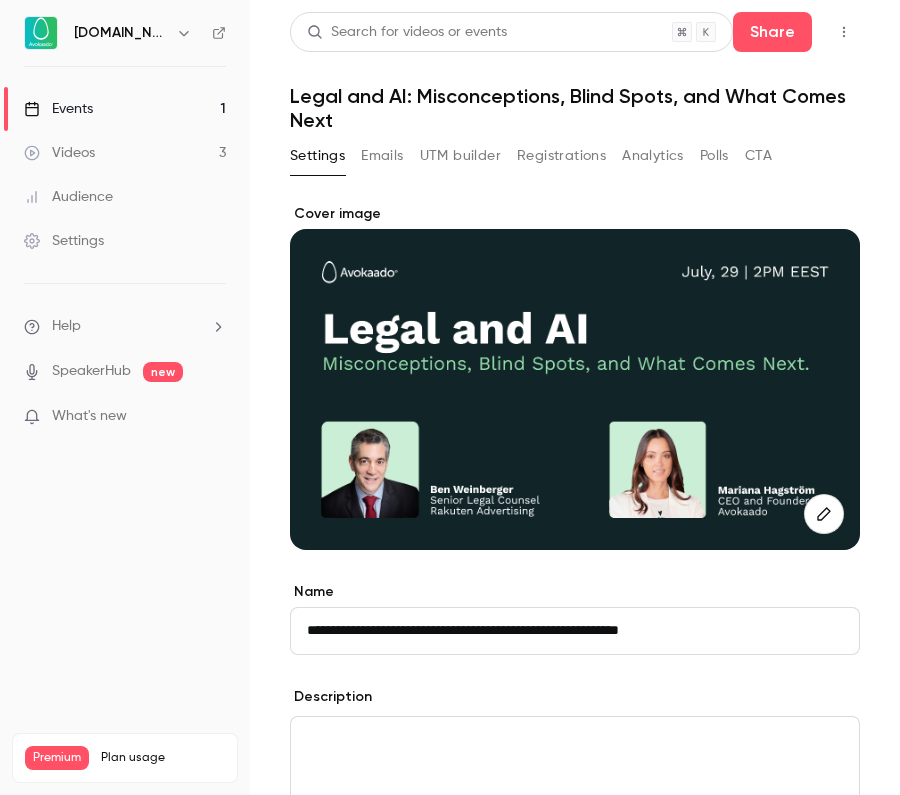 click on "UTM builder" at bounding box center [460, 156] 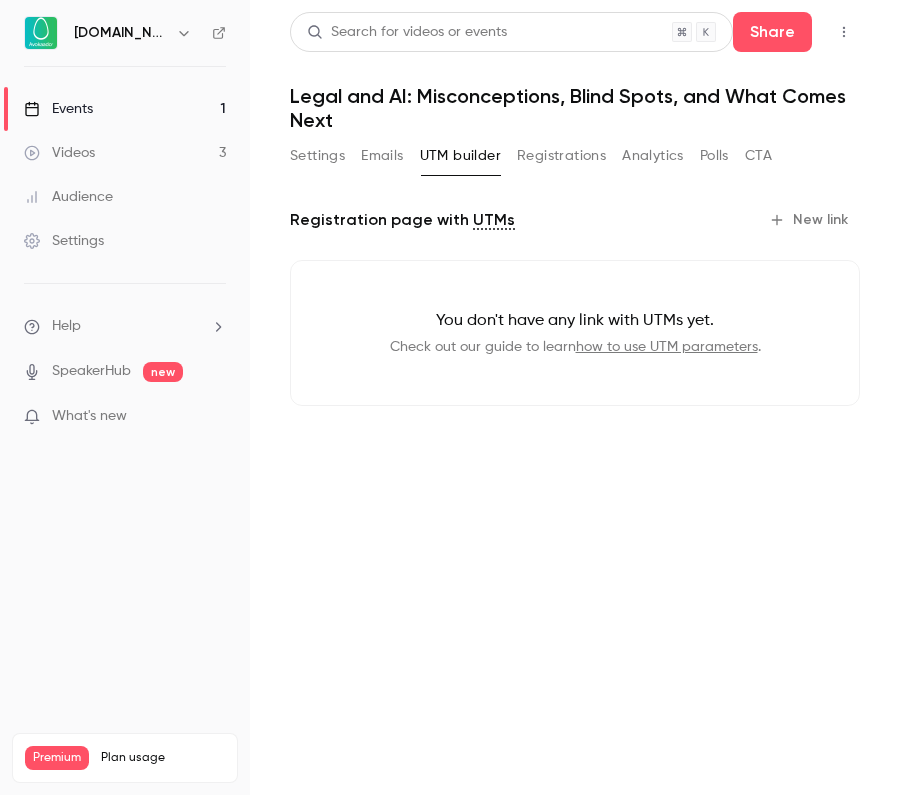 click on "Search for videos or events Share Legal and AI: Misconceptions, Blind Spots, and What Comes Next Settings Emails UTM builder Registrations Analytics Polls CTA Registration page with UTMs New link You don't have any link with UTMs yet. Check out our guide to learn  how to use UTM parameters ." at bounding box center (575, 225) 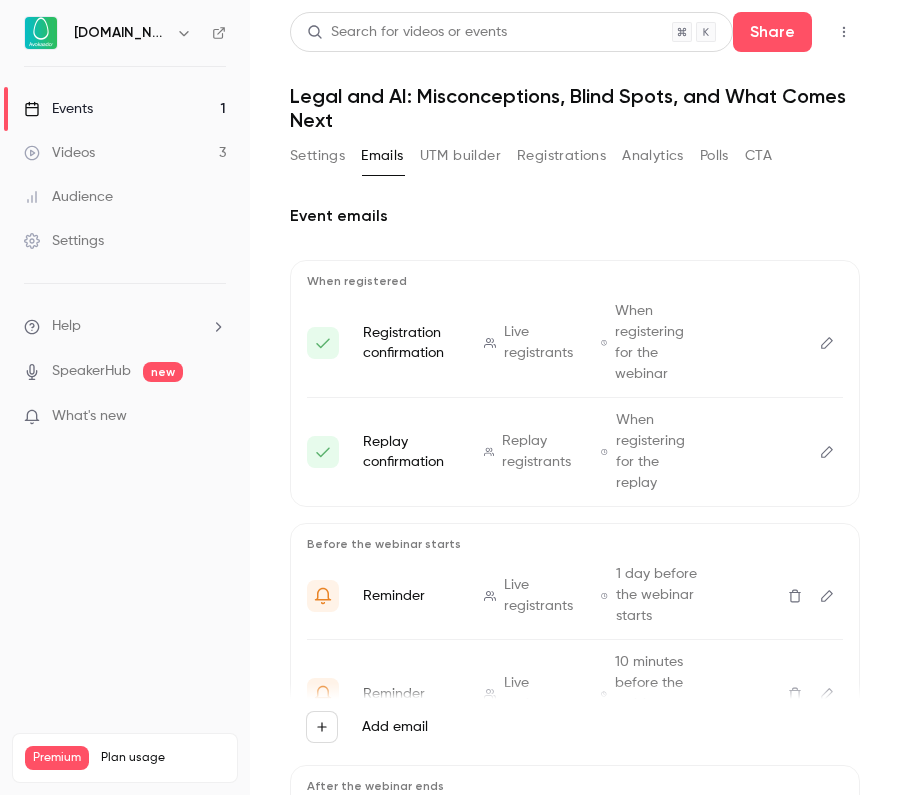 click on "UTM builder" at bounding box center (460, 156) 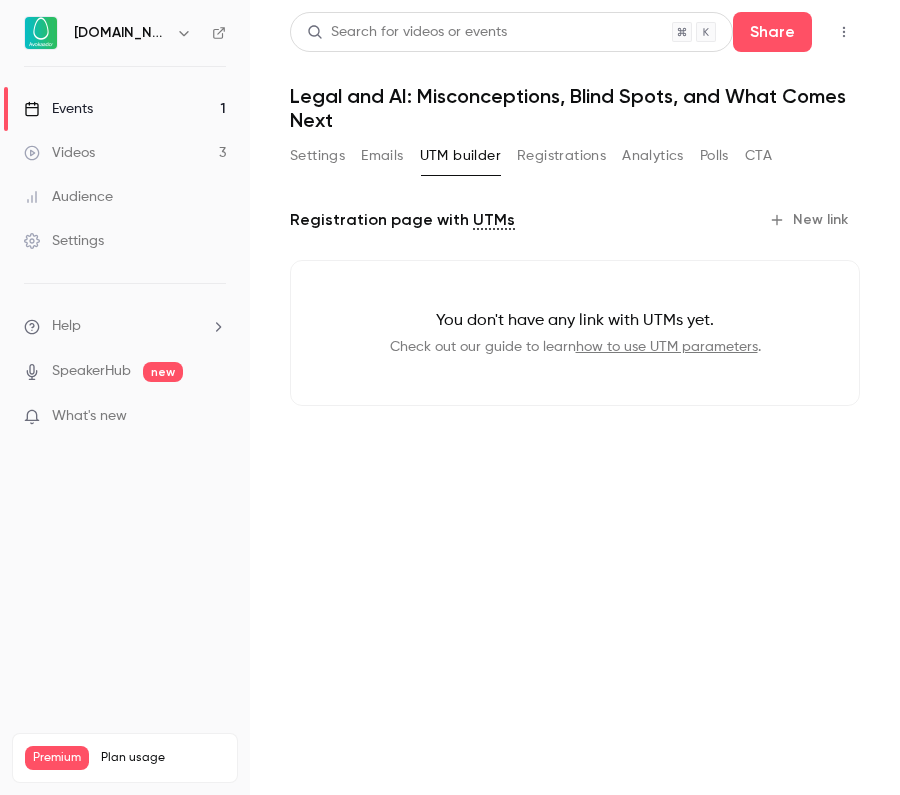 click on "how to use UTM parameters" at bounding box center [667, 347] 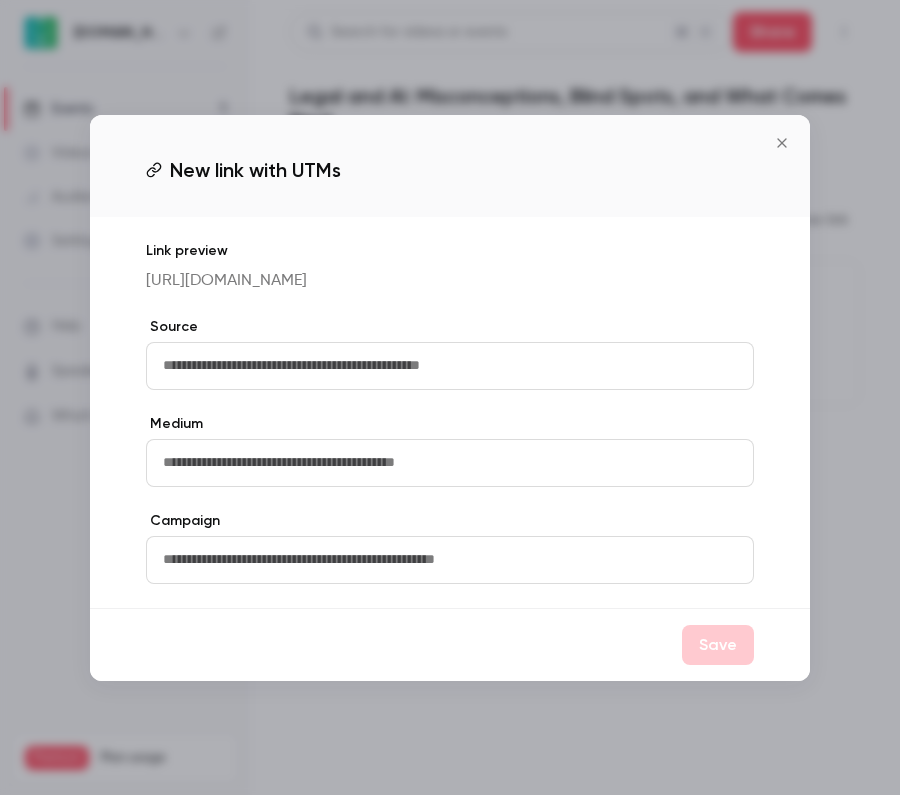click at bounding box center [450, 366] 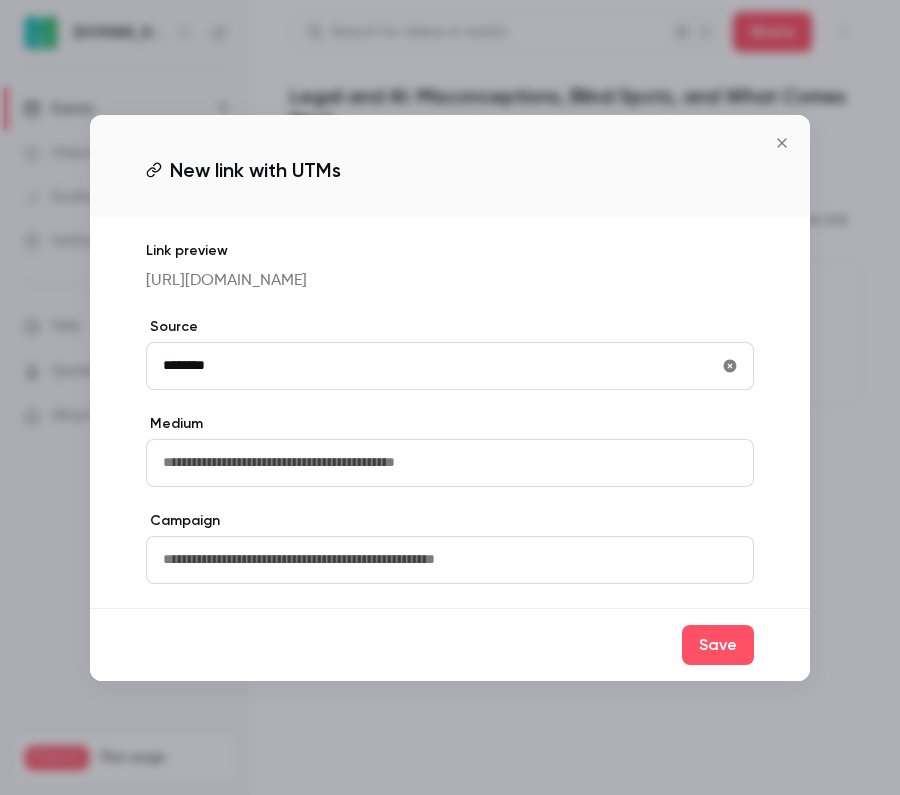 type on "********" 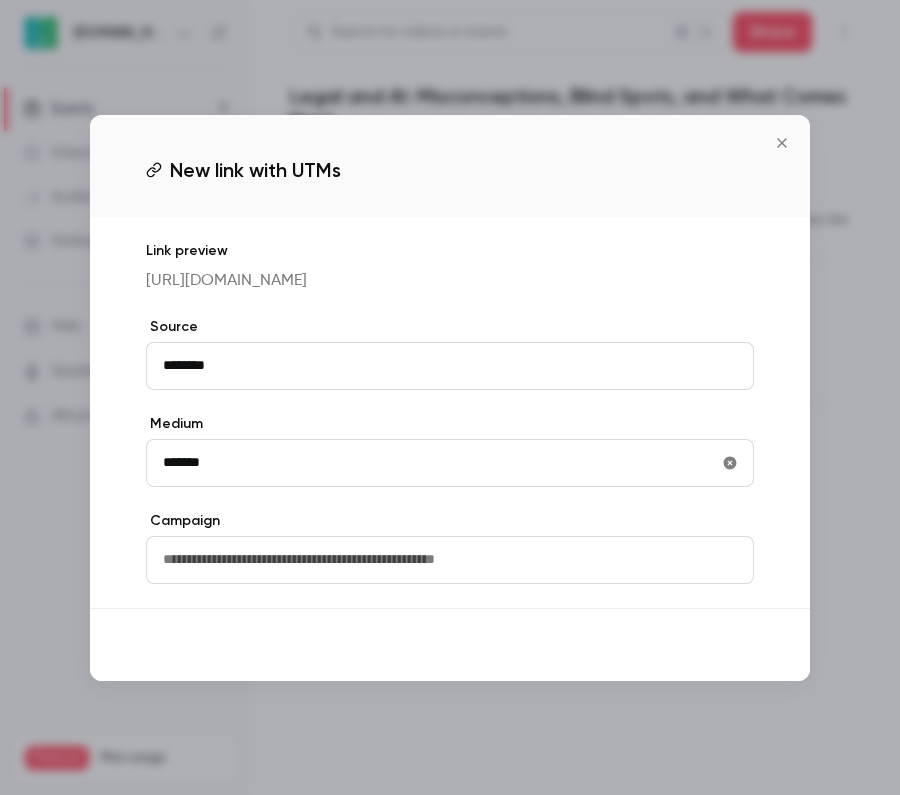 type on "*******" 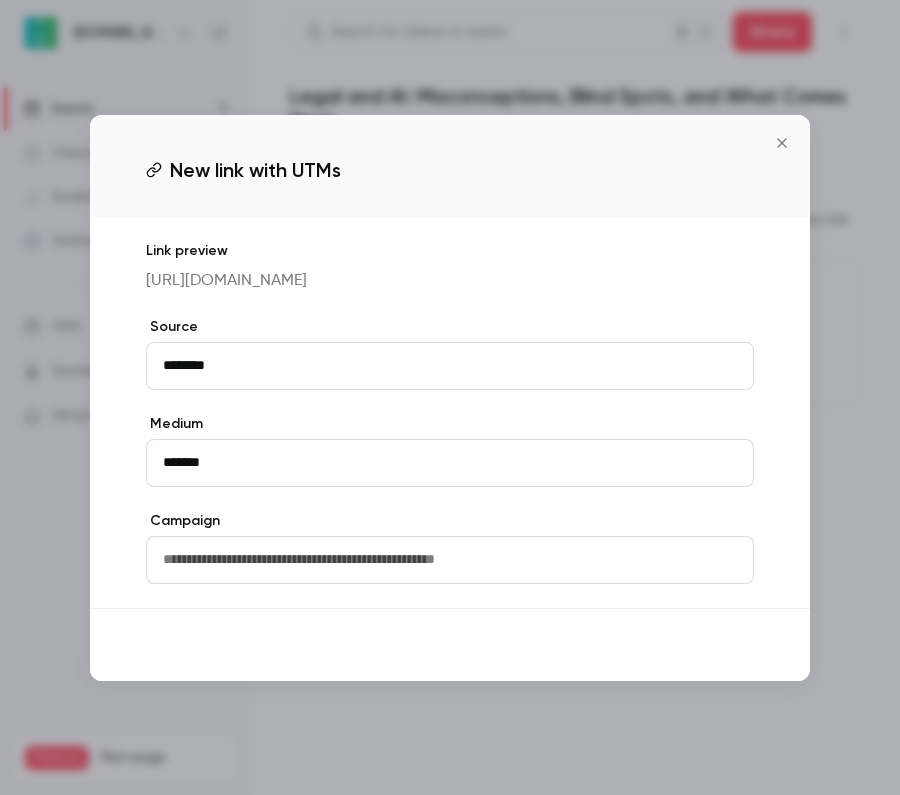 click on "Save" at bounding box center (718, 645) 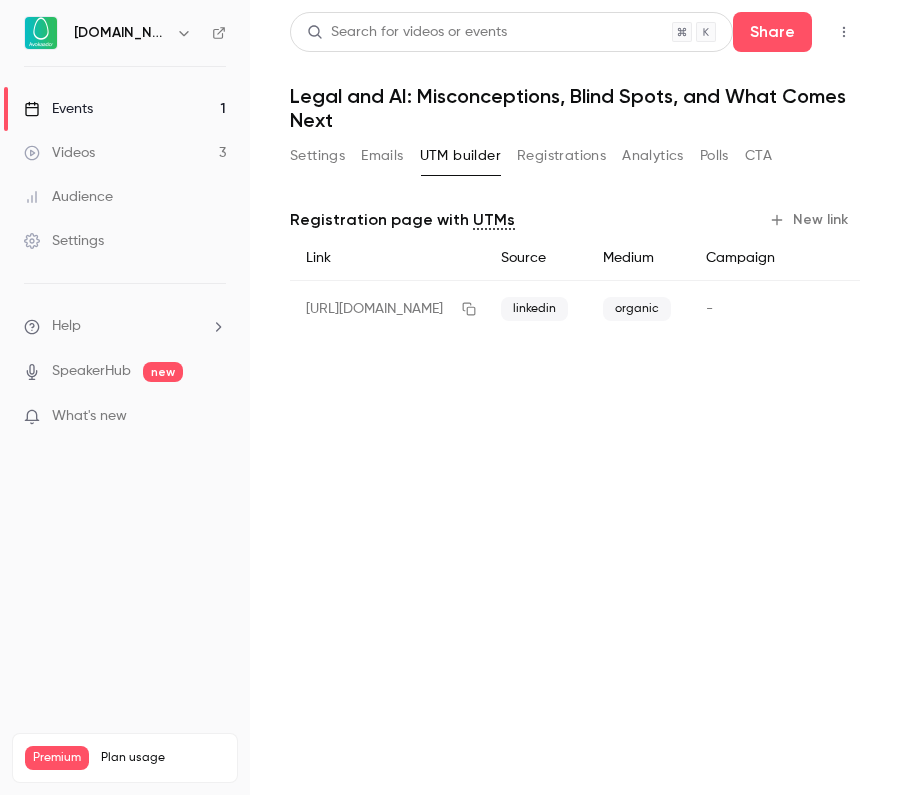 click on "Emails" at bounding box center [382, 156] 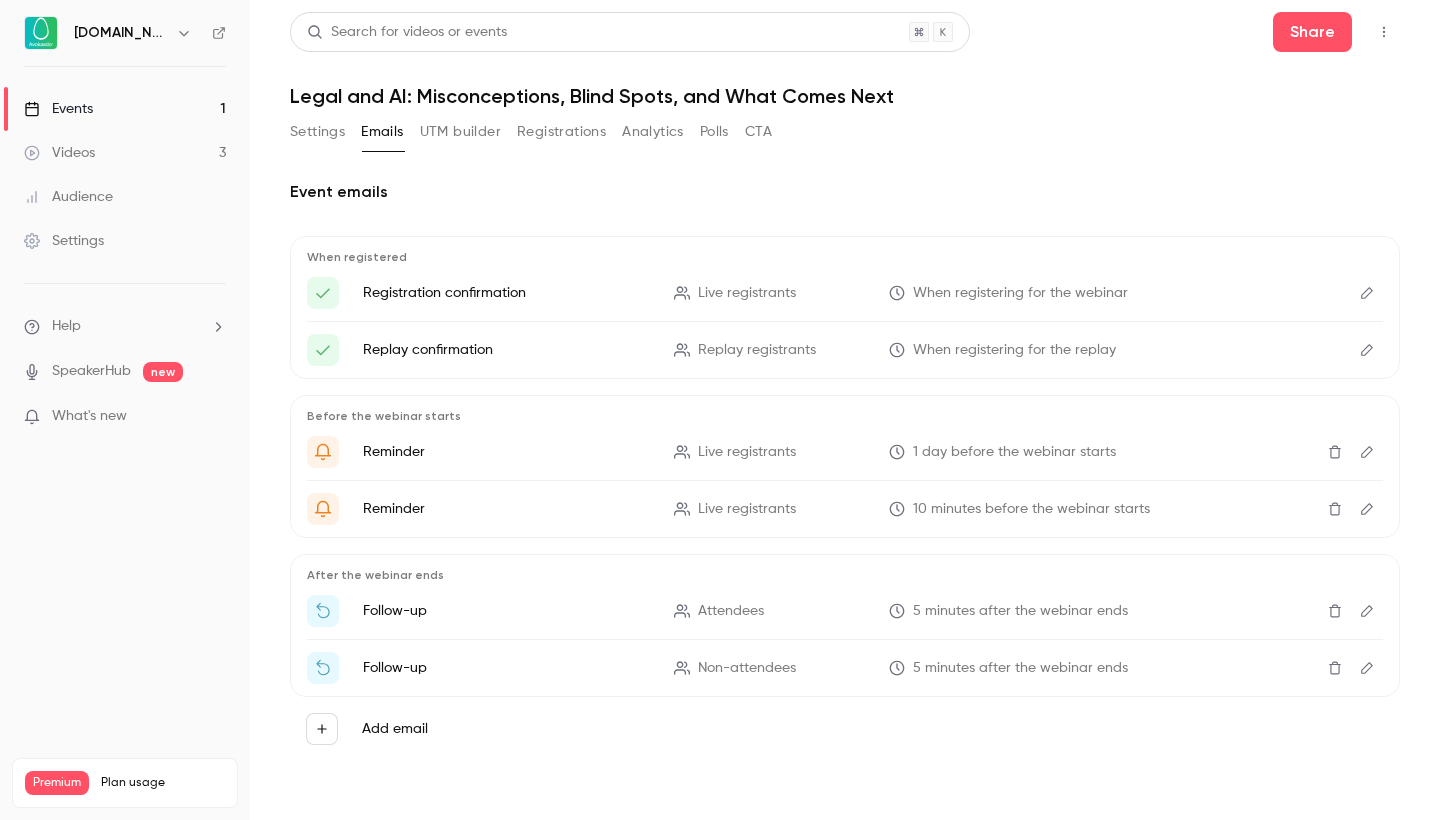 click on "Videos 3" at bounding box center [125, 153] 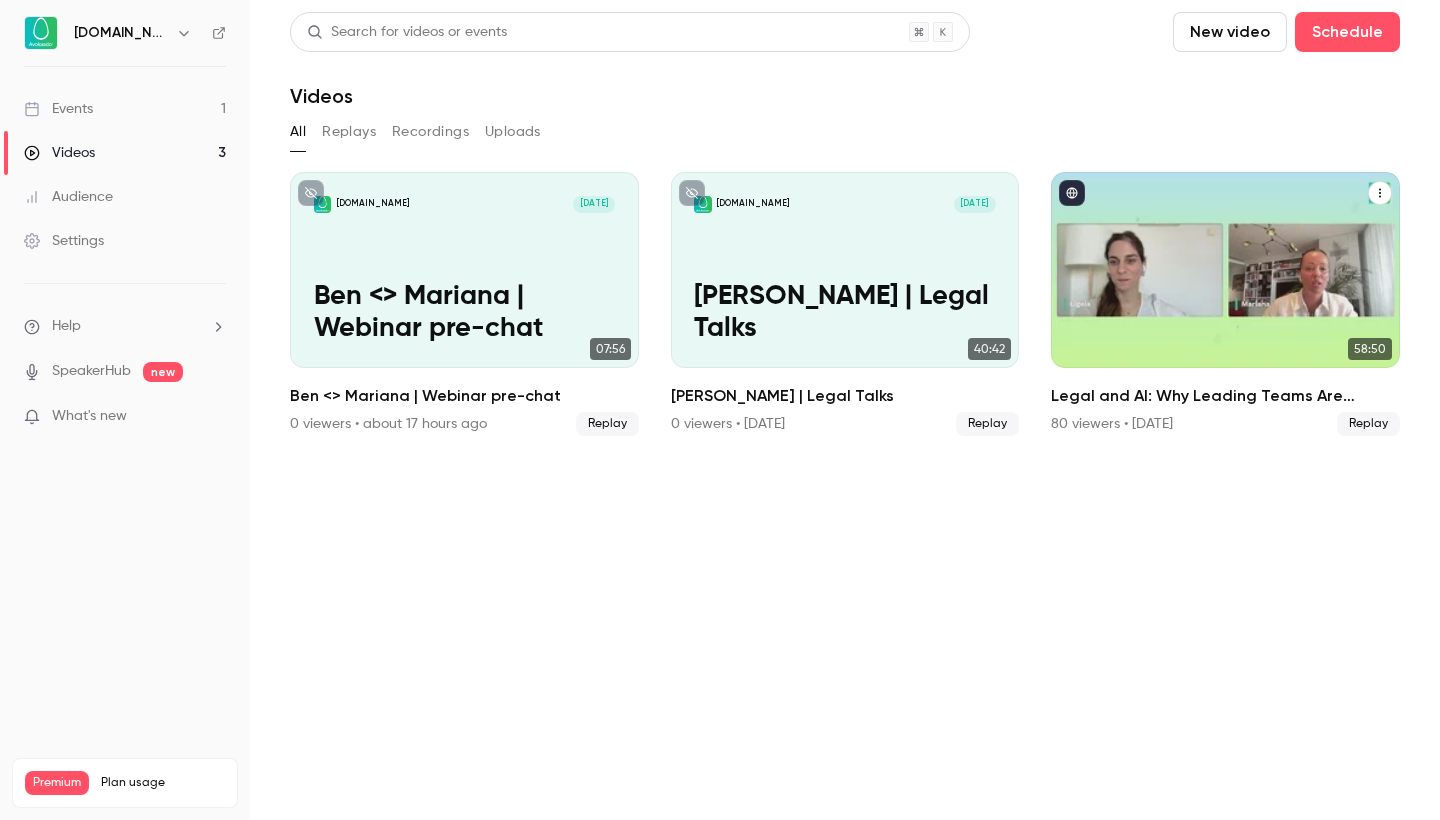 click at bounding box center (1225, 270) 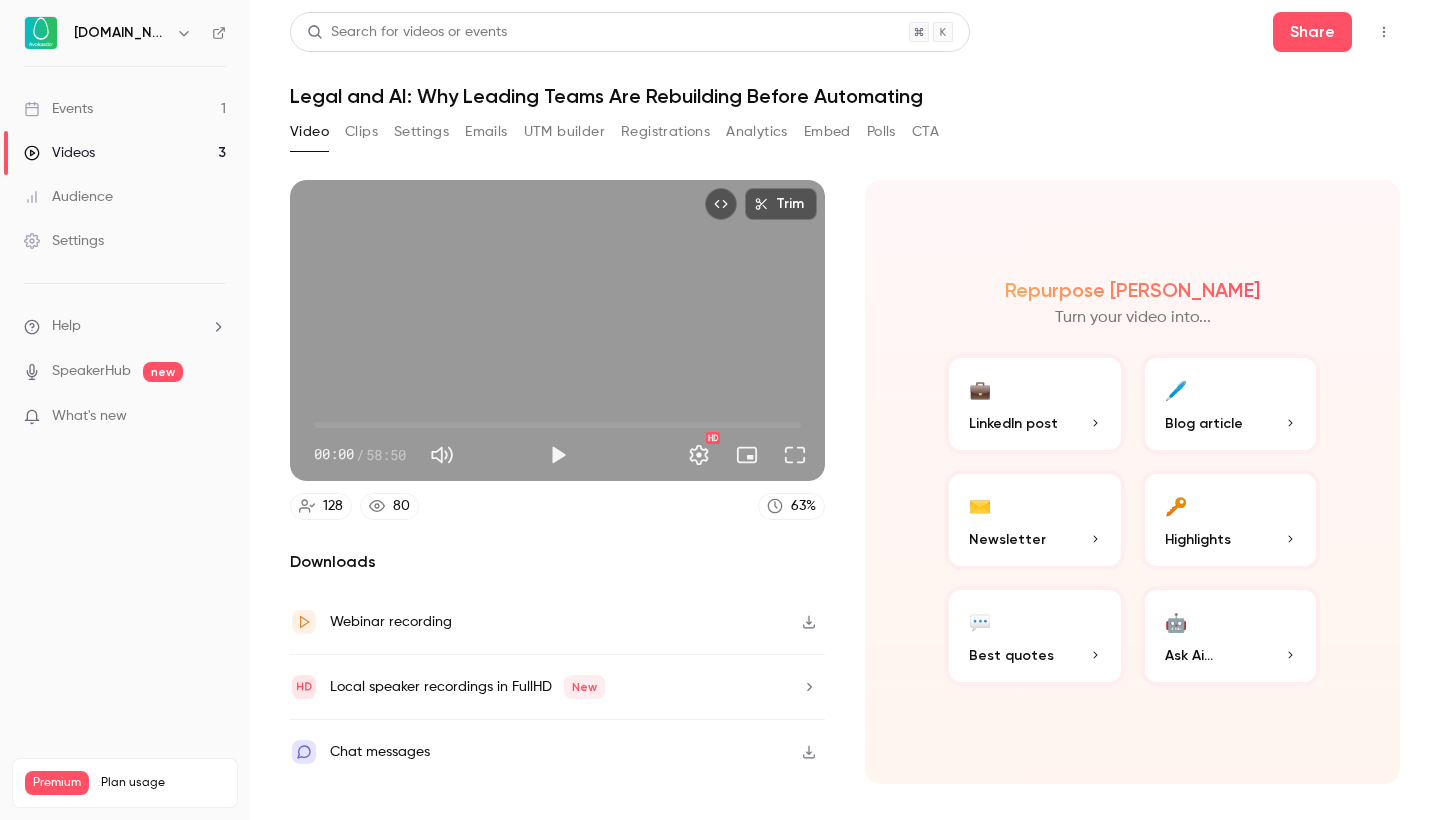 click on "UTM builder" at bounding box center [564, 132] 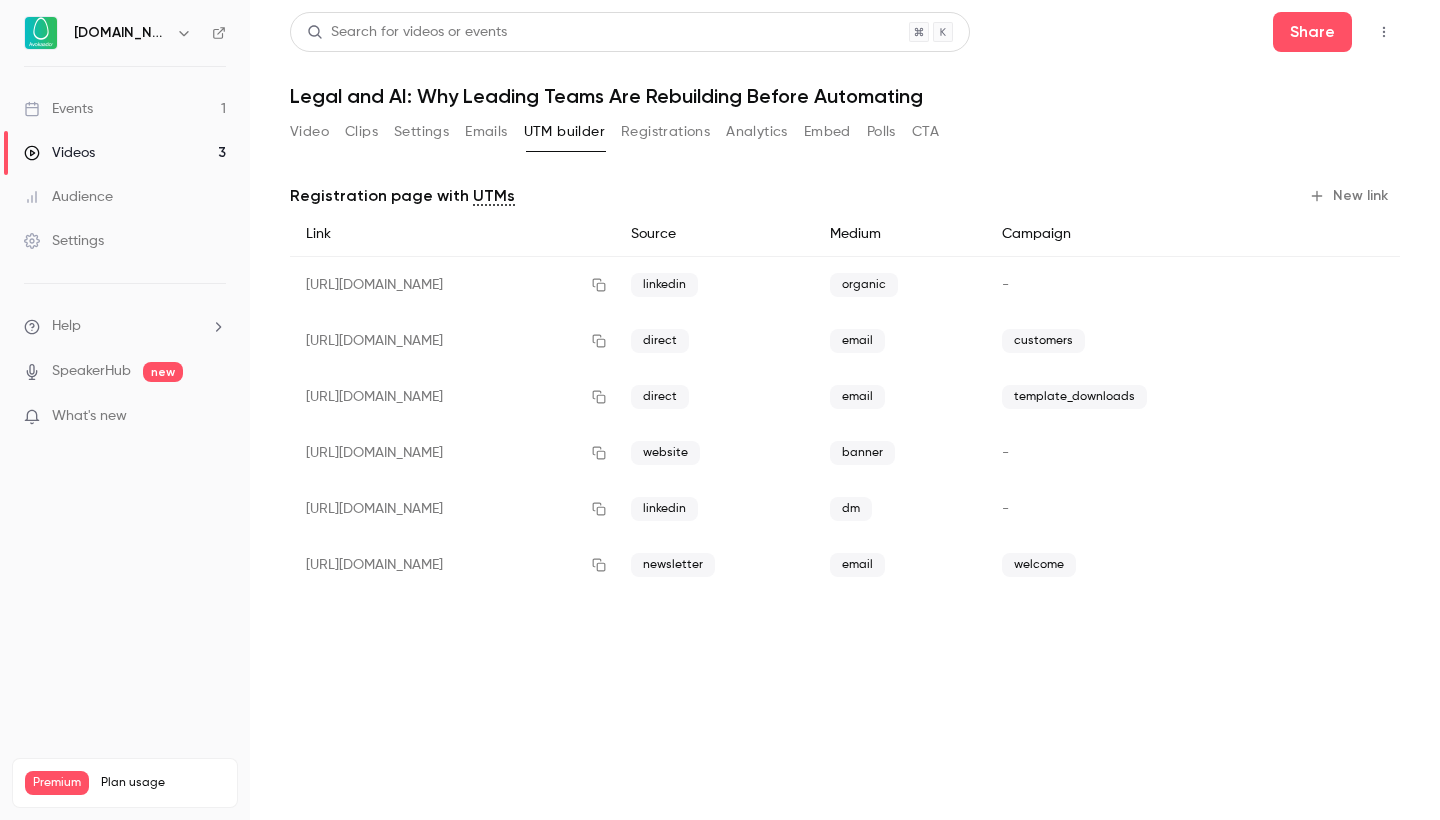 click on "Video" at bounding box center (309, 132) 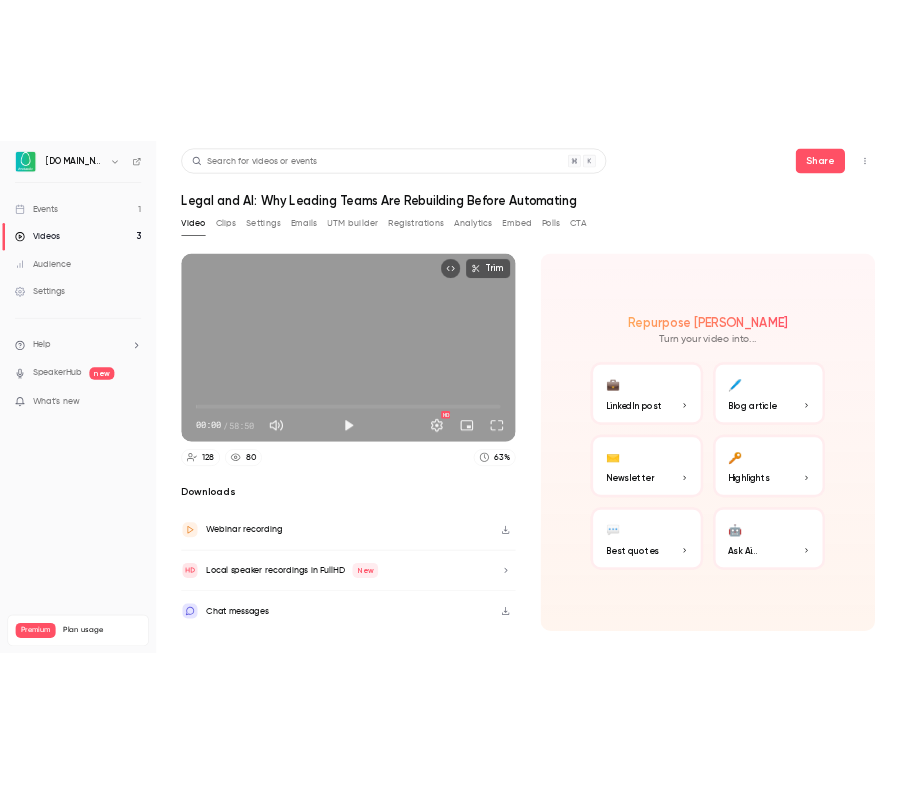 scroll, scrollTop: 0, scrollLeft: 0, axis: both 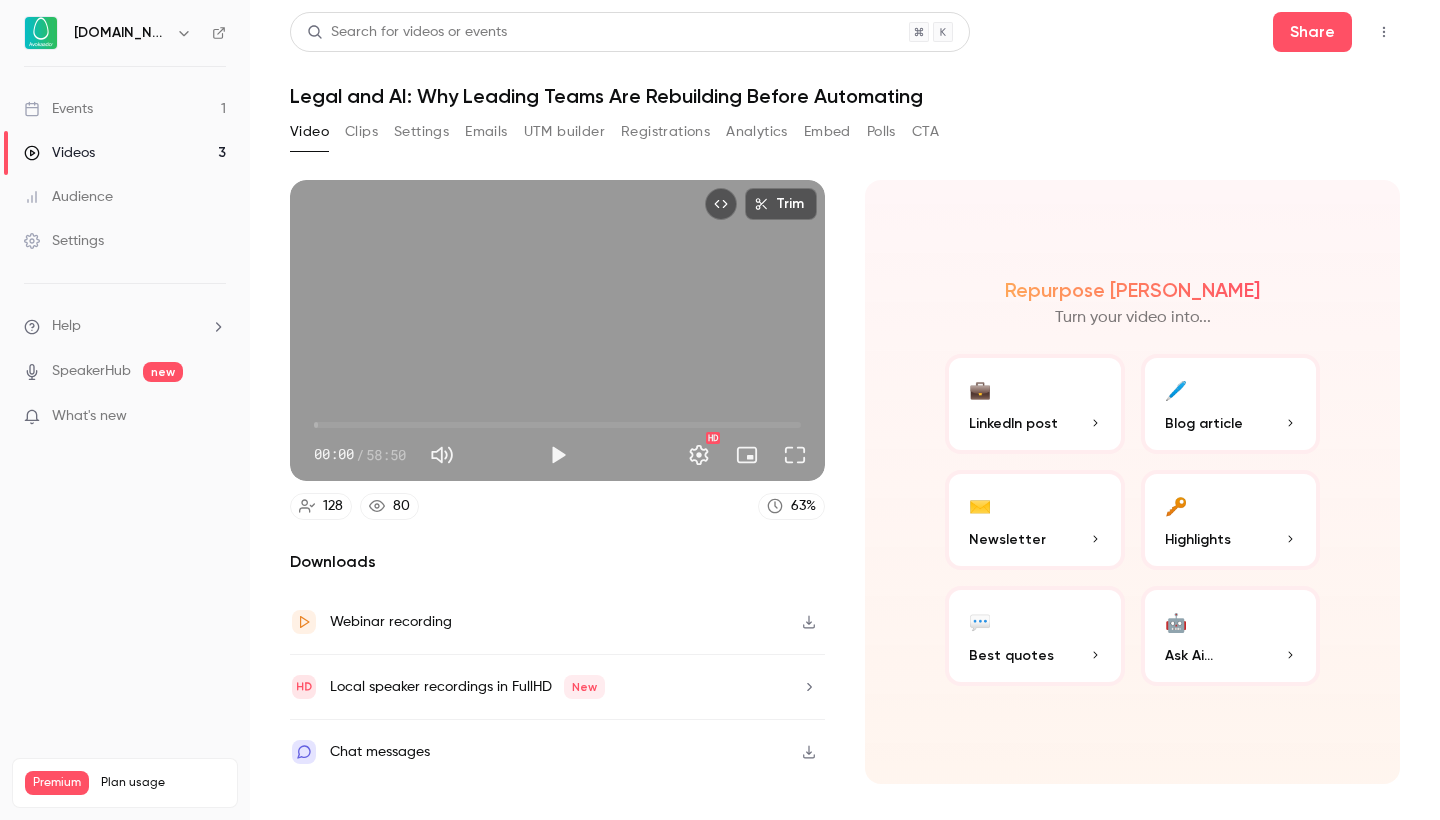 click on "Clips" at bounding box center [361, 132] 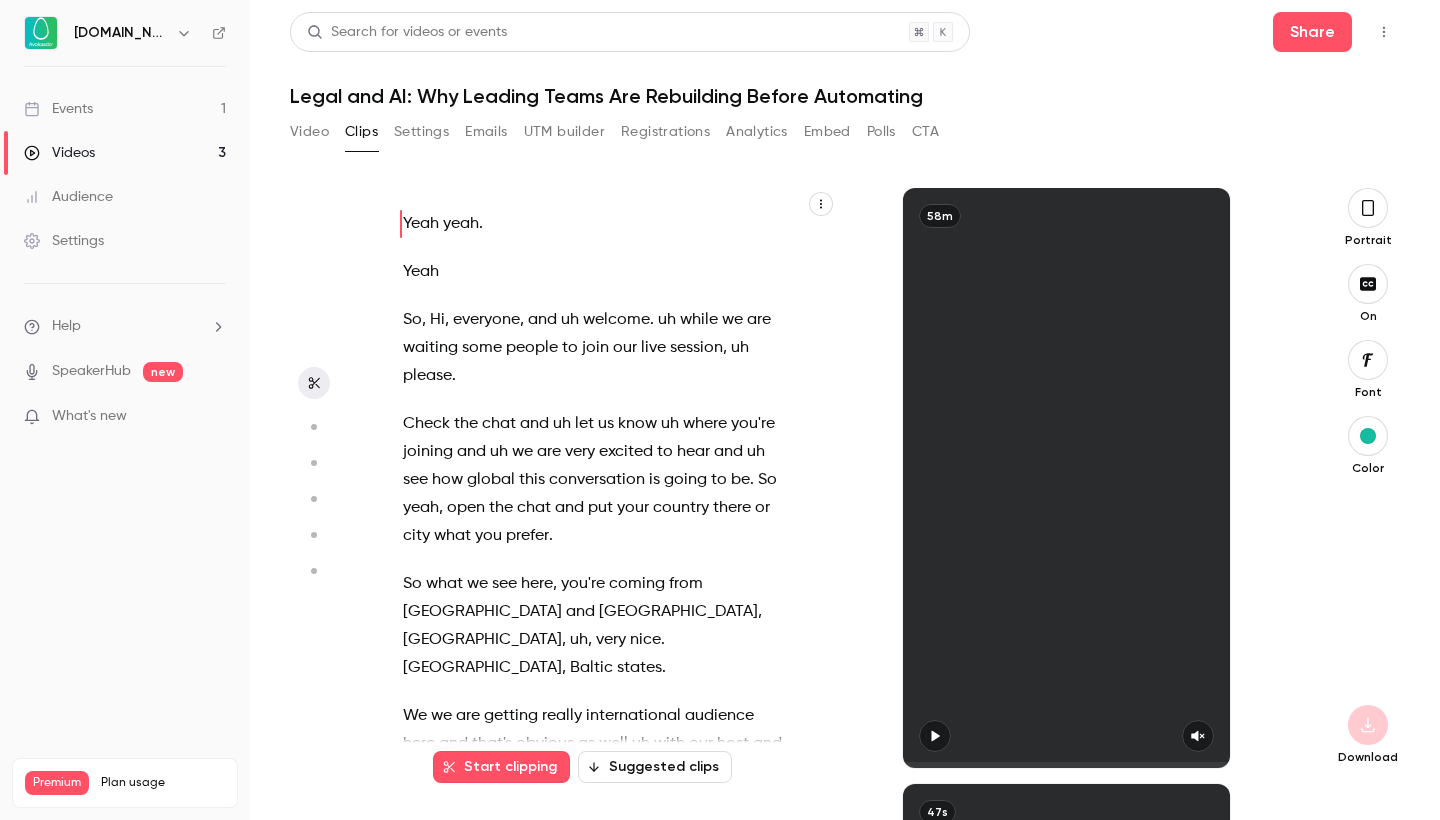 click on "Events 1" at bounding box center [125, 109] 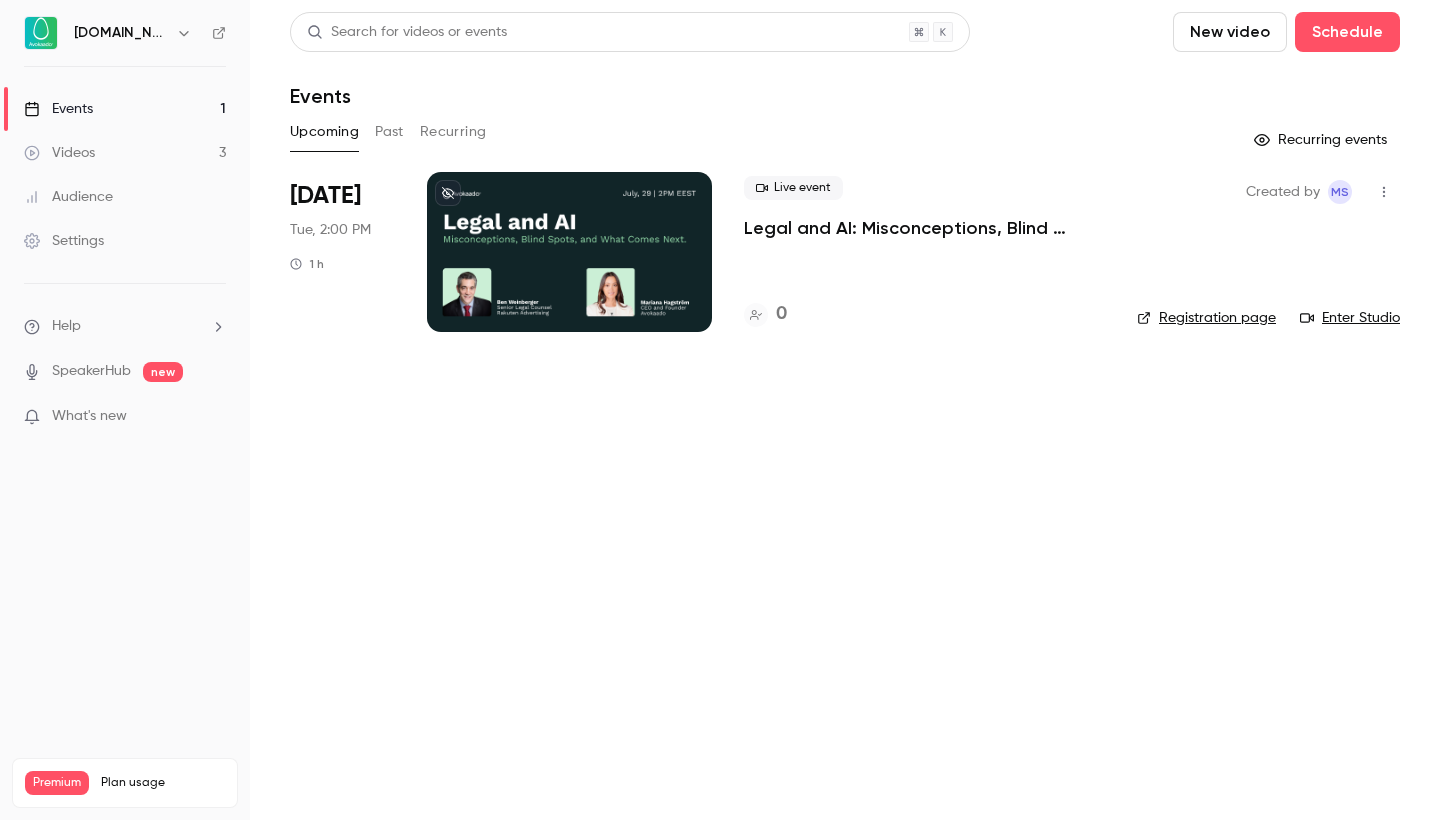 click at bounding box center (569, 252) 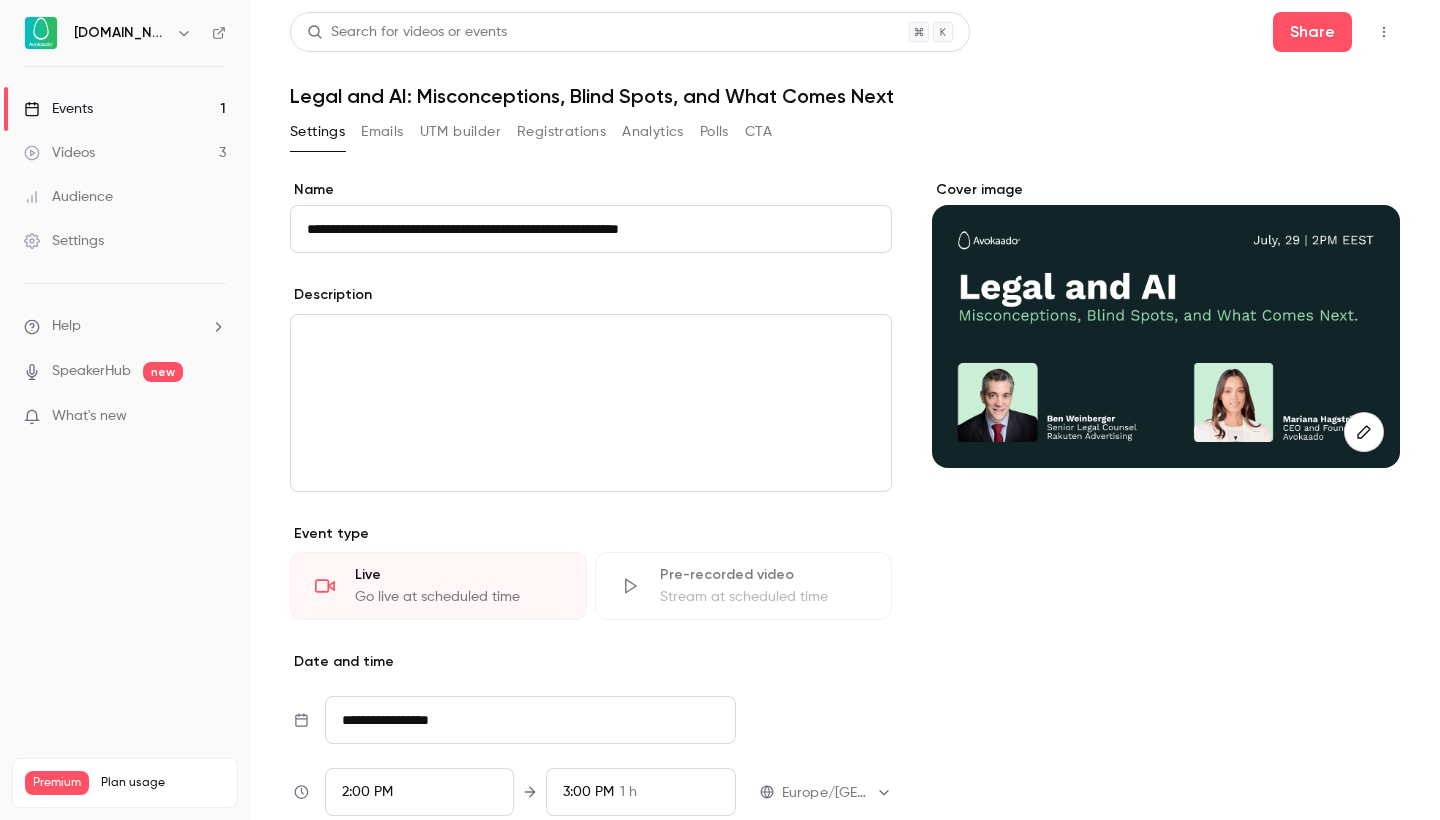 click at bounding box center (591, 403) 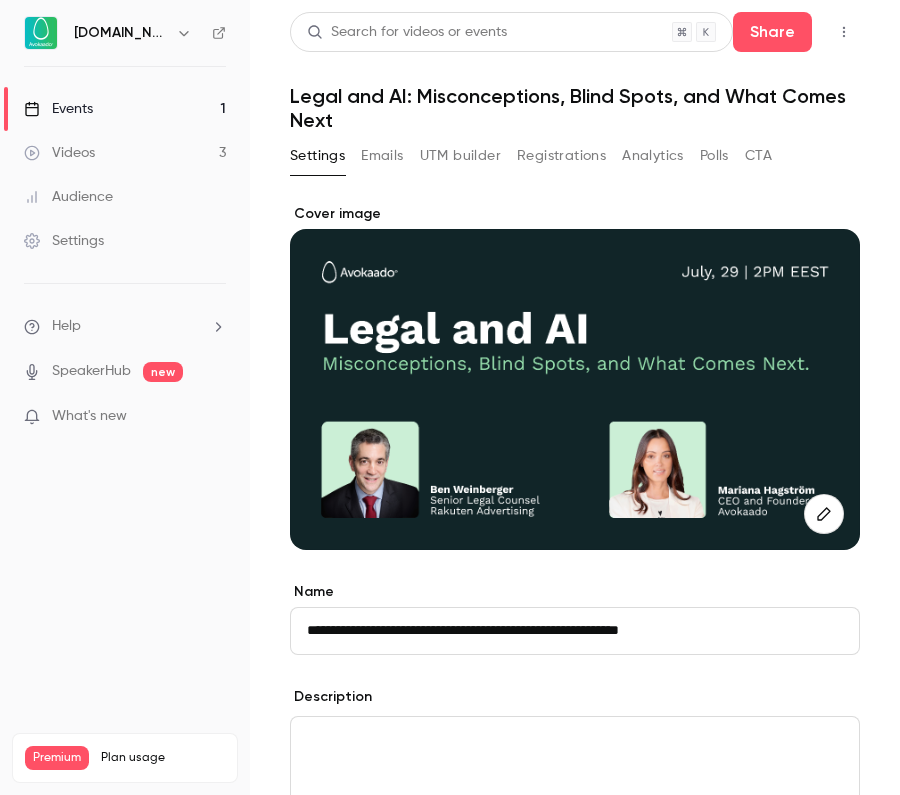 click on "Description" at bounding box center [575, 699] 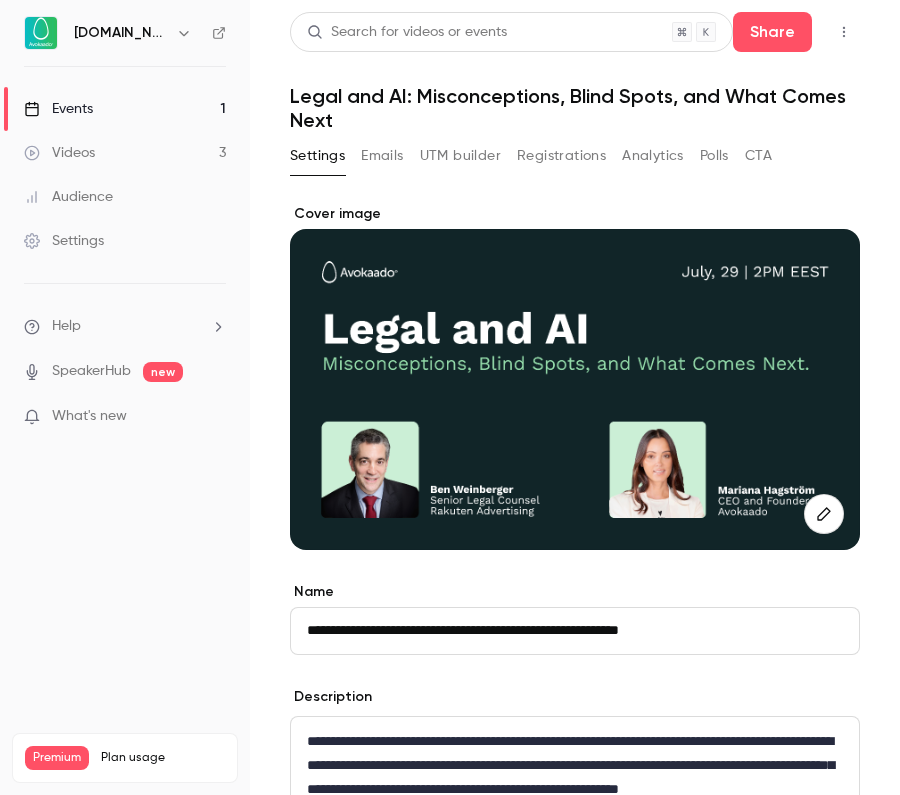 scroll, scrollTop: 18, scrollLeft: 0, axis: vertical 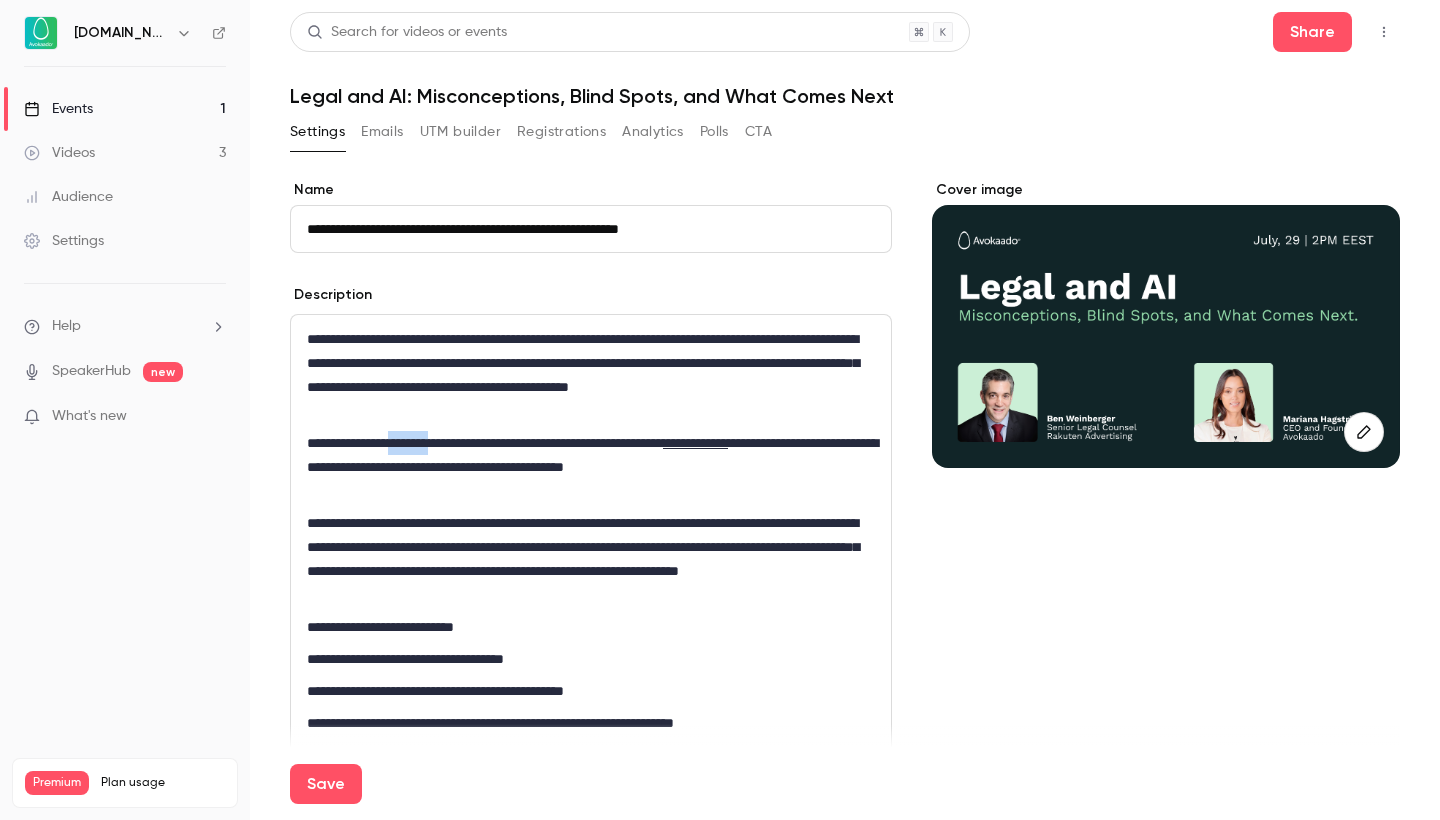 drag, startPoint x: 401, startPoint y: 439, endPoint x: 461, endPoint y: 439, distance: 60 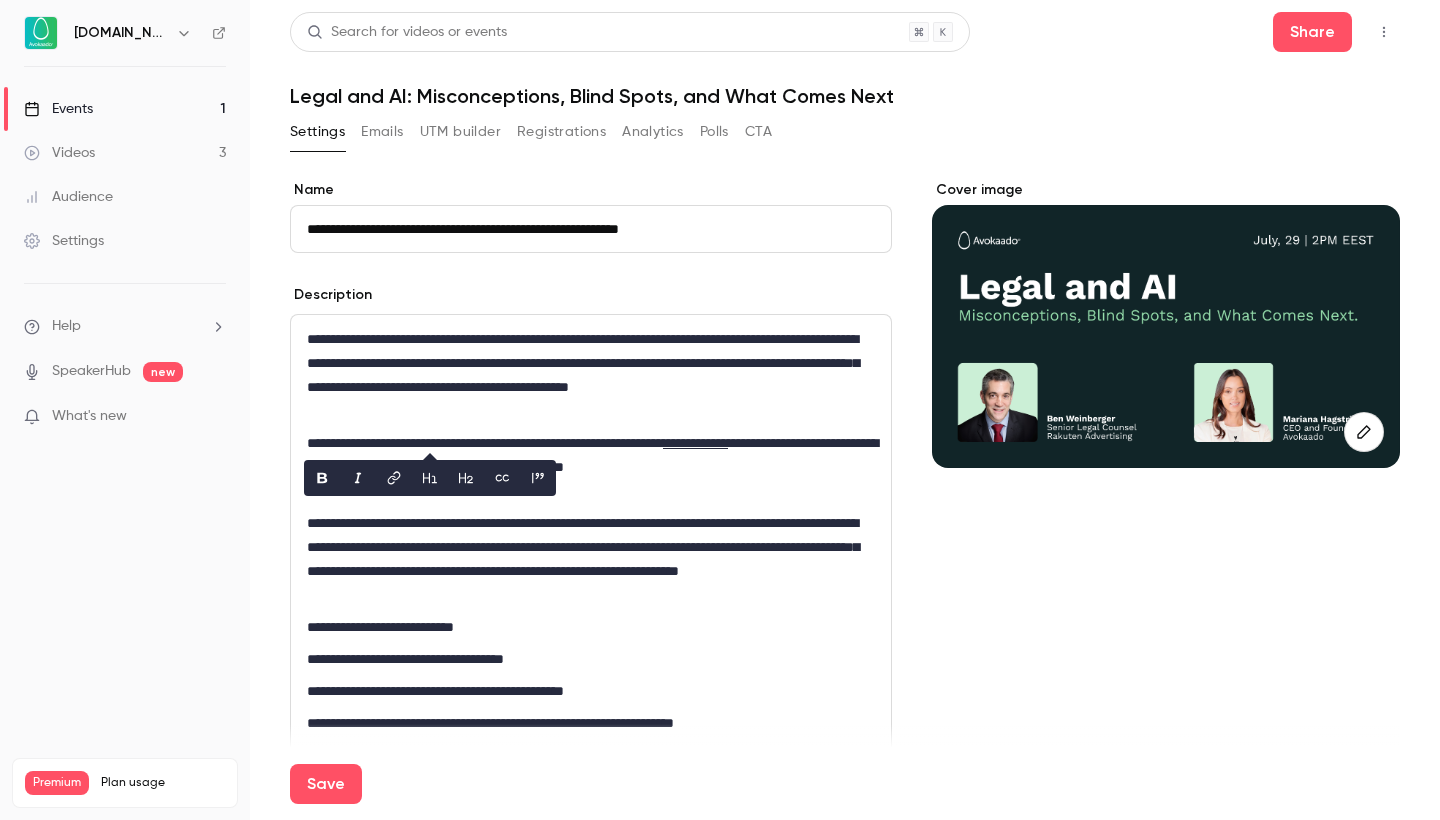 click on "**********" at bounding box center (591, 467) 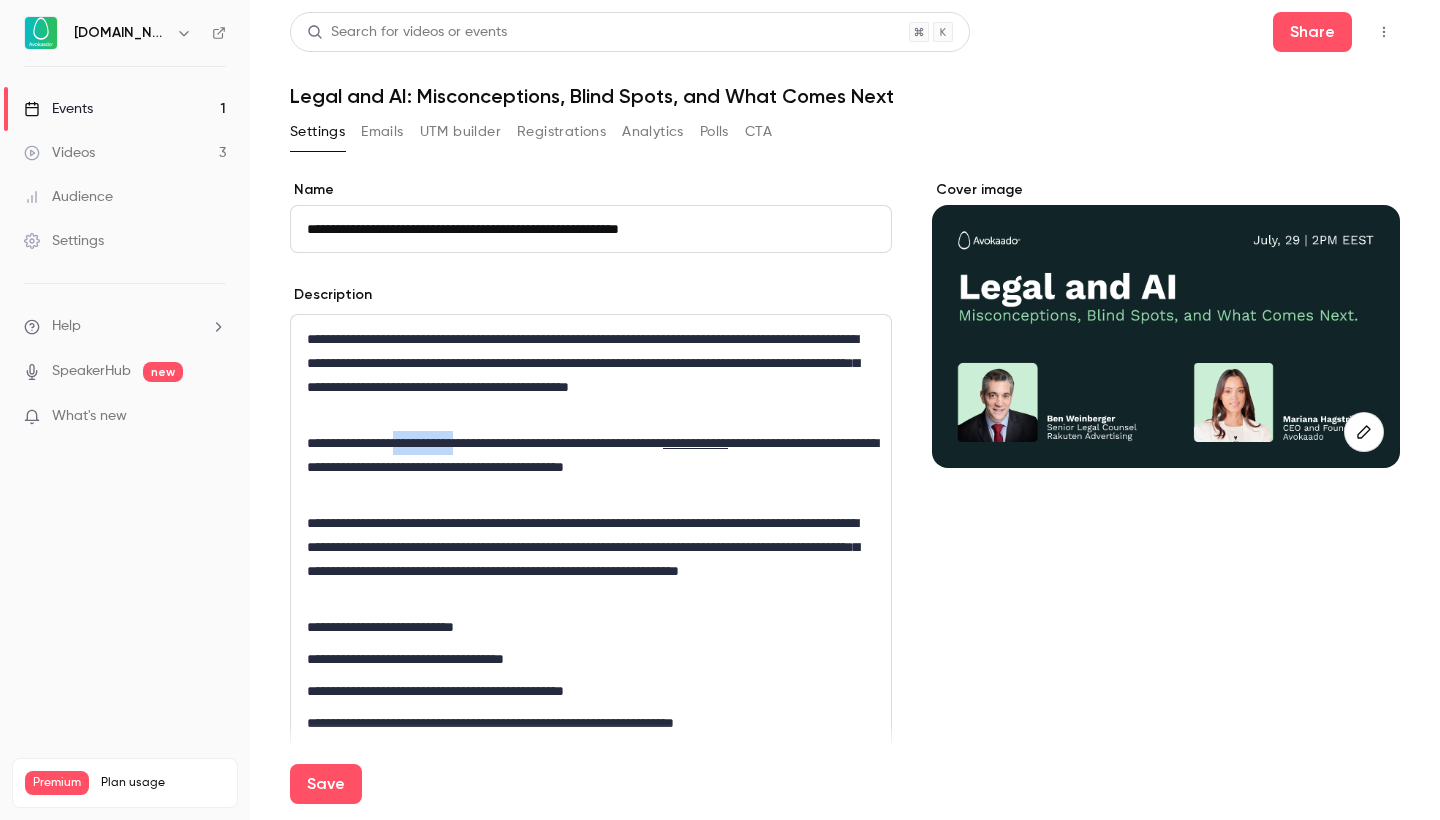 drag, startPoint x: 490, startPoint y: 445, endPoint x: 407, endPoint y: 441, distance: 83.09633 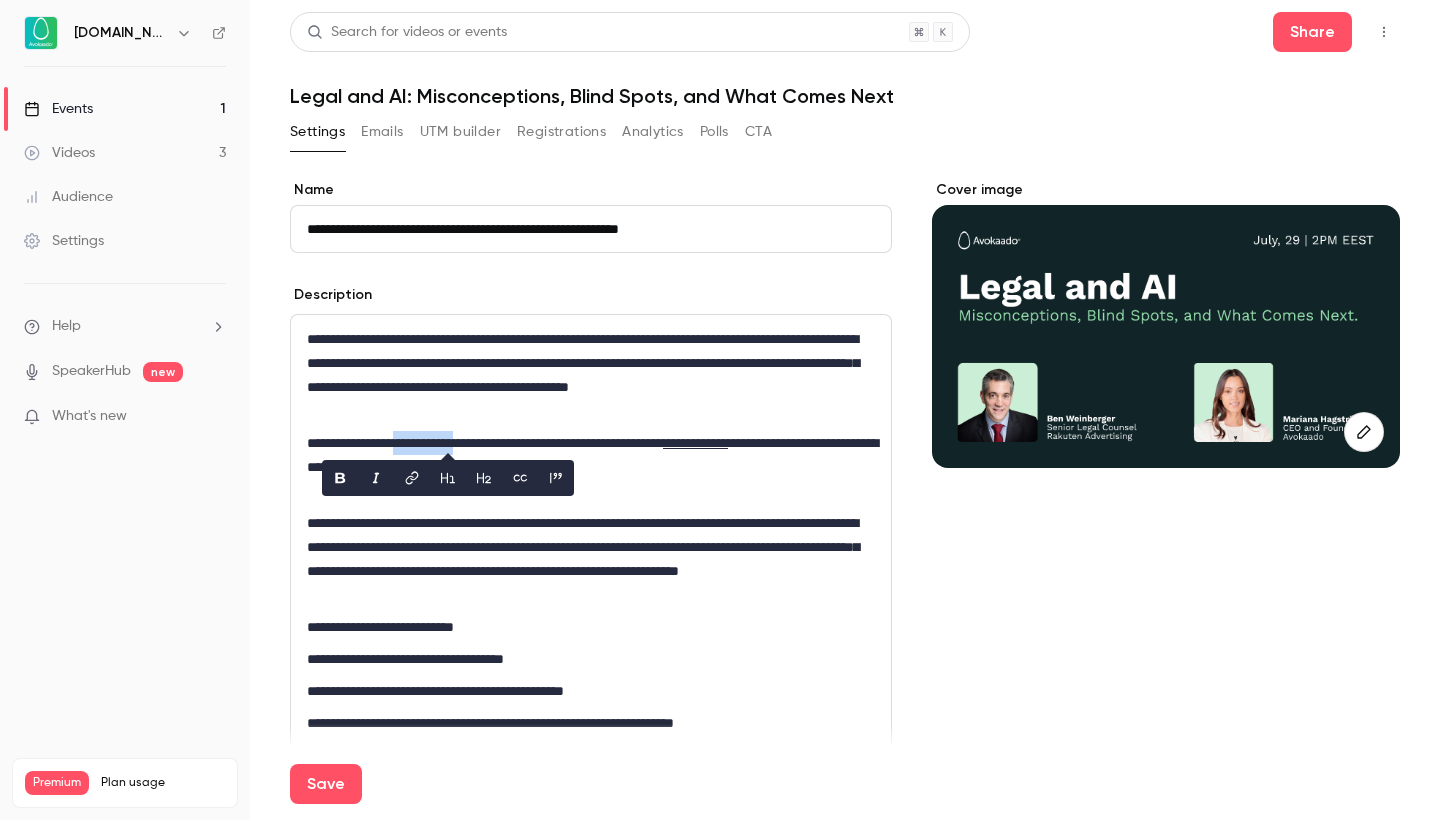 type 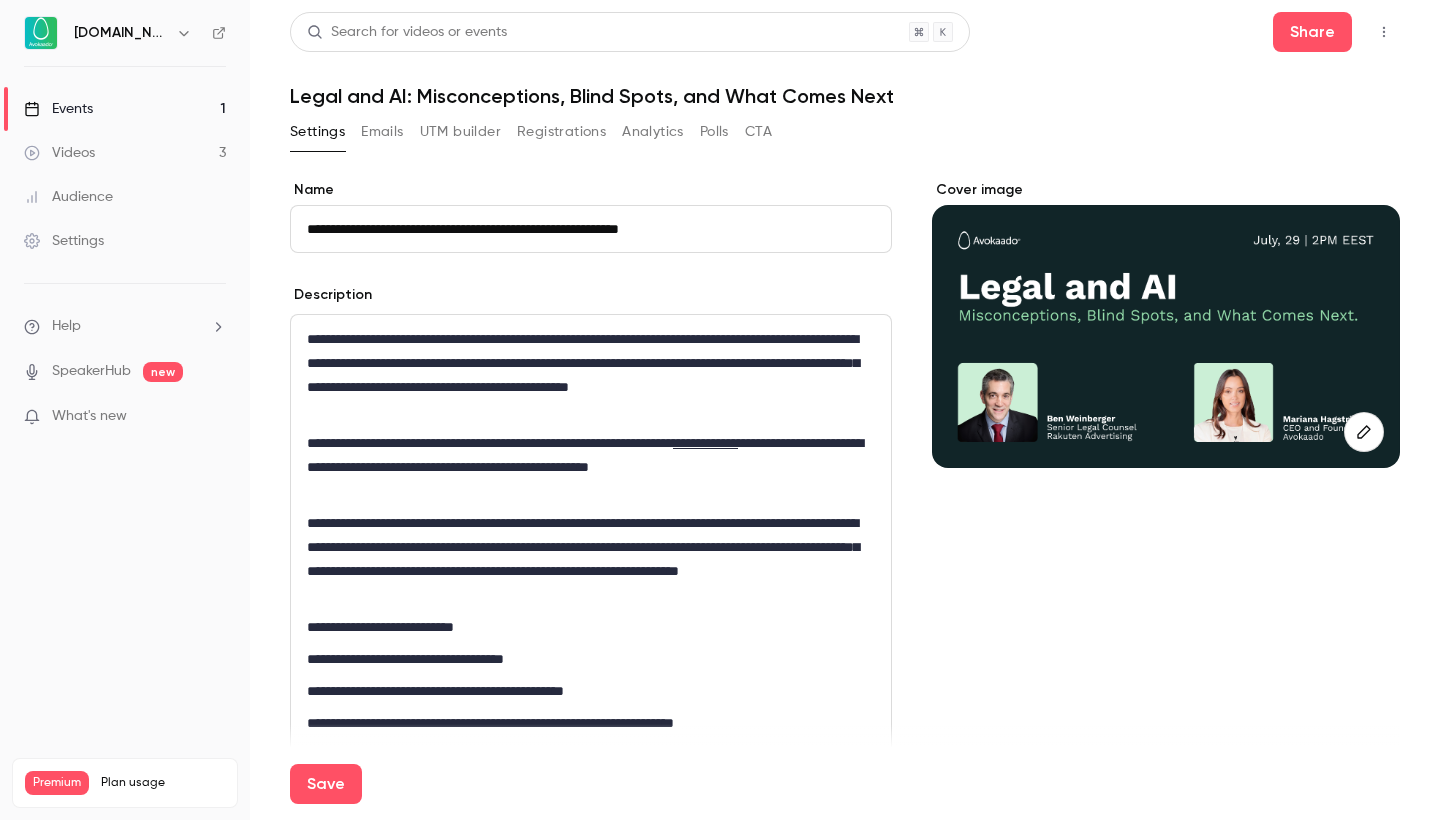 click on "**********" at bounding box center [591, 623] 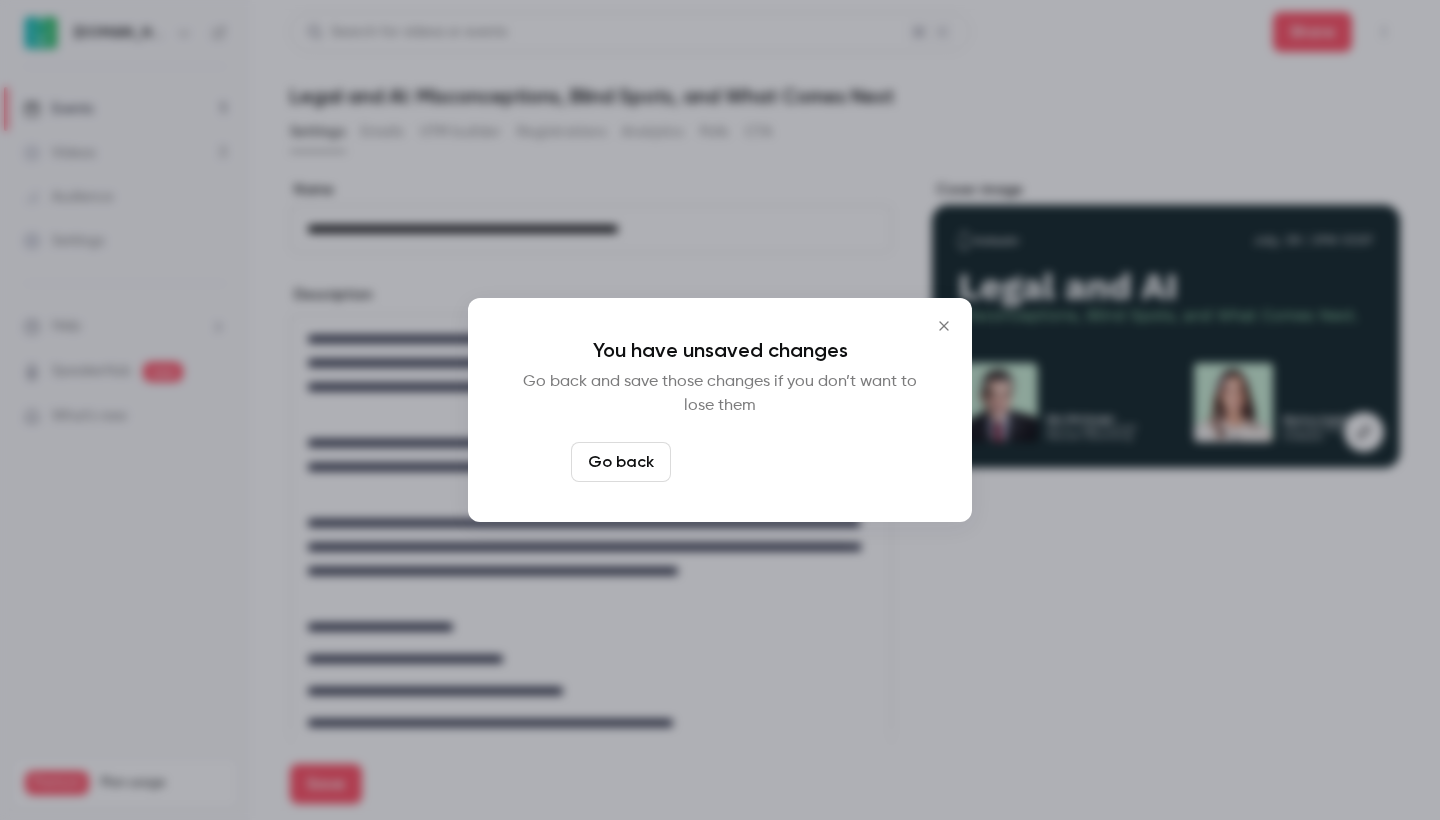 click on "Leave page anyway" at bounding box center [774, 462] 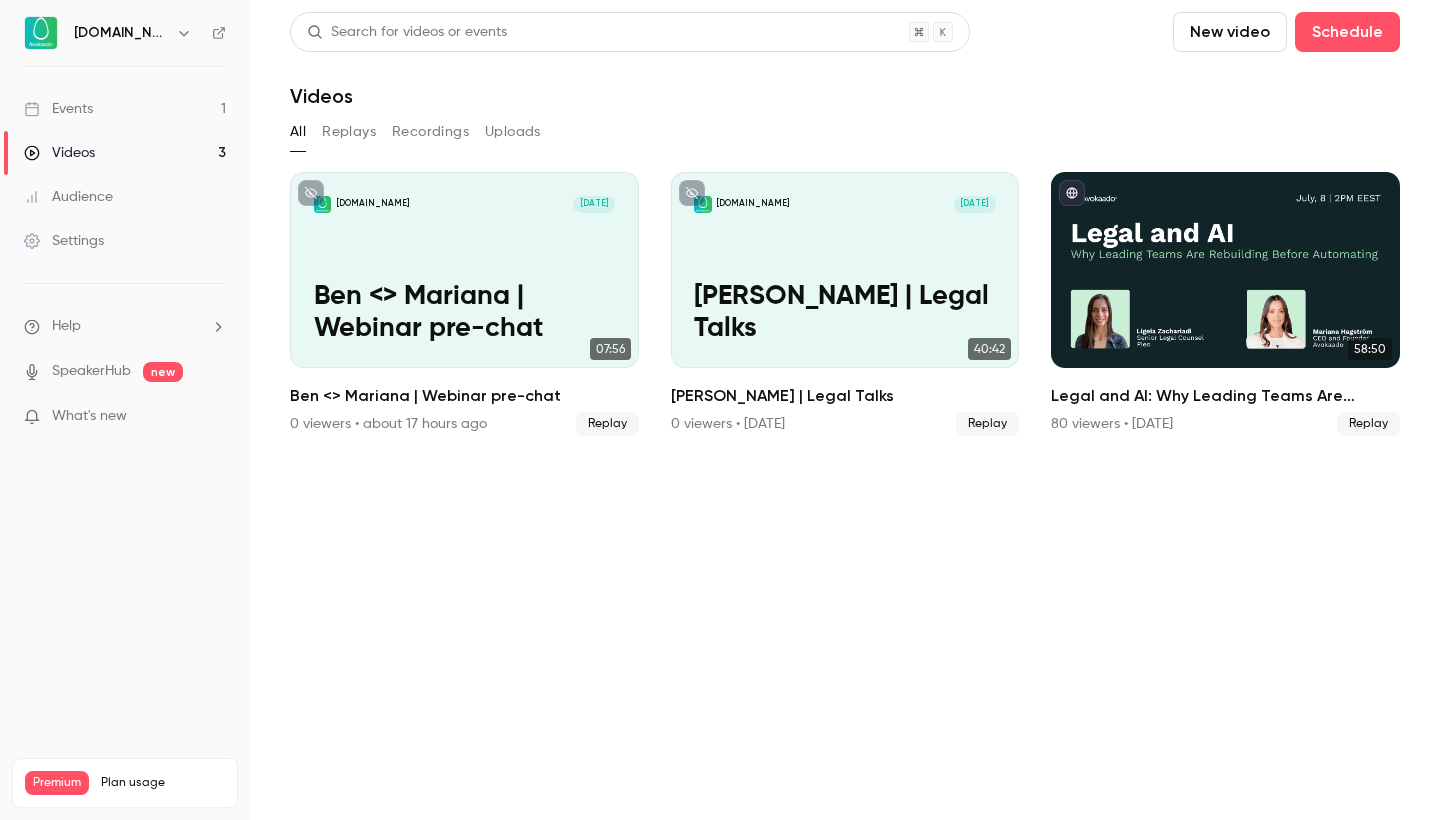 click on "Events 1" at bounding box center (125, 109) 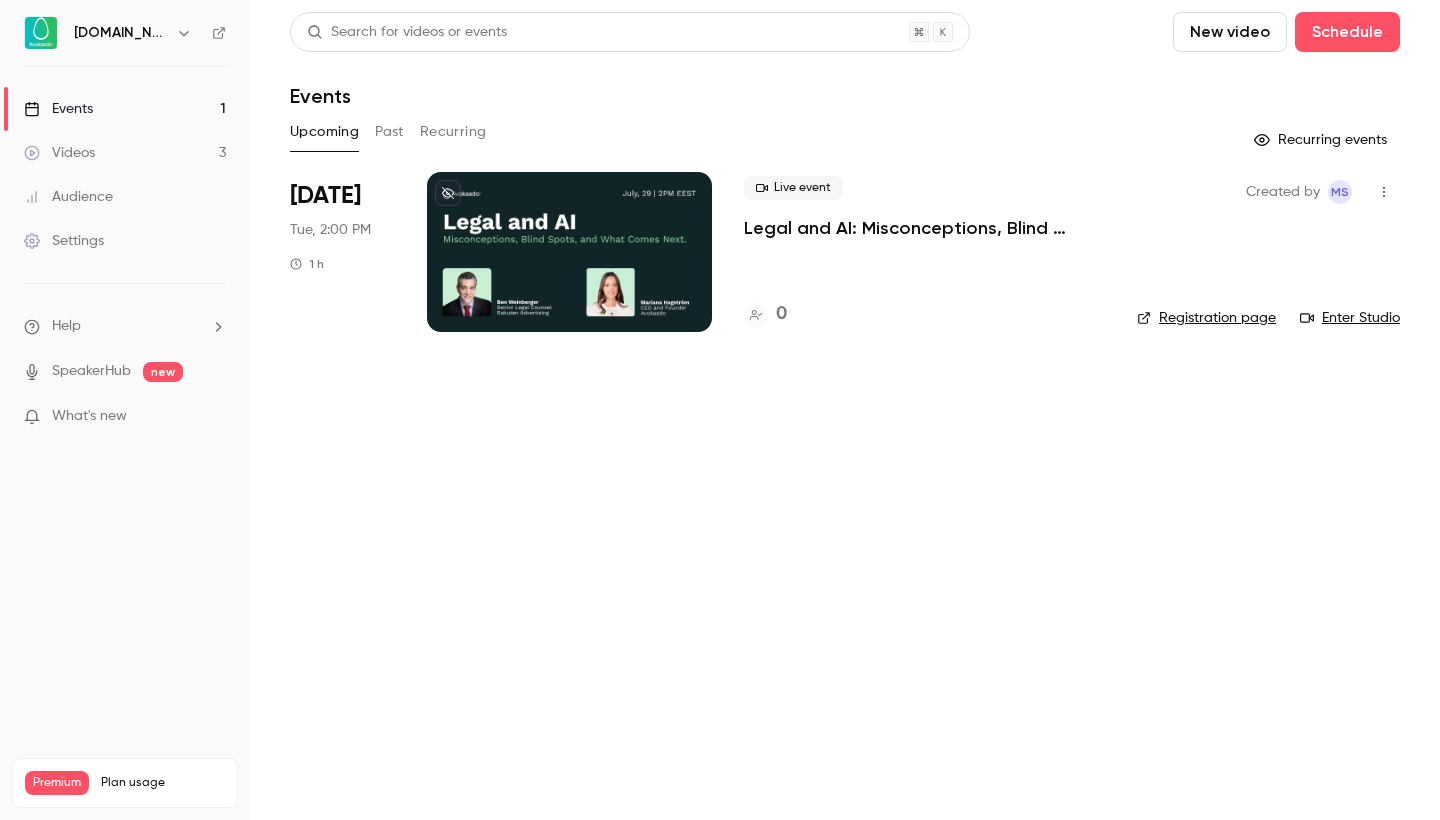 click on "Videos 3" at bounding box center (125, 153) 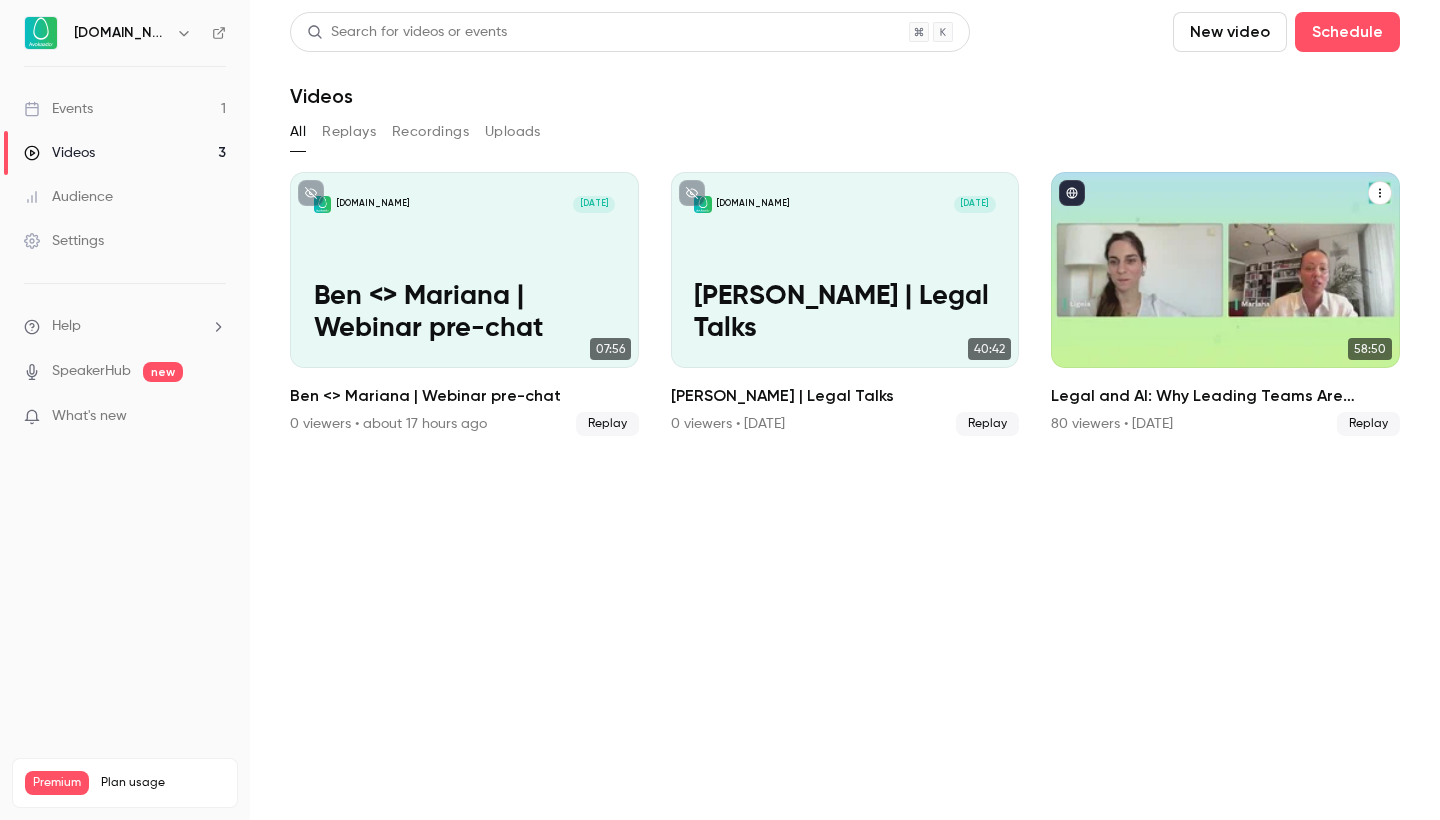 click at bounding box center (1225, 270) 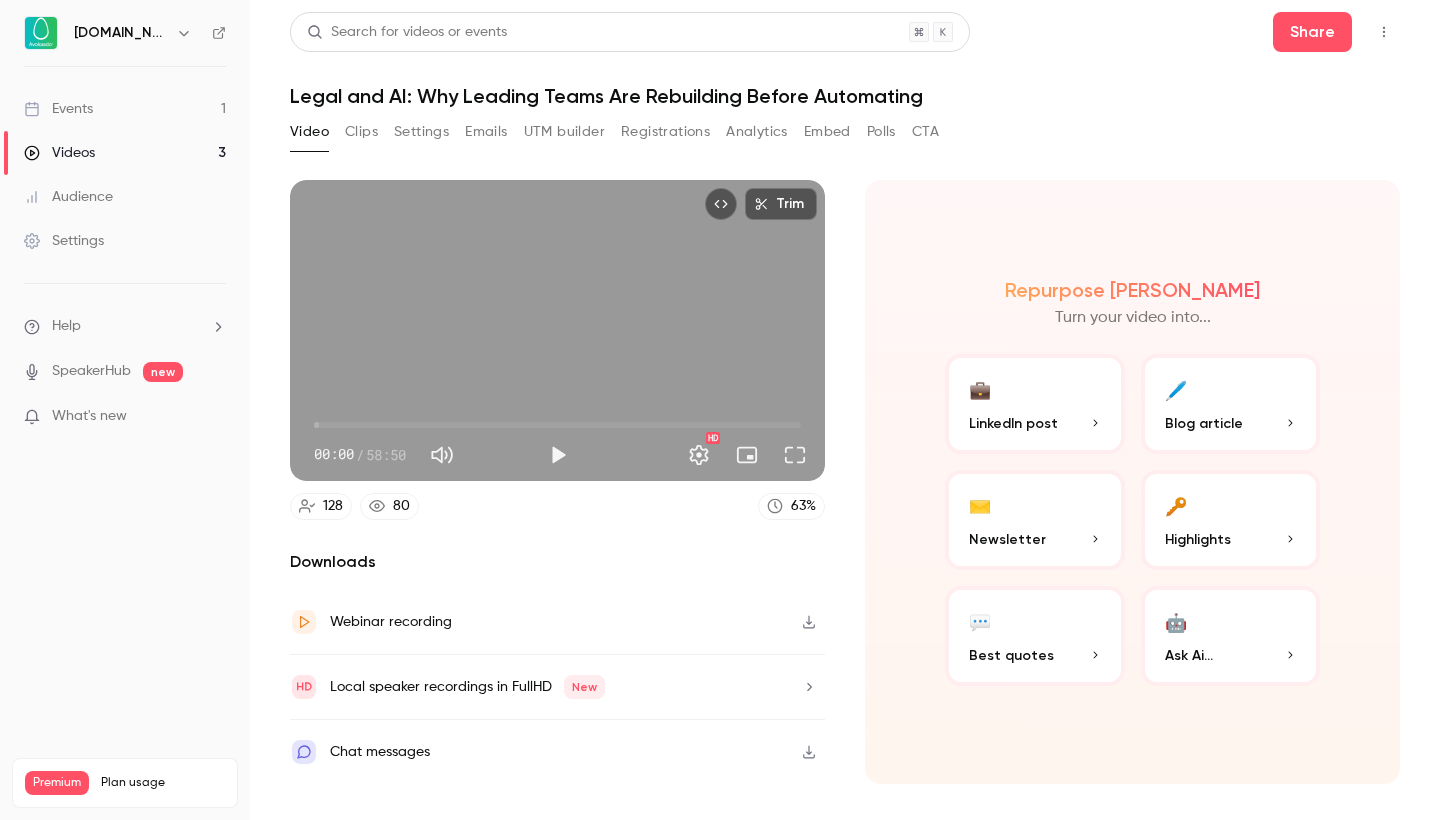 scroll, scrollTop: 0, scrollLeft: 0, axis: both 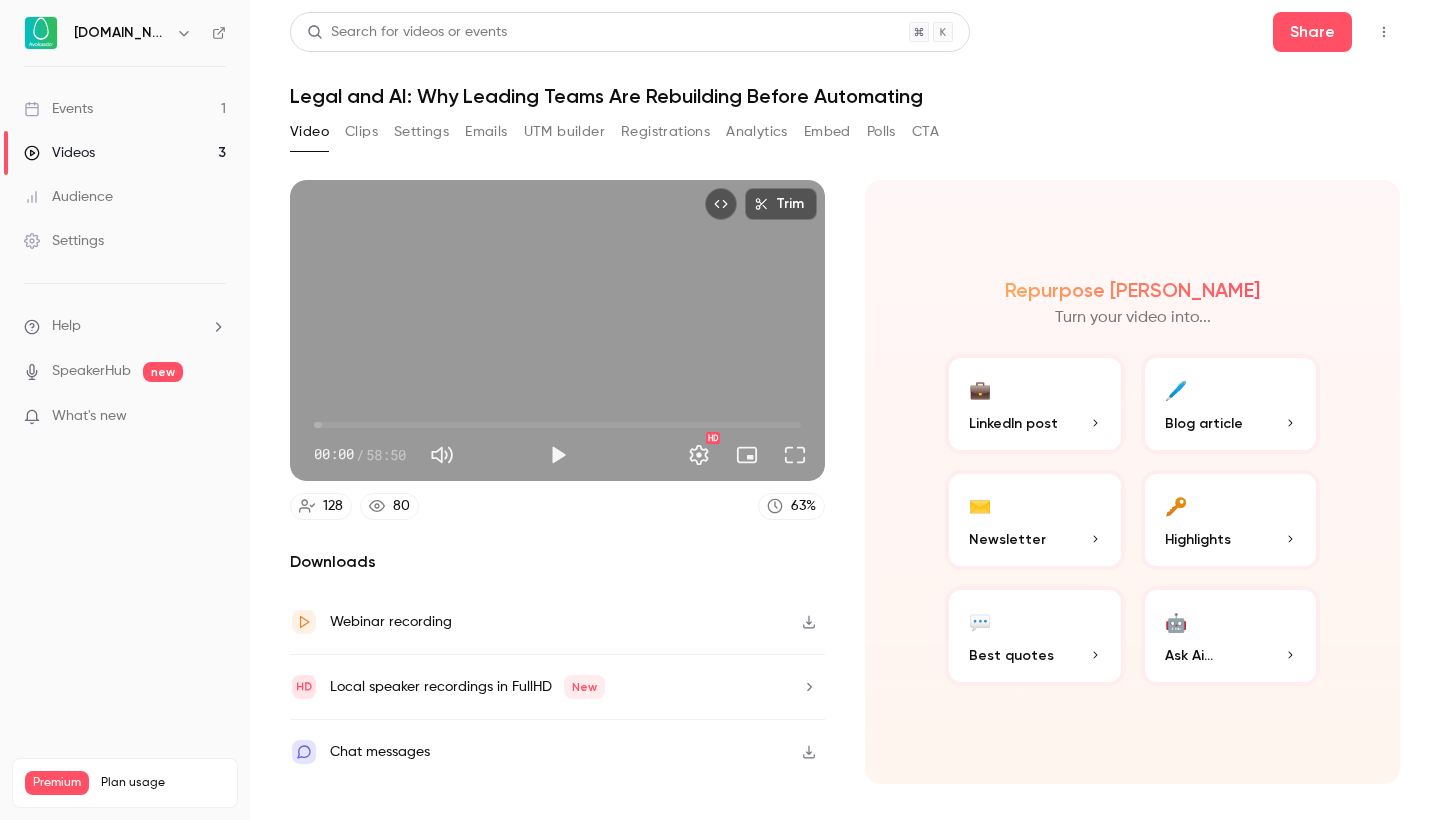click on "Registrations" at bounding box center (665, 132) 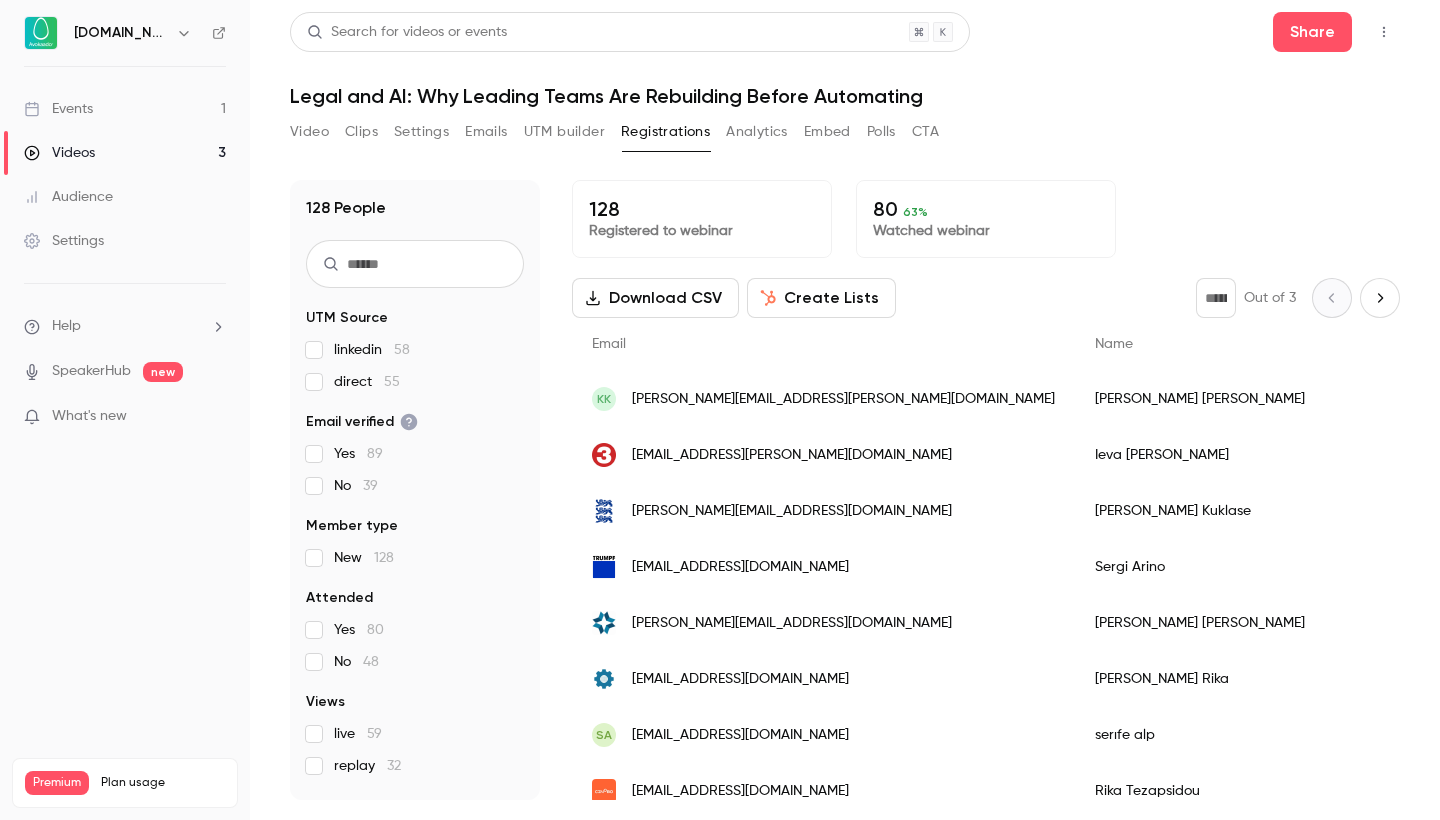click on "Videos 3" at bounding box center [125, 153] 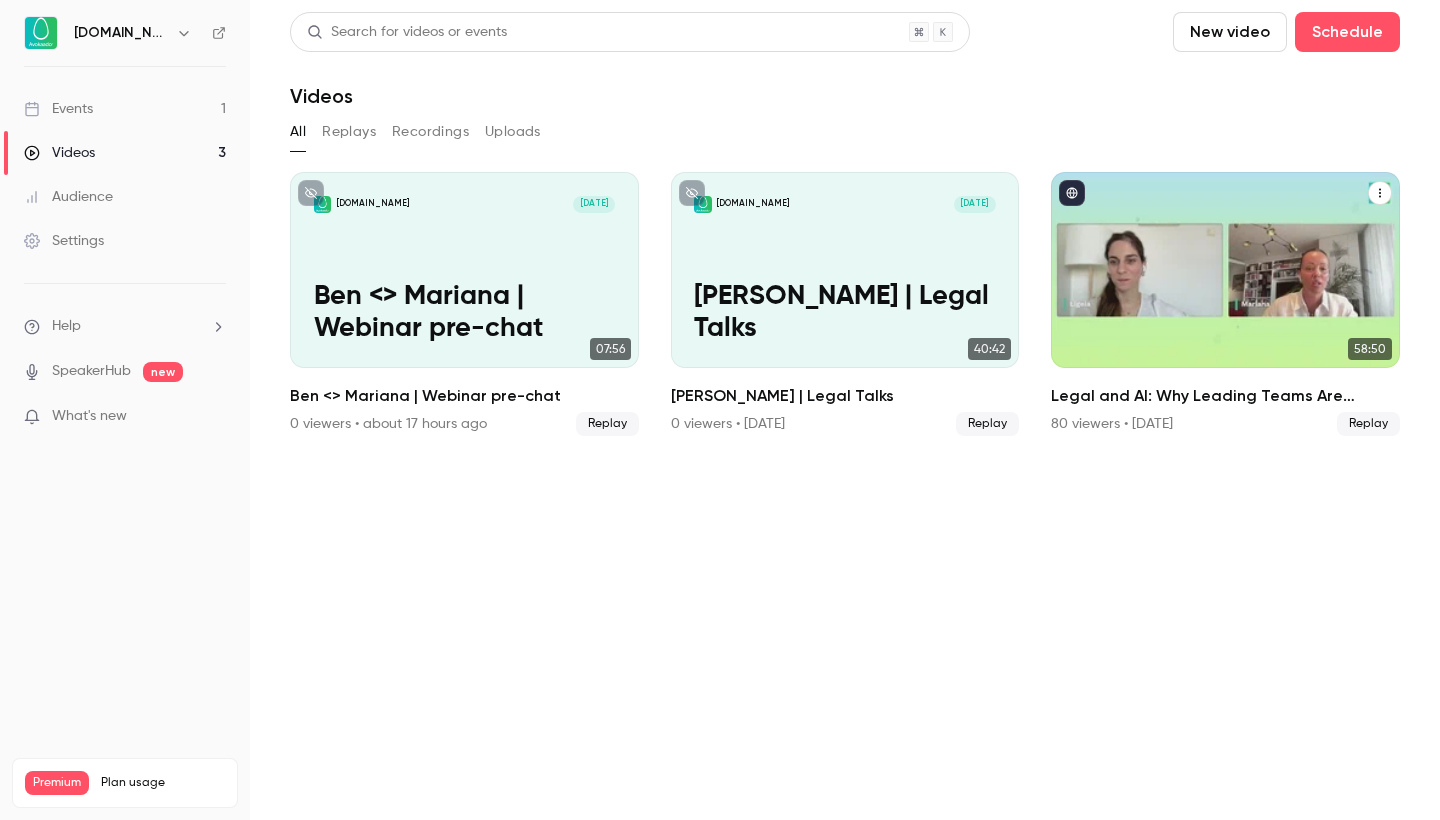 click at bounding box center (1225, 270) 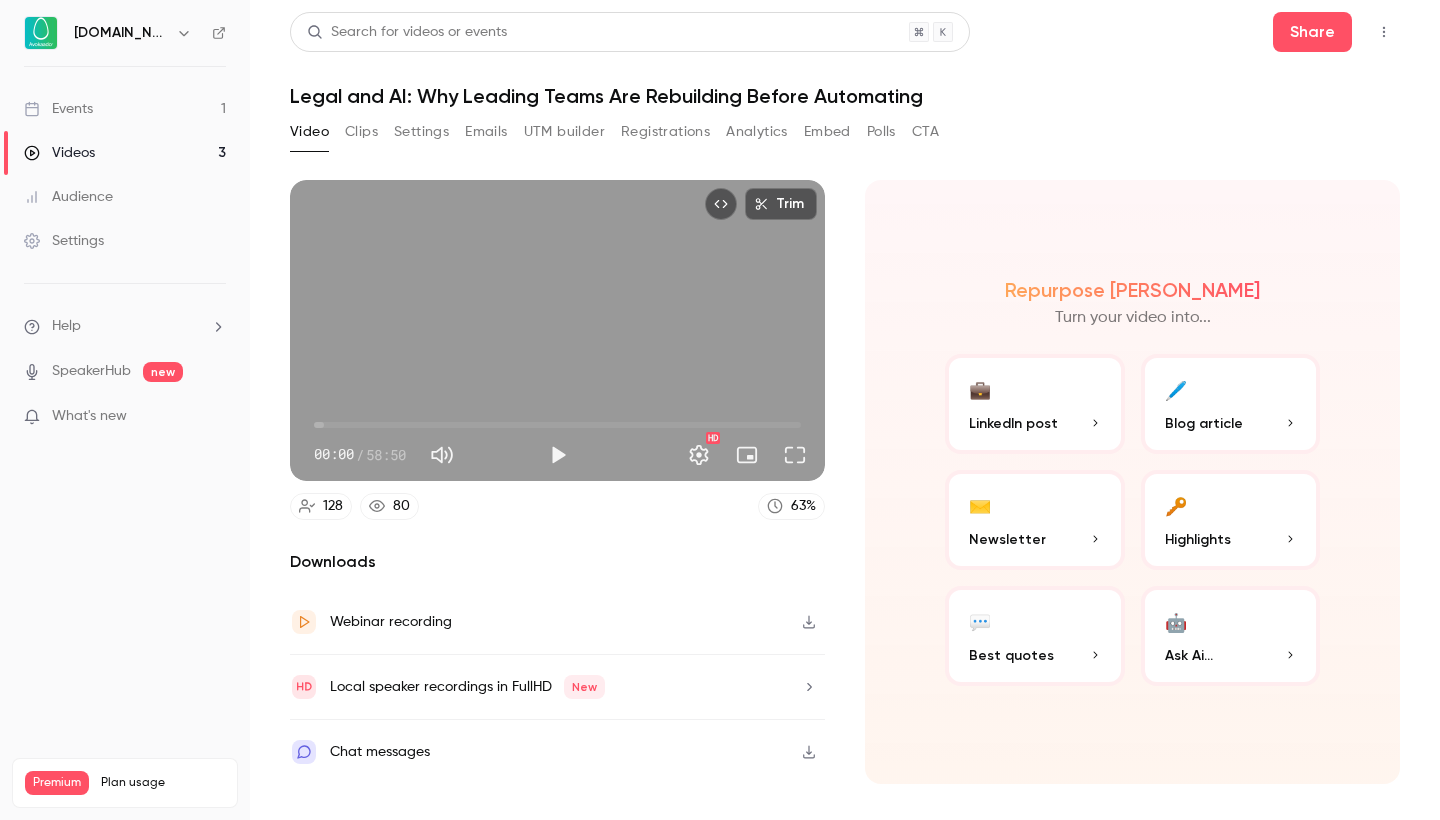 scroll, scrollTop: 0, scrollLeft: 0, axis: both 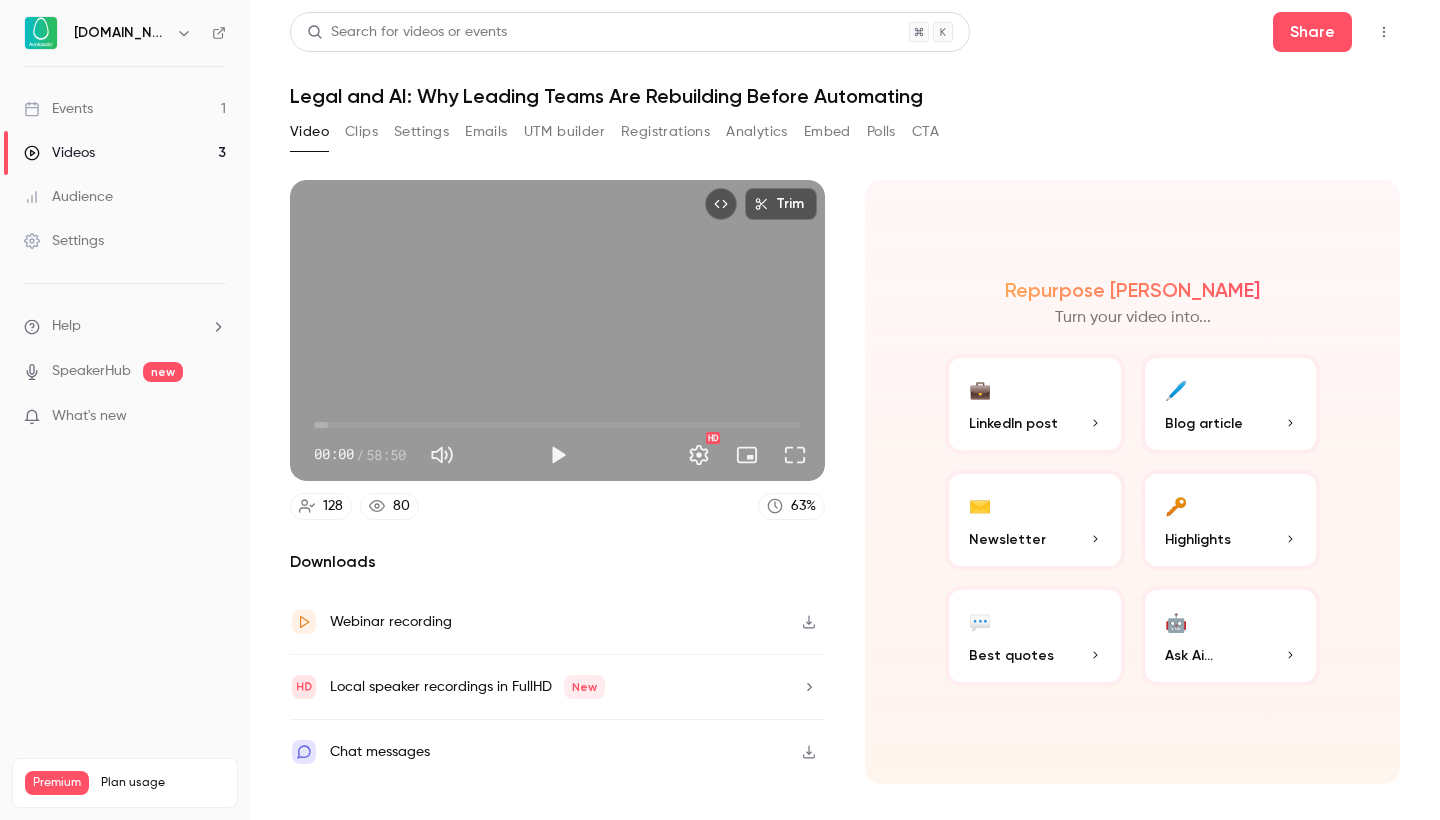 click on "Clips" at bounding box center [361, 132] 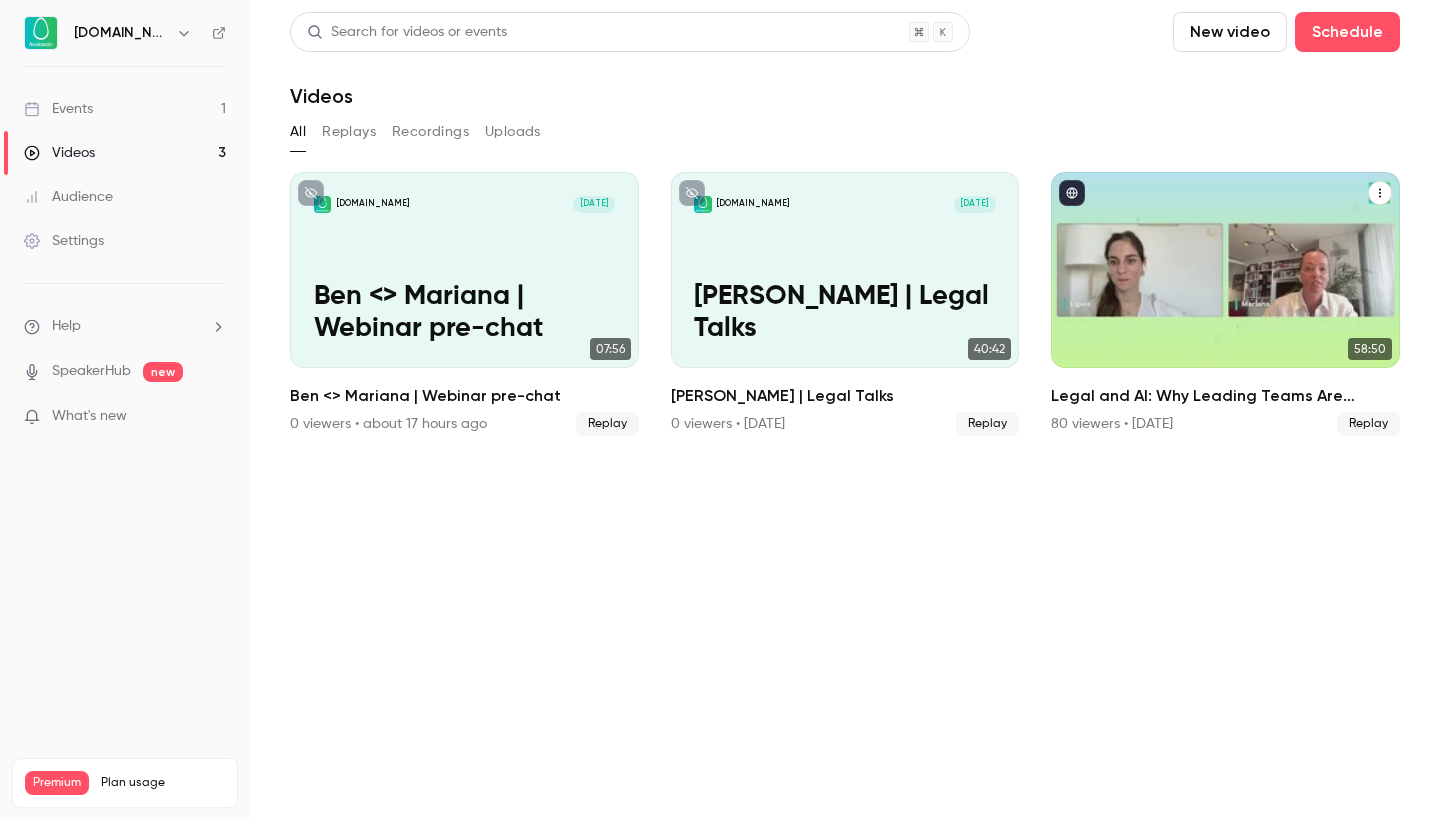 click 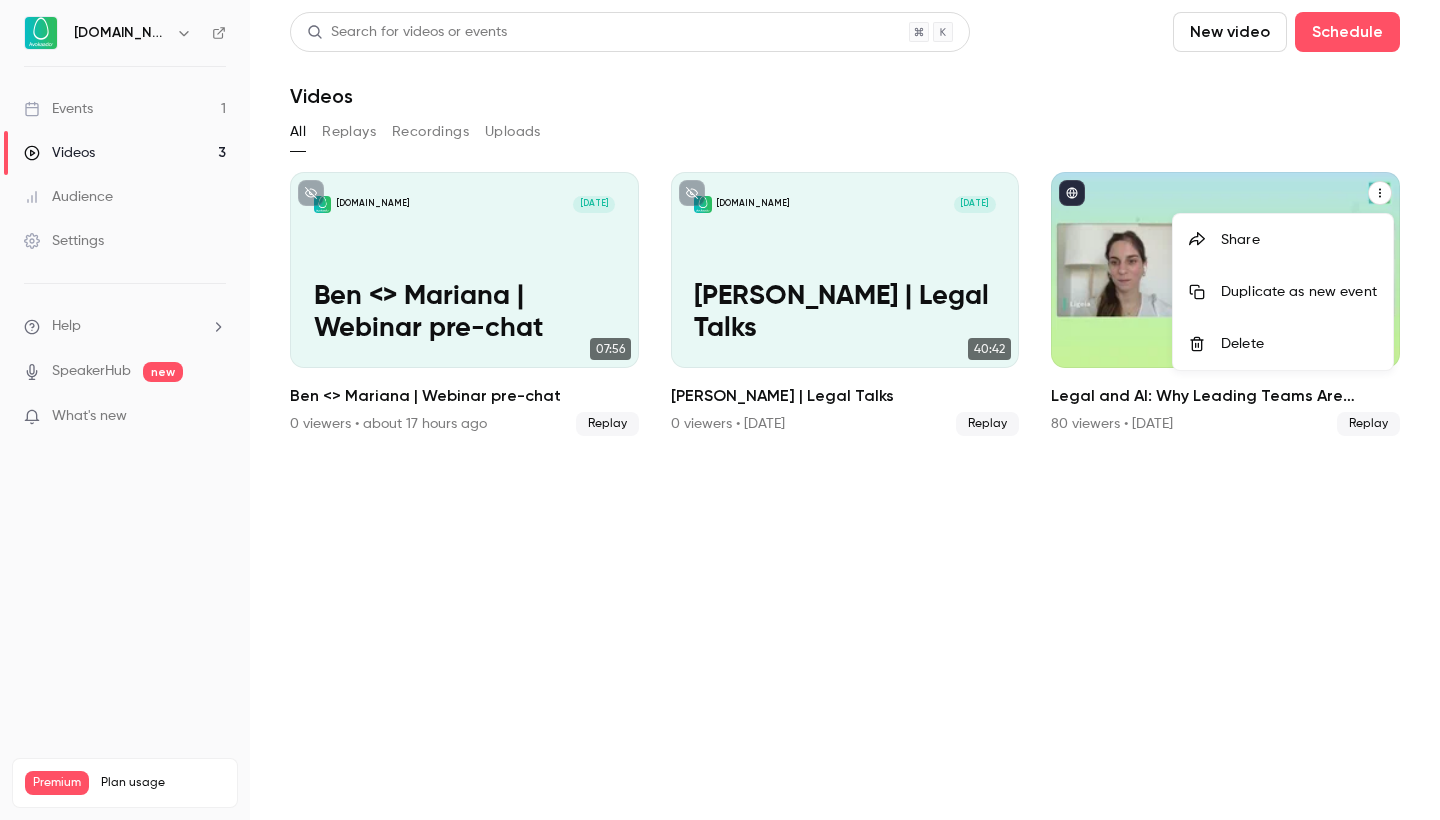 click at bounding box center [720, 410] 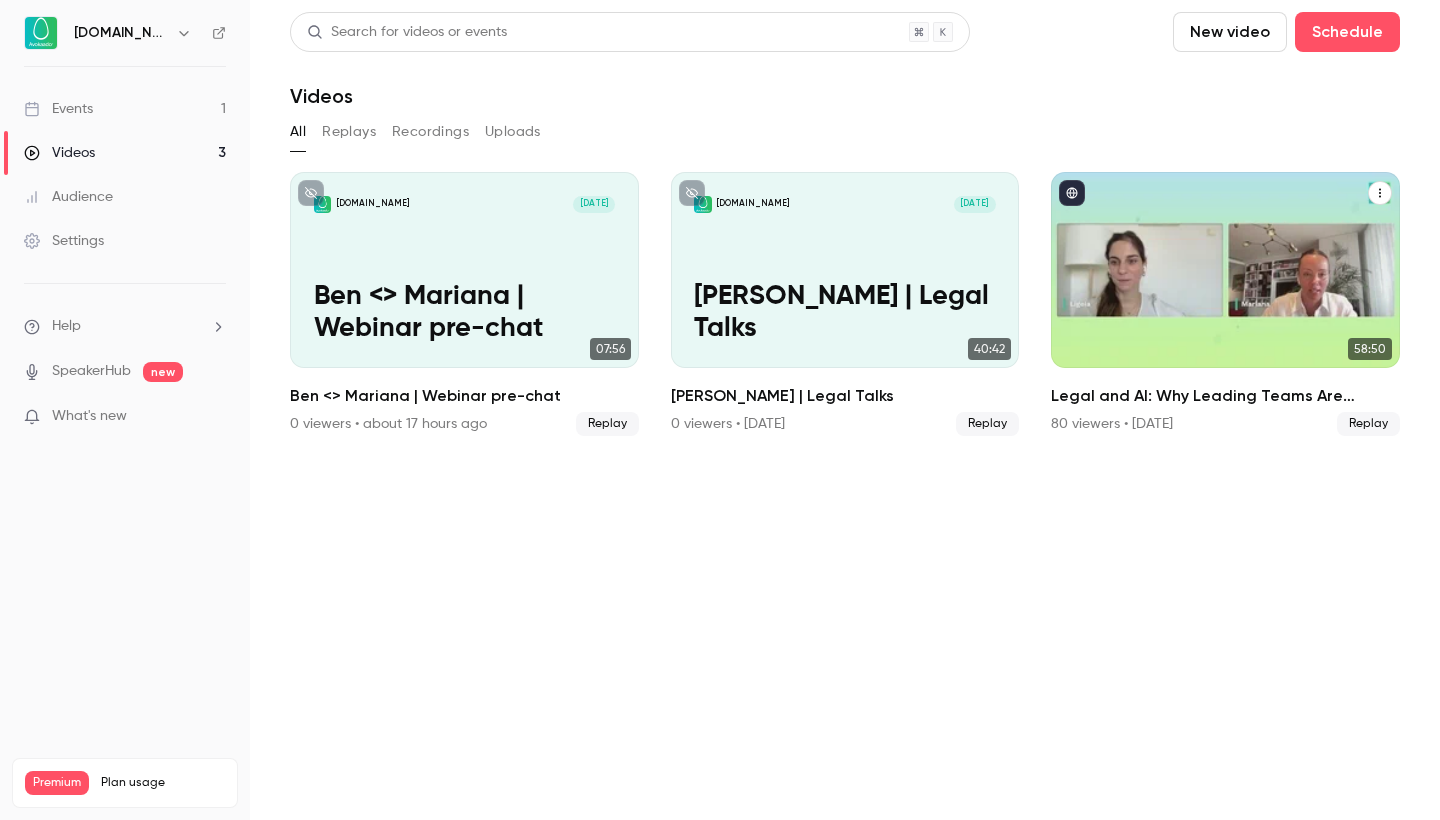 click on "Recordings" at bounding box center (430, 132) 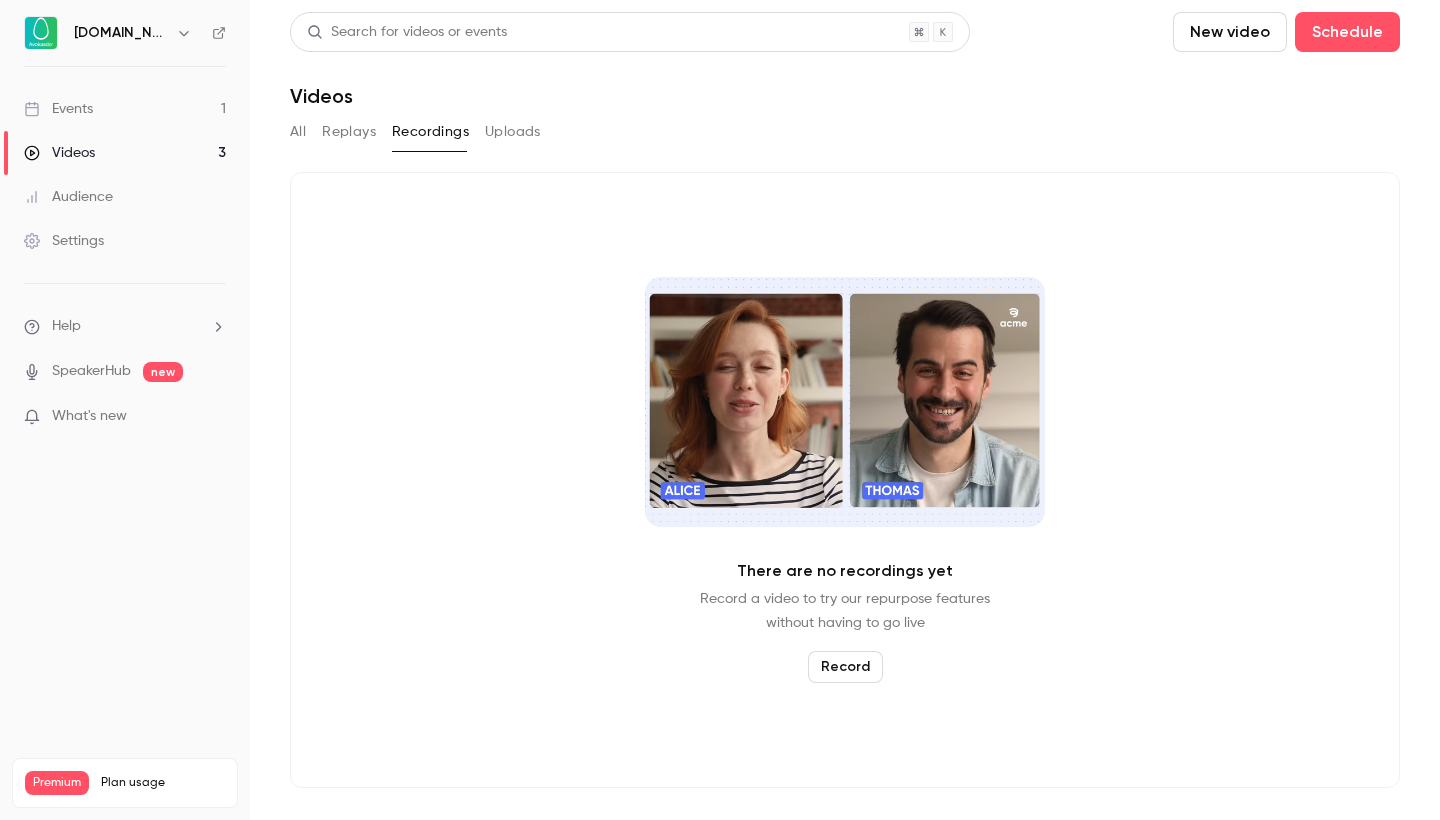 click on "All Replays Recordings Uploads" at bounding box center [845, 136] 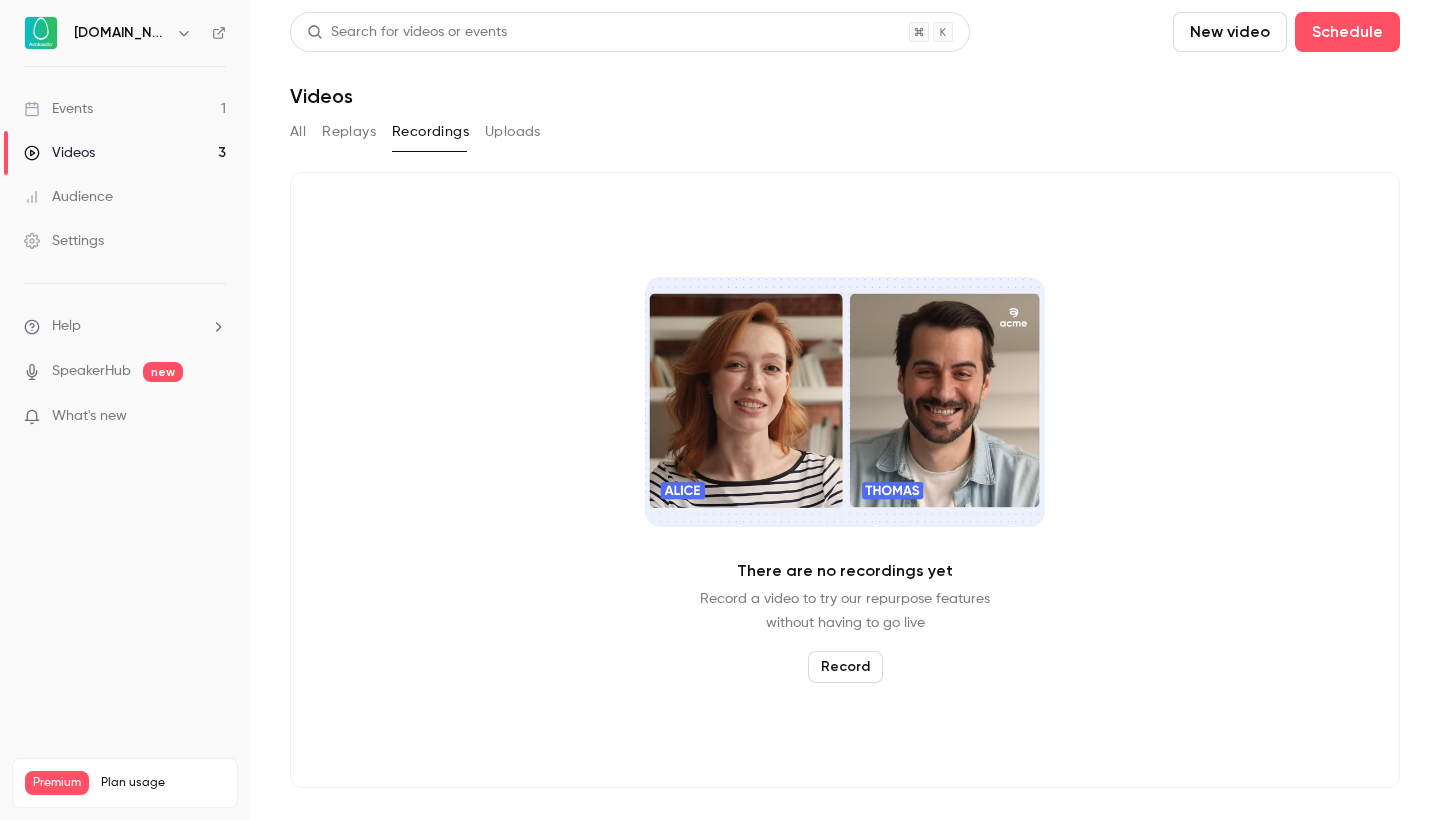 click on "Uploads" at bounding box center (513, 132) 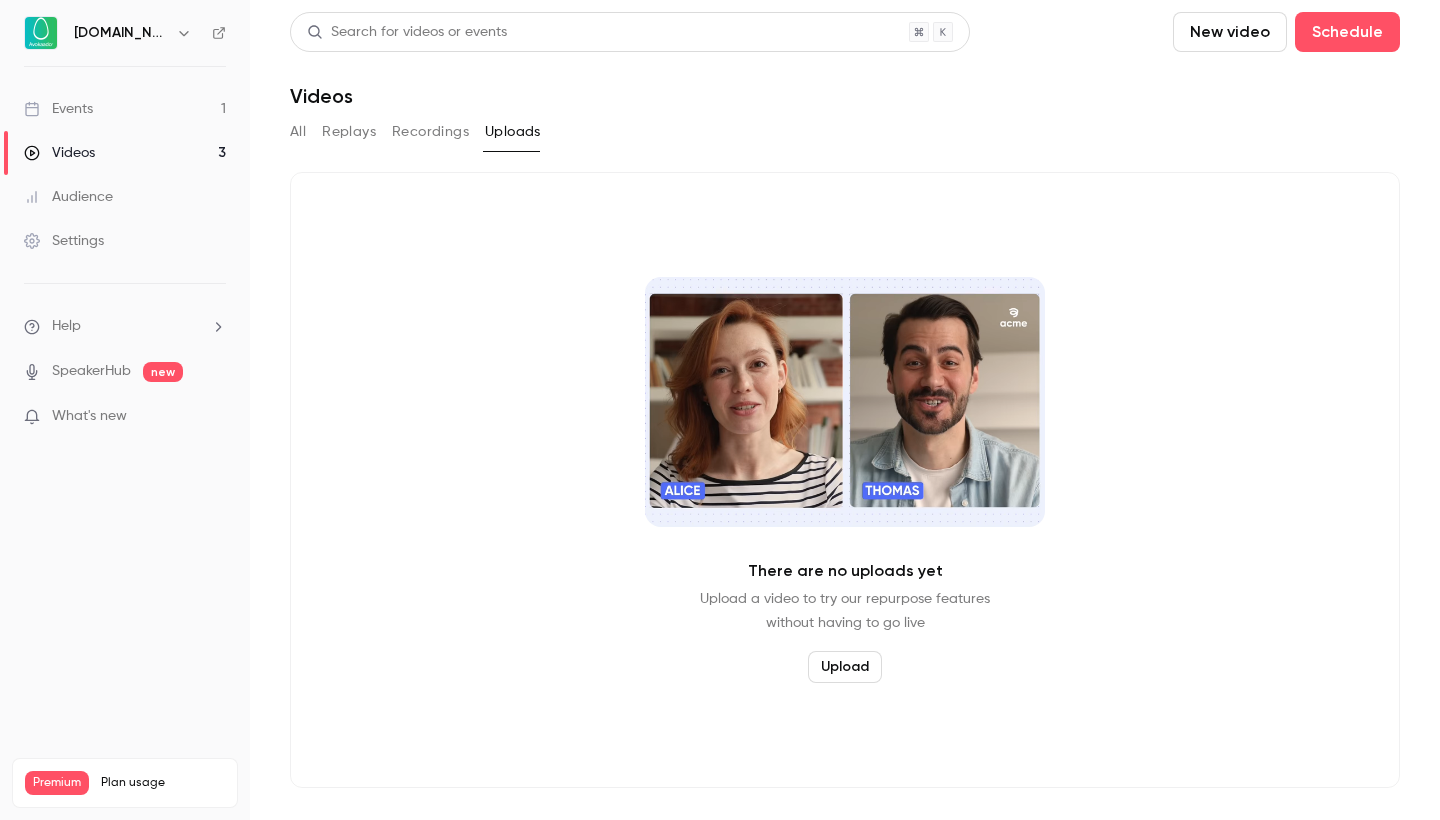 click on "All" at bounding box center [298, 132] 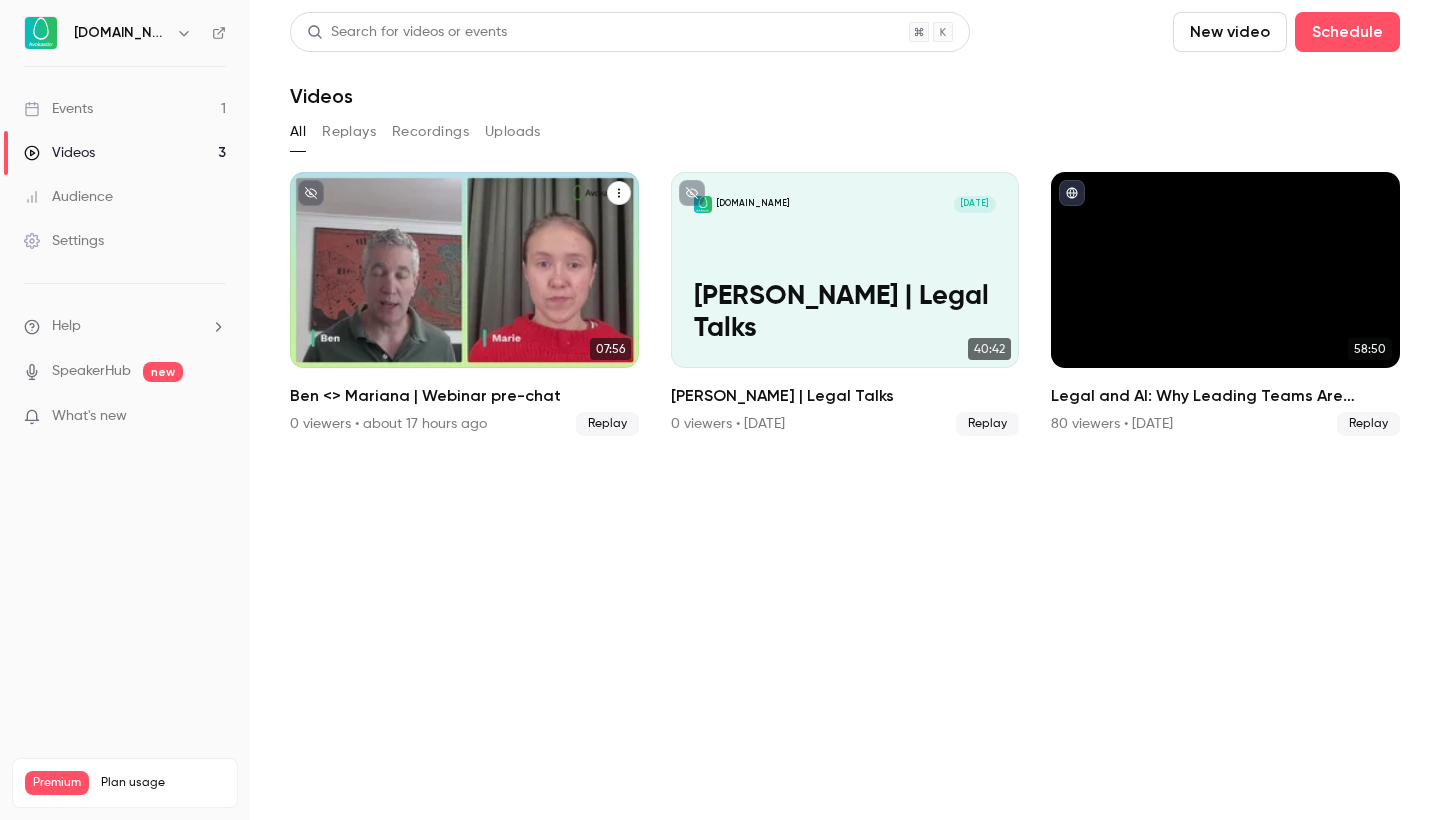 click on "Avokaado.io Jul 21 Ben <> Mariana | Webinar pre-chat" at bounding box center [464, 270] 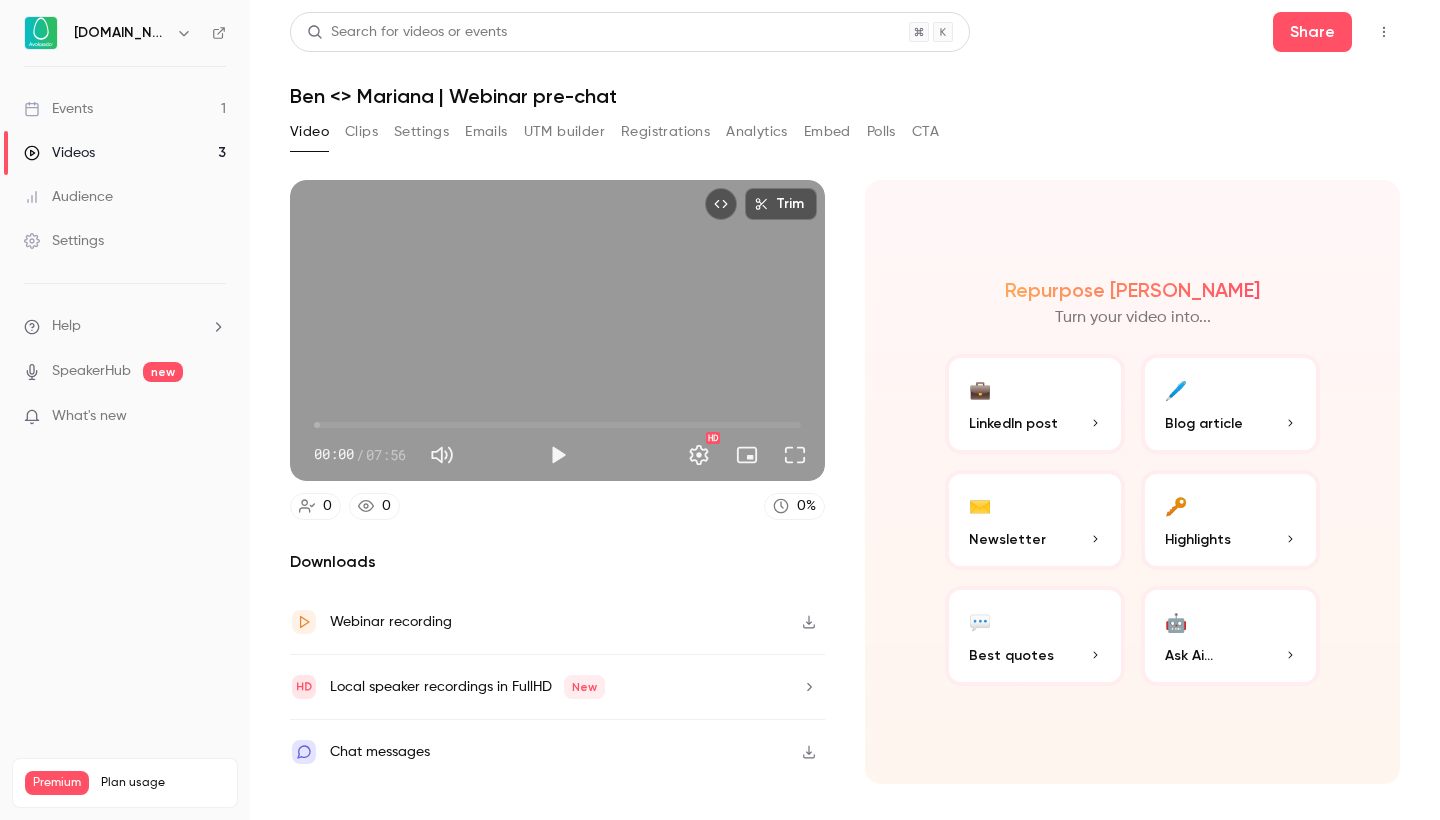 click on "Events 1" at bounding box center (125, 109) 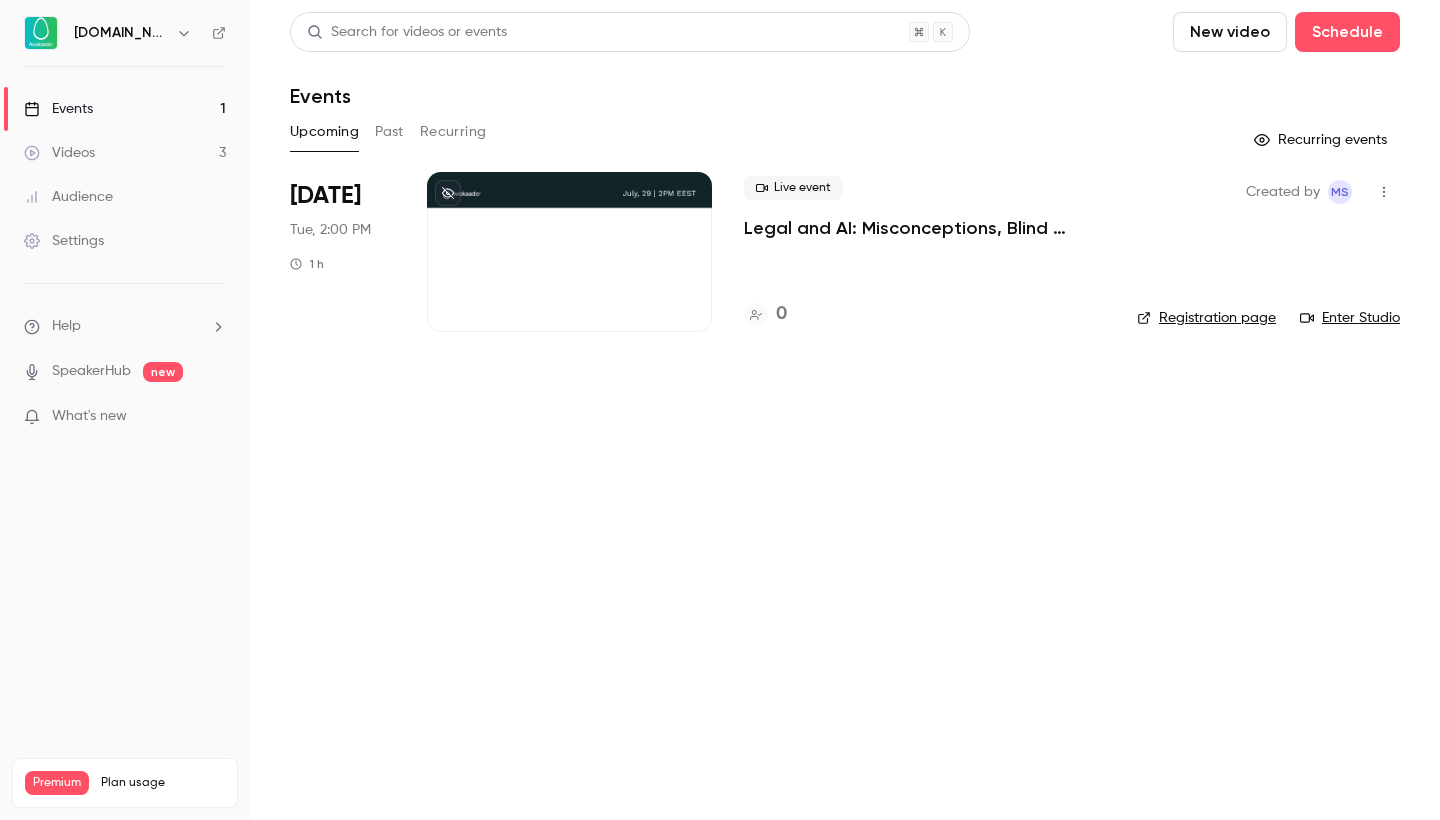 click on "Search for videos or events New video Schedule Events Upcoming Past Recurring Recurring events Jul 29 Tue, 2:00 PM 1 h Live event Legal and AI: Misconceptions, Blind Spots, and What Comes Next 0 Created by MS Registration page Enter Studio" at bounding box center [845, 410] 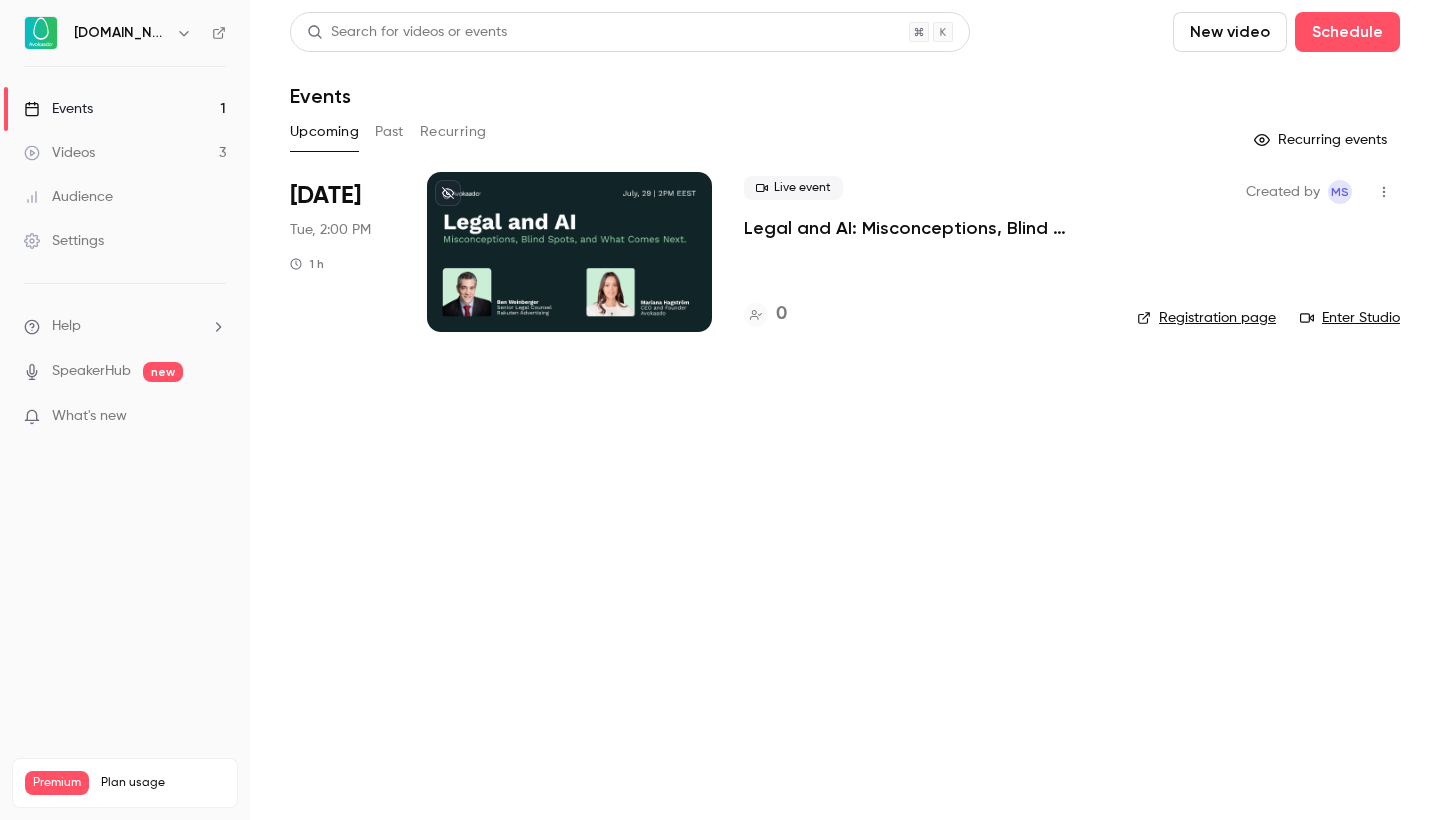 click 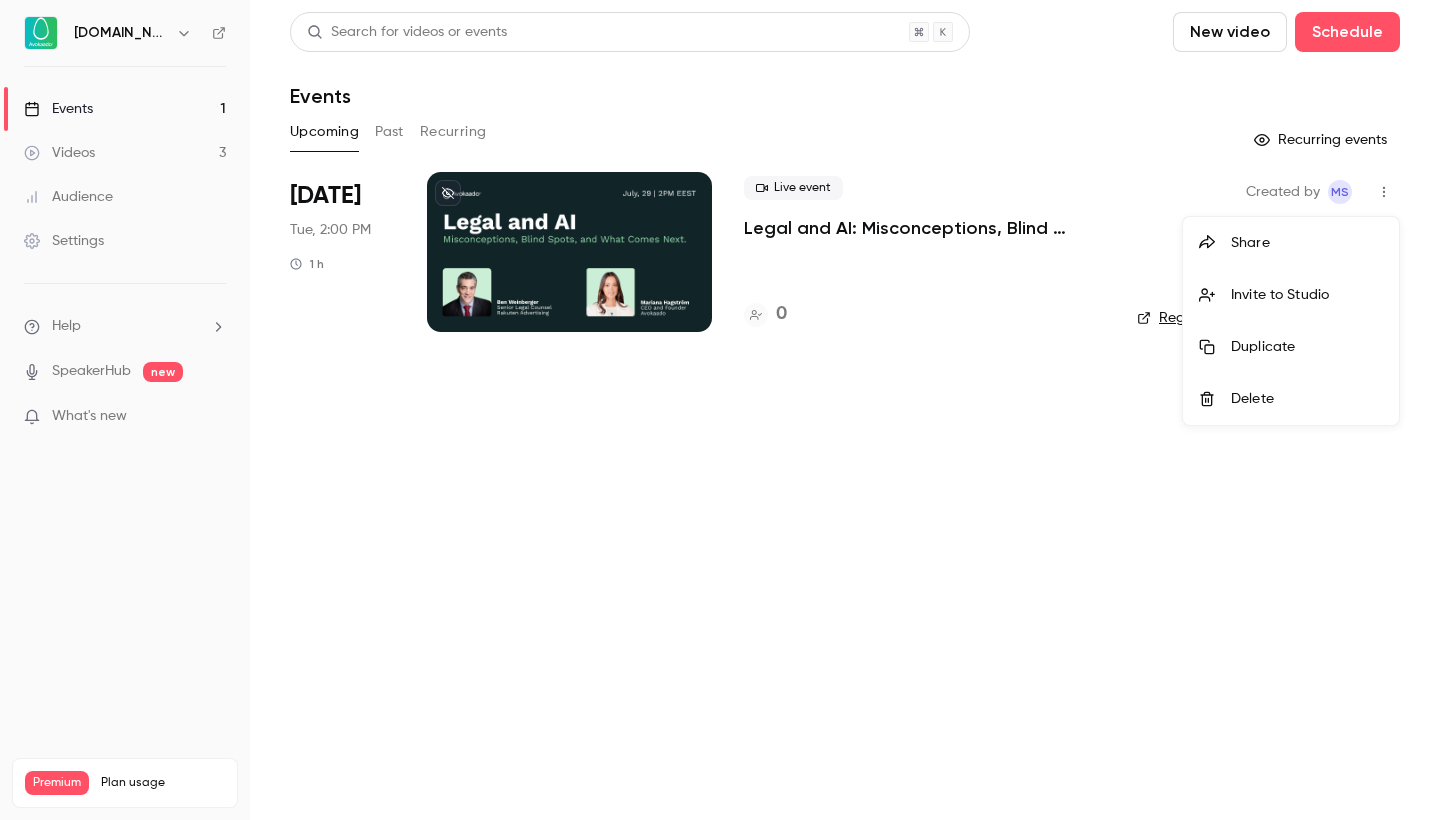 click at bounding box center [720, 410] 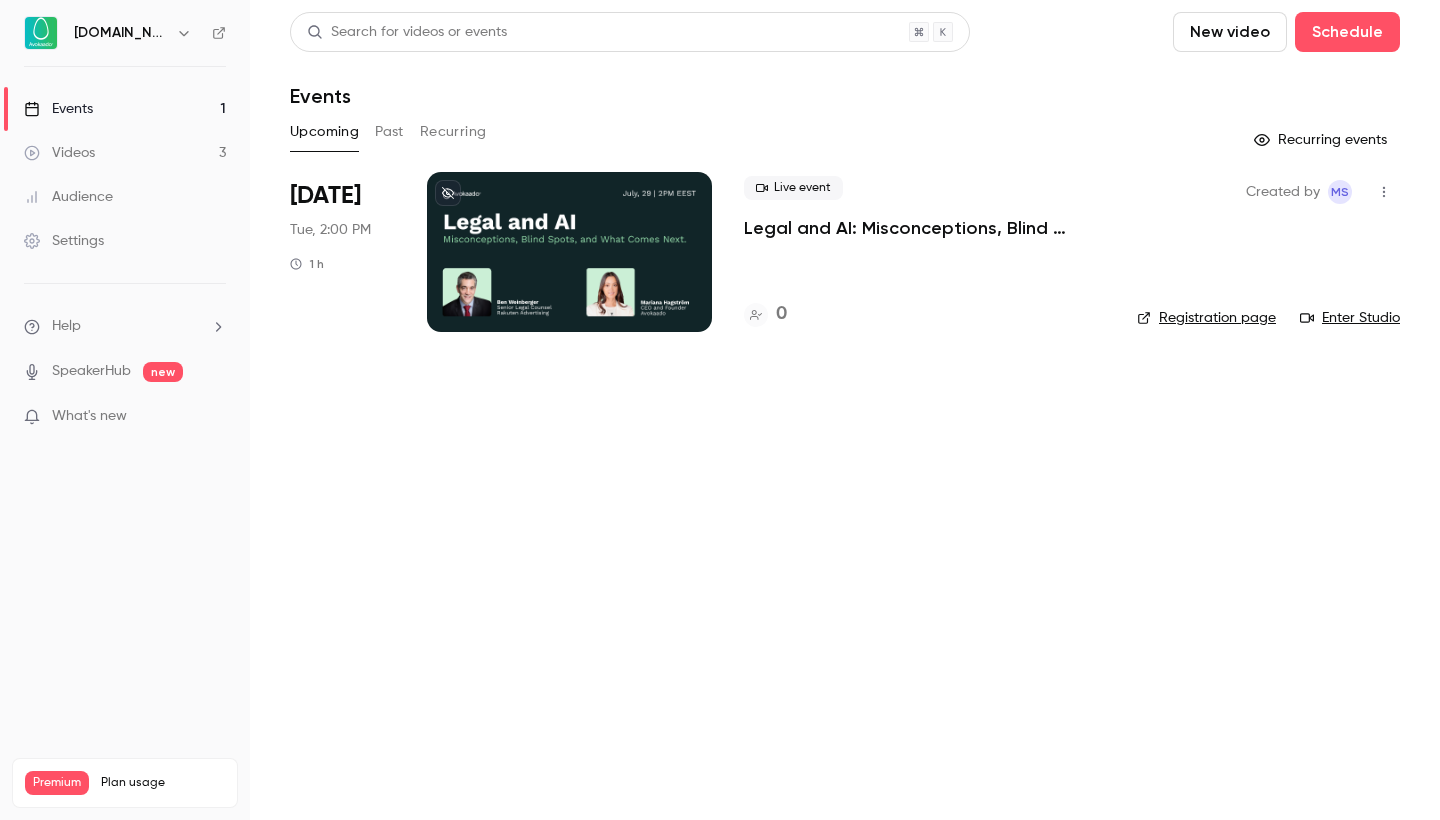 click on "Past" at bounding box center [389, 132] 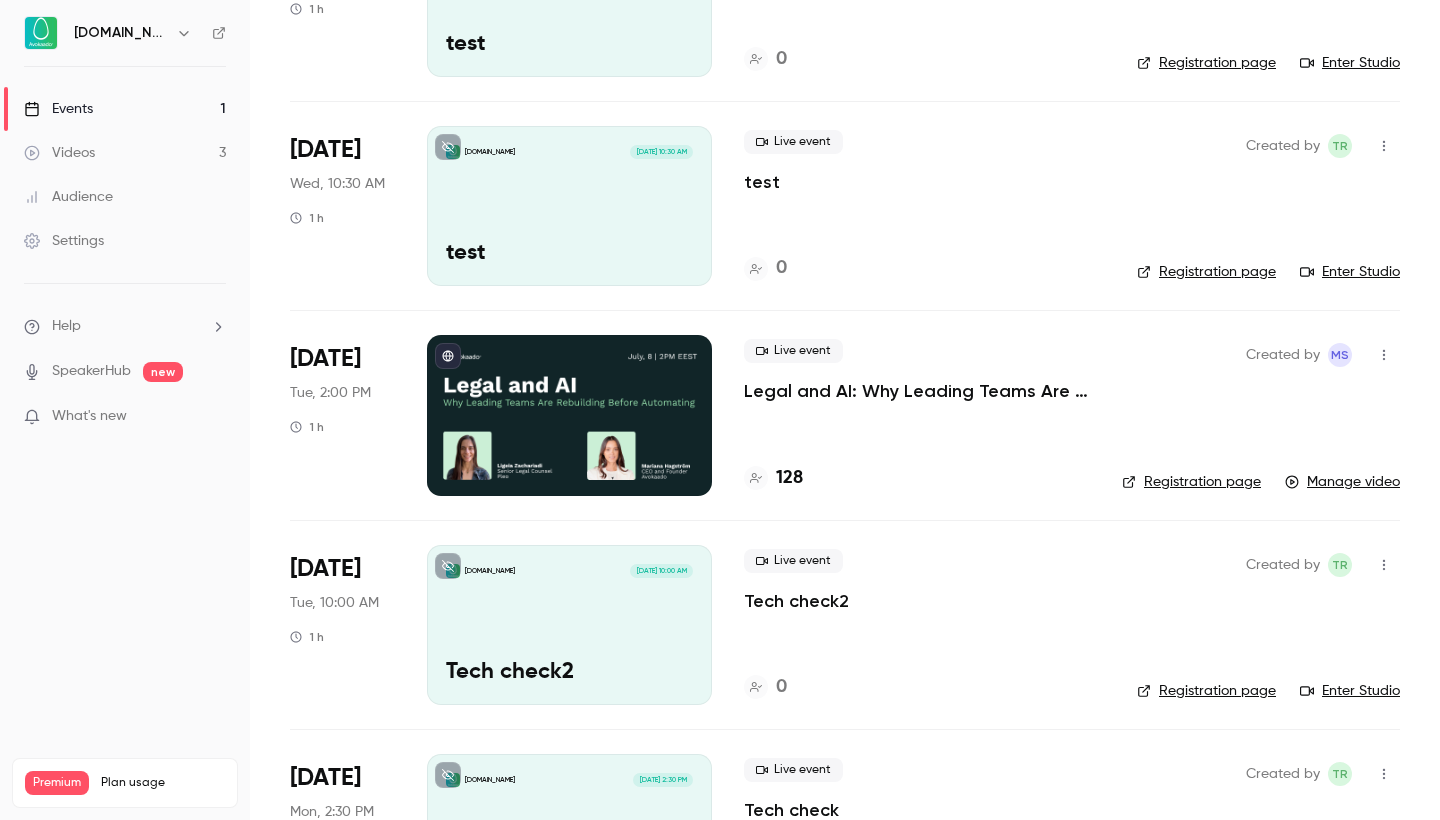 scroll, scrollTop: 685, scrollLeft: 0, axis: vertical 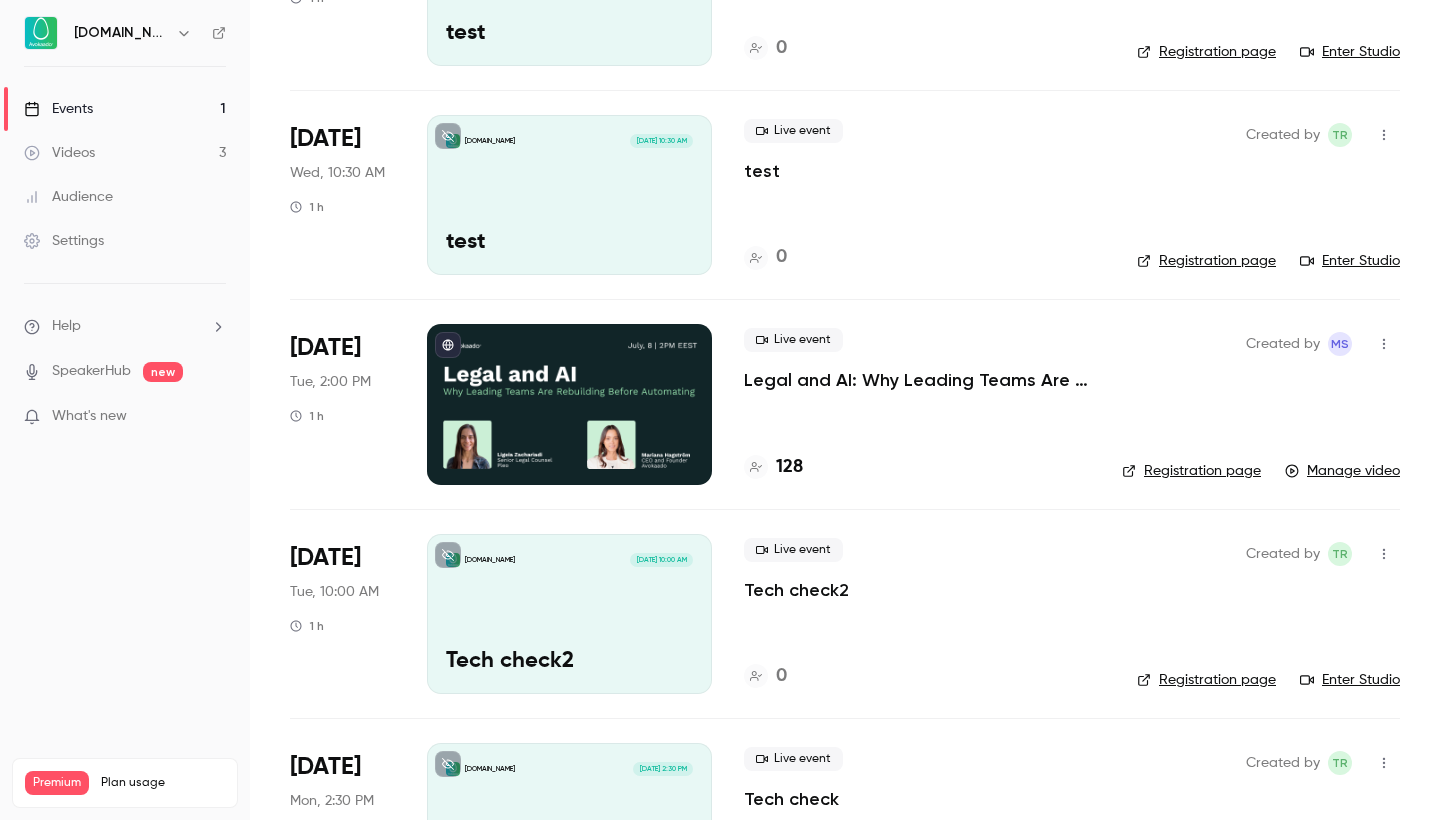 click on "Registration page" at bounding box center (1191, 471) 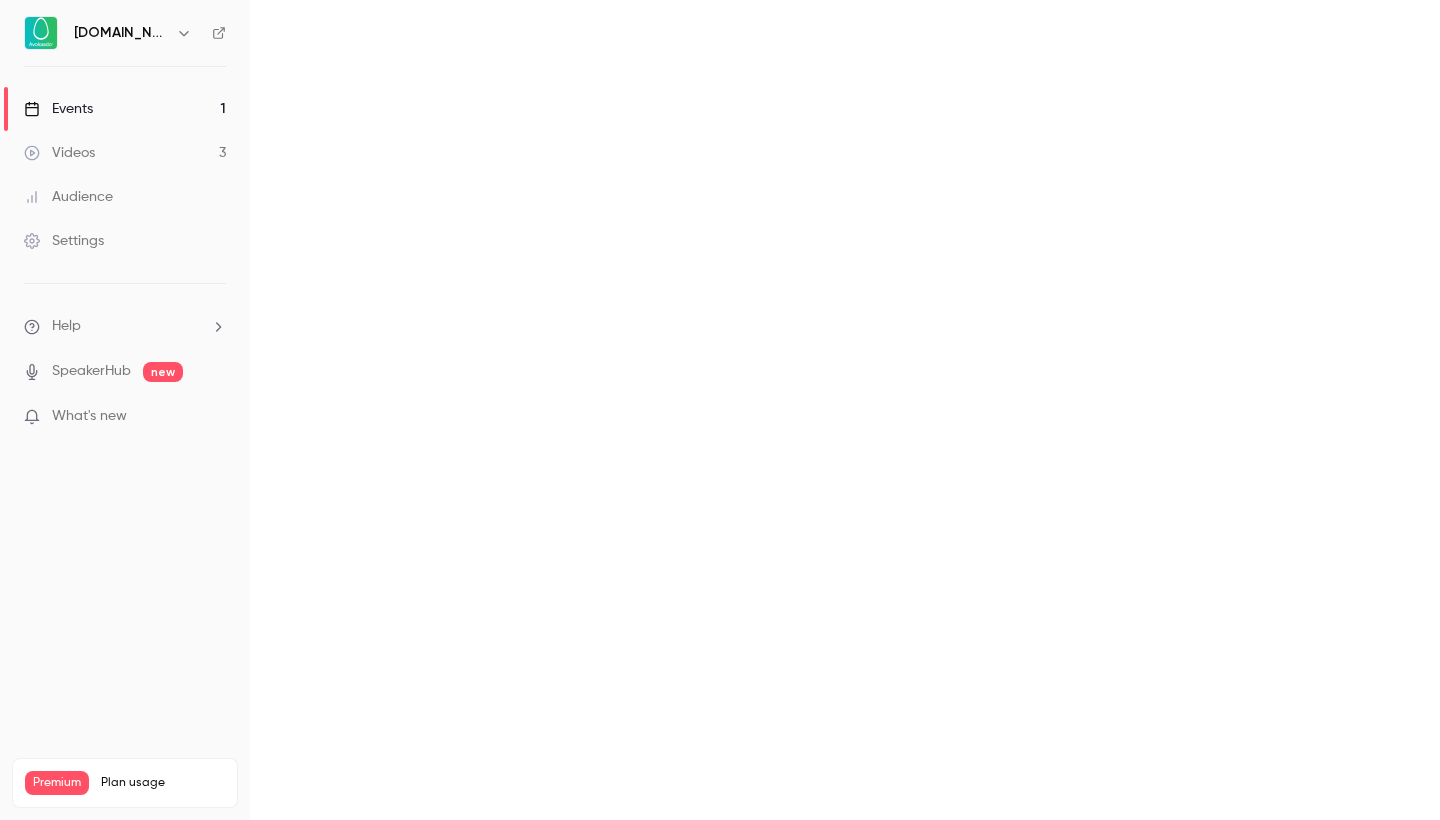 scroll, scrollTop: 0, scrollLeft: 0, axis: both 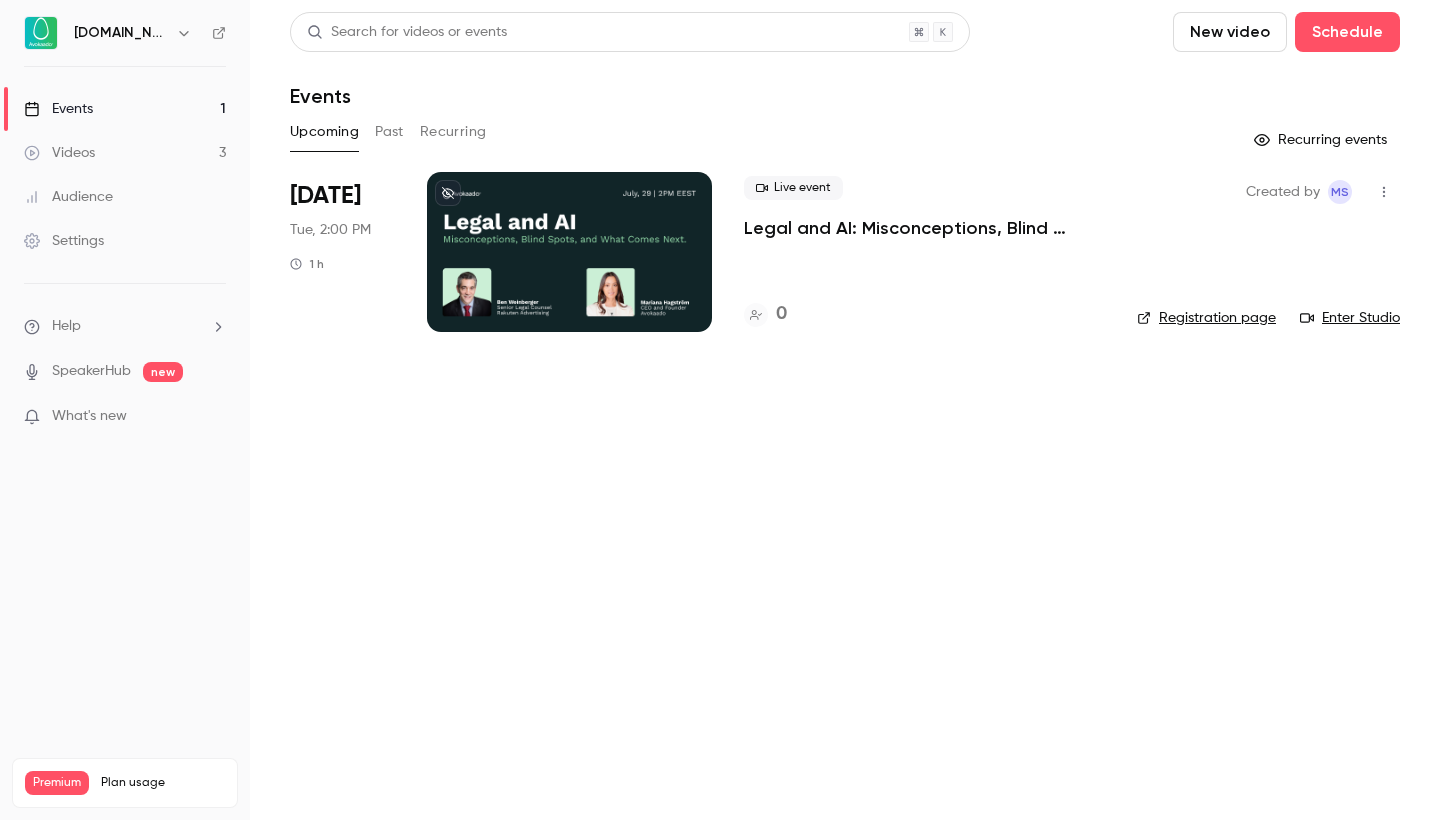 click at bounding box center [569, 252] 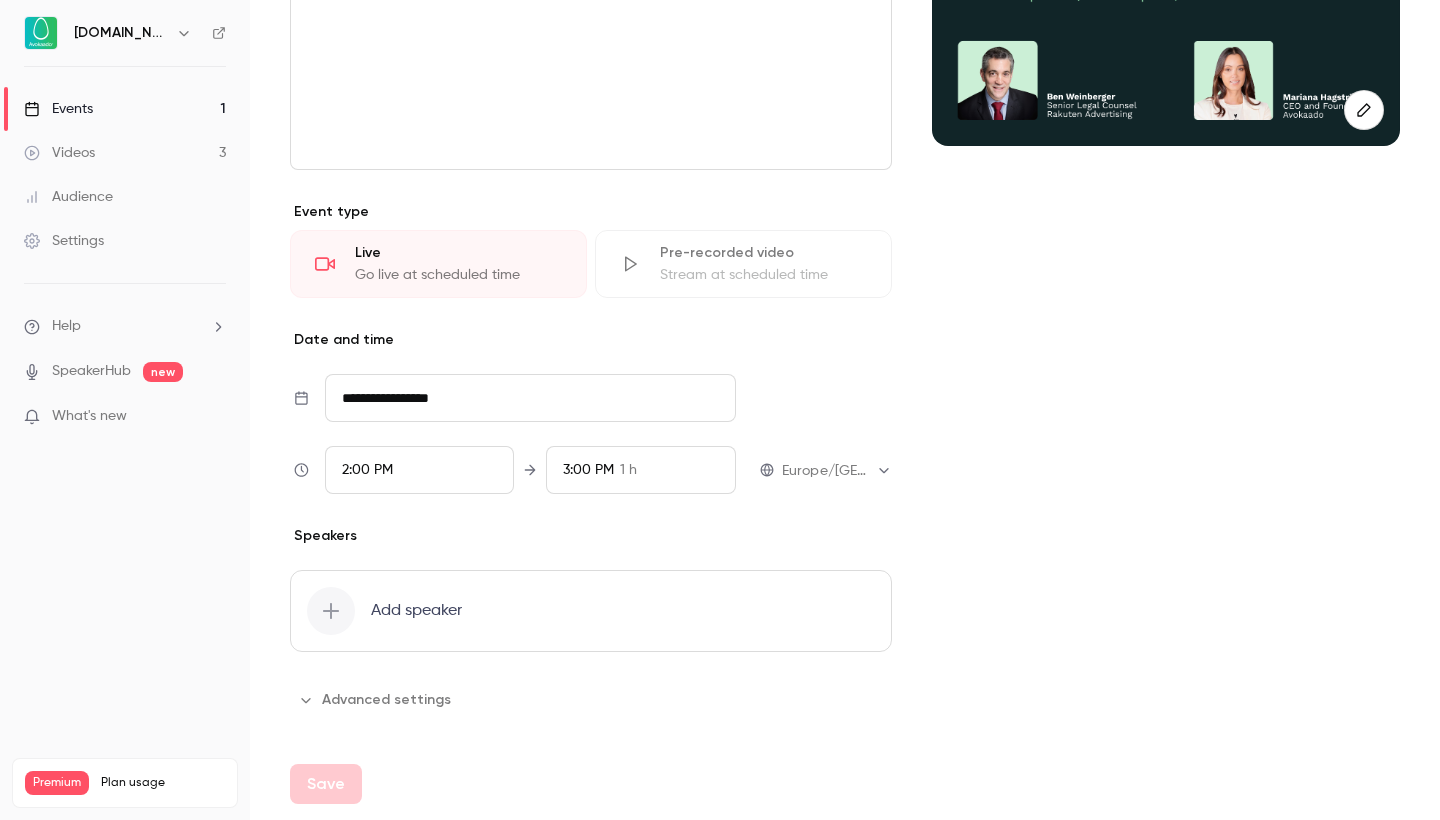 click on "Add speaker" at bounding box center [591, 611] 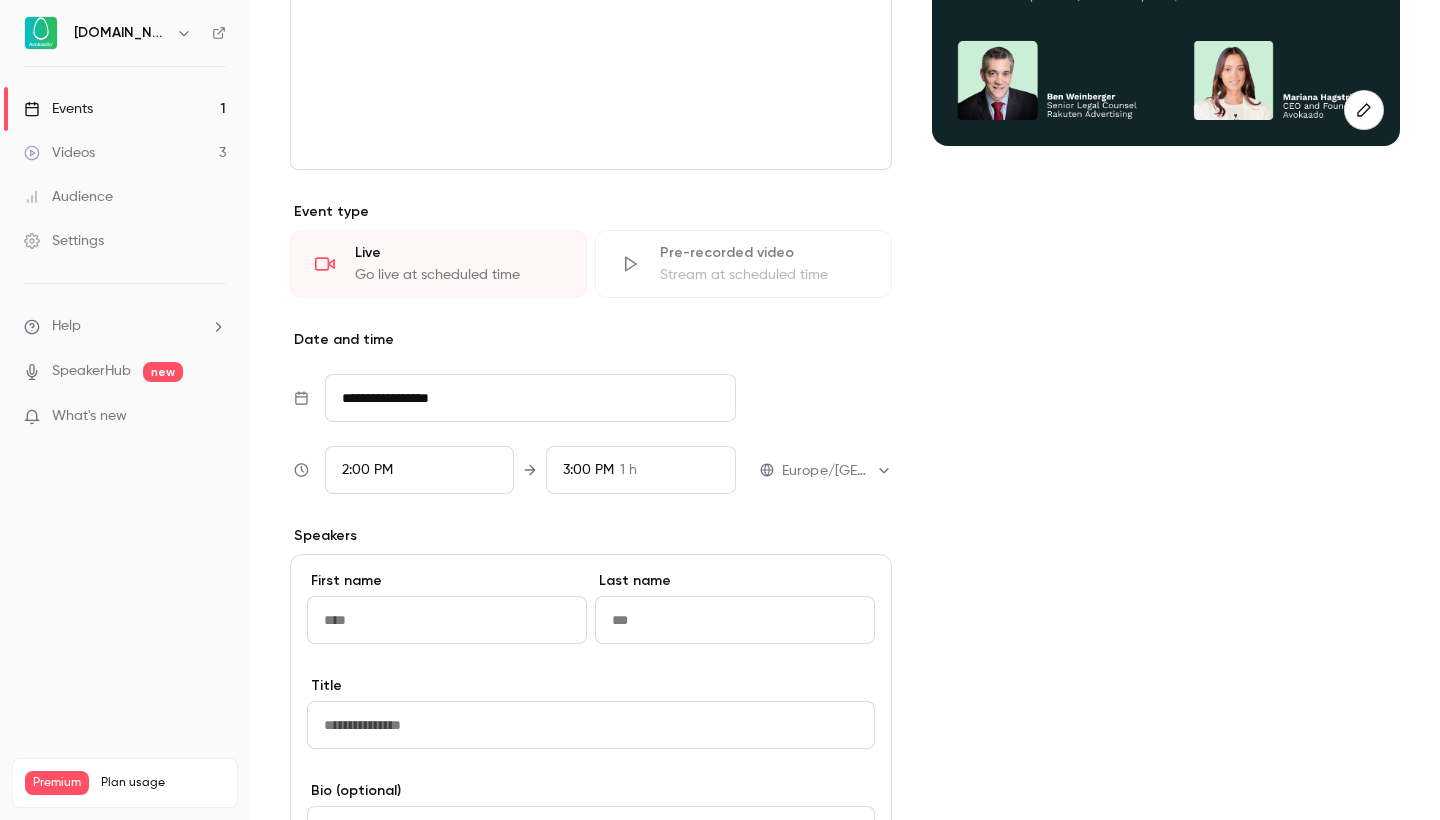 scroll, scrollTop: 542, scrollLeft: 0, axis: vertical 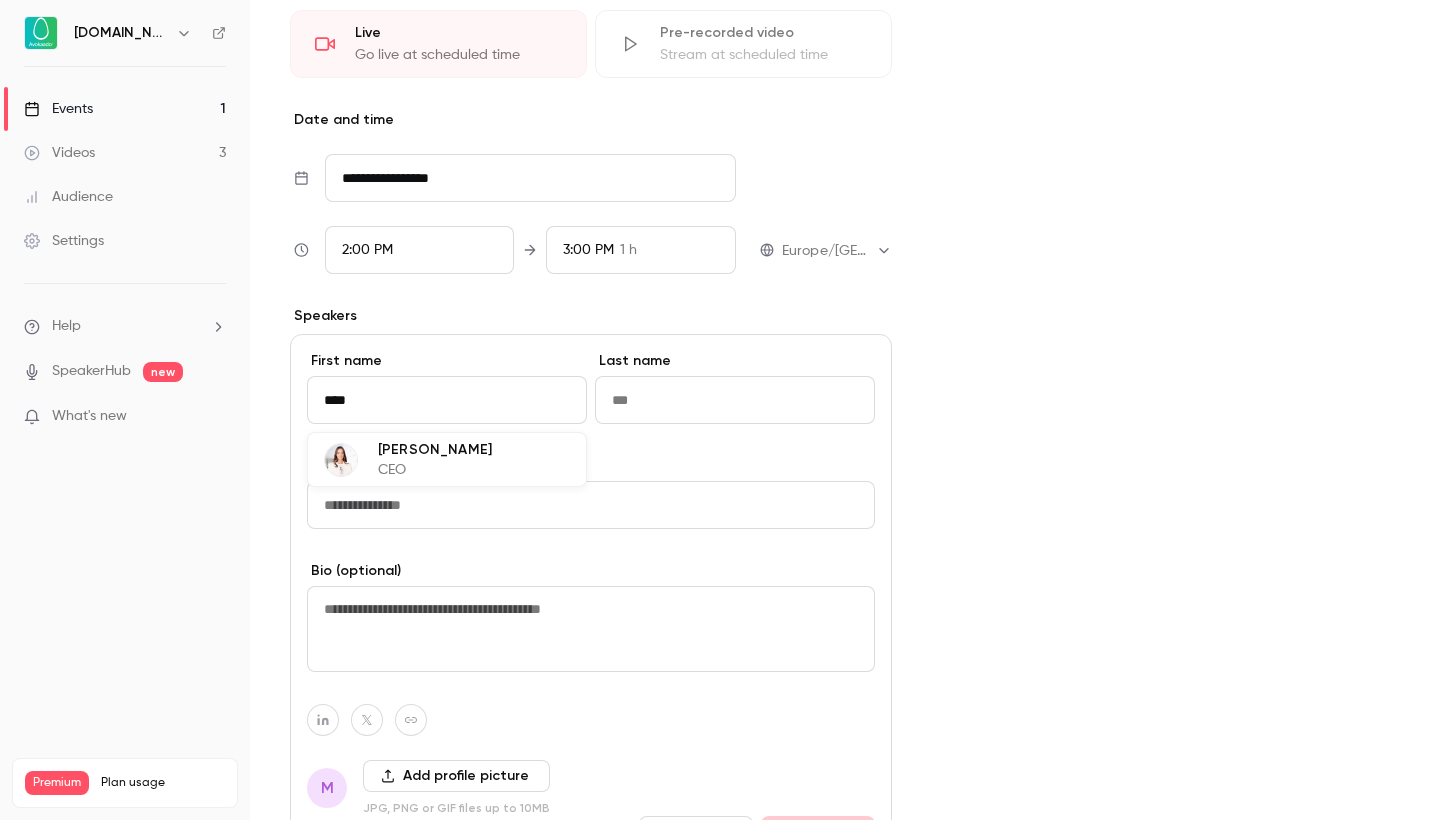 click on "Mariana Hagström CEO" at bounding box center (447, 459) 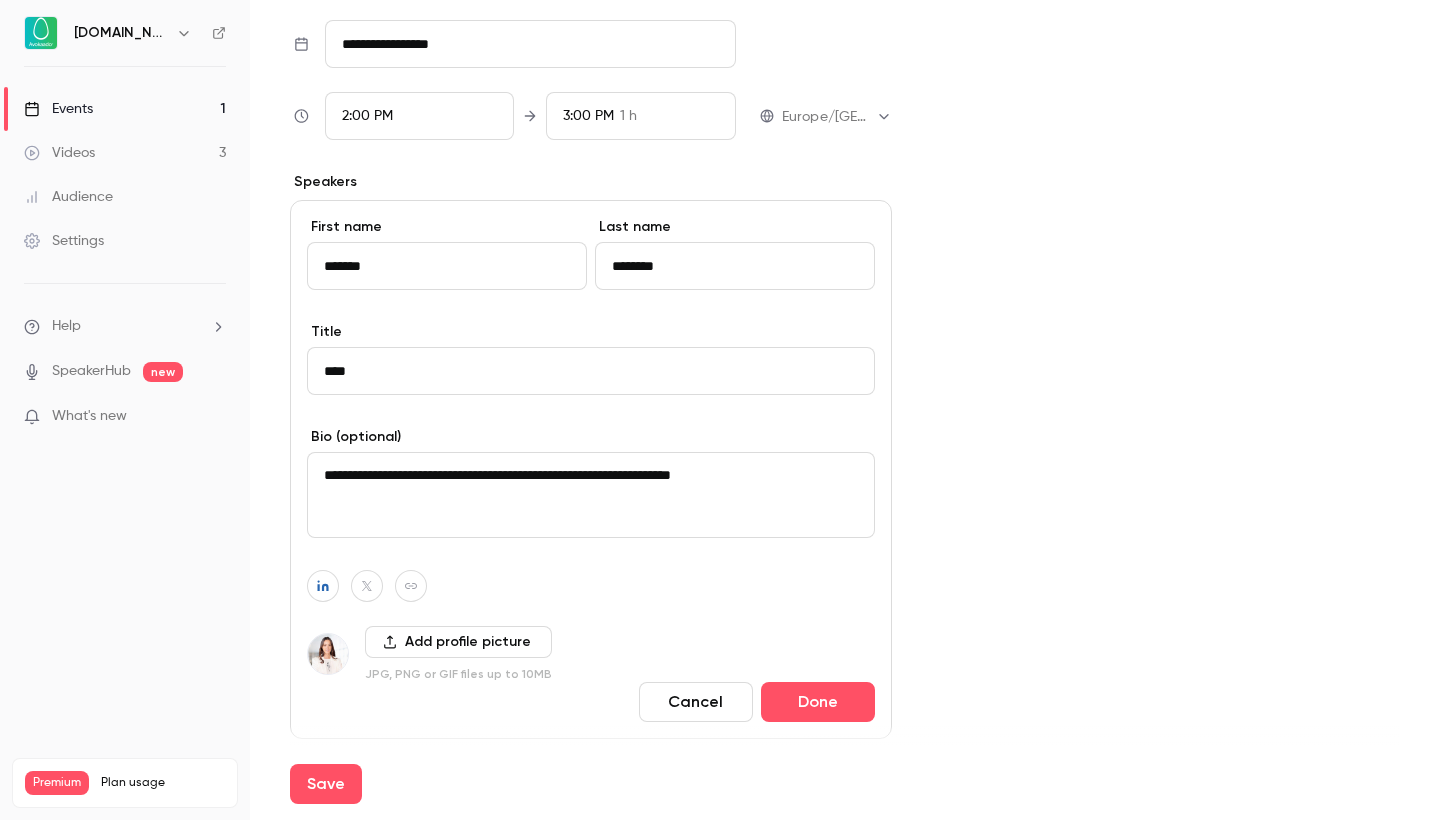 scroll, scrollTop: 684, scrollLeft: 0, axis: vertical 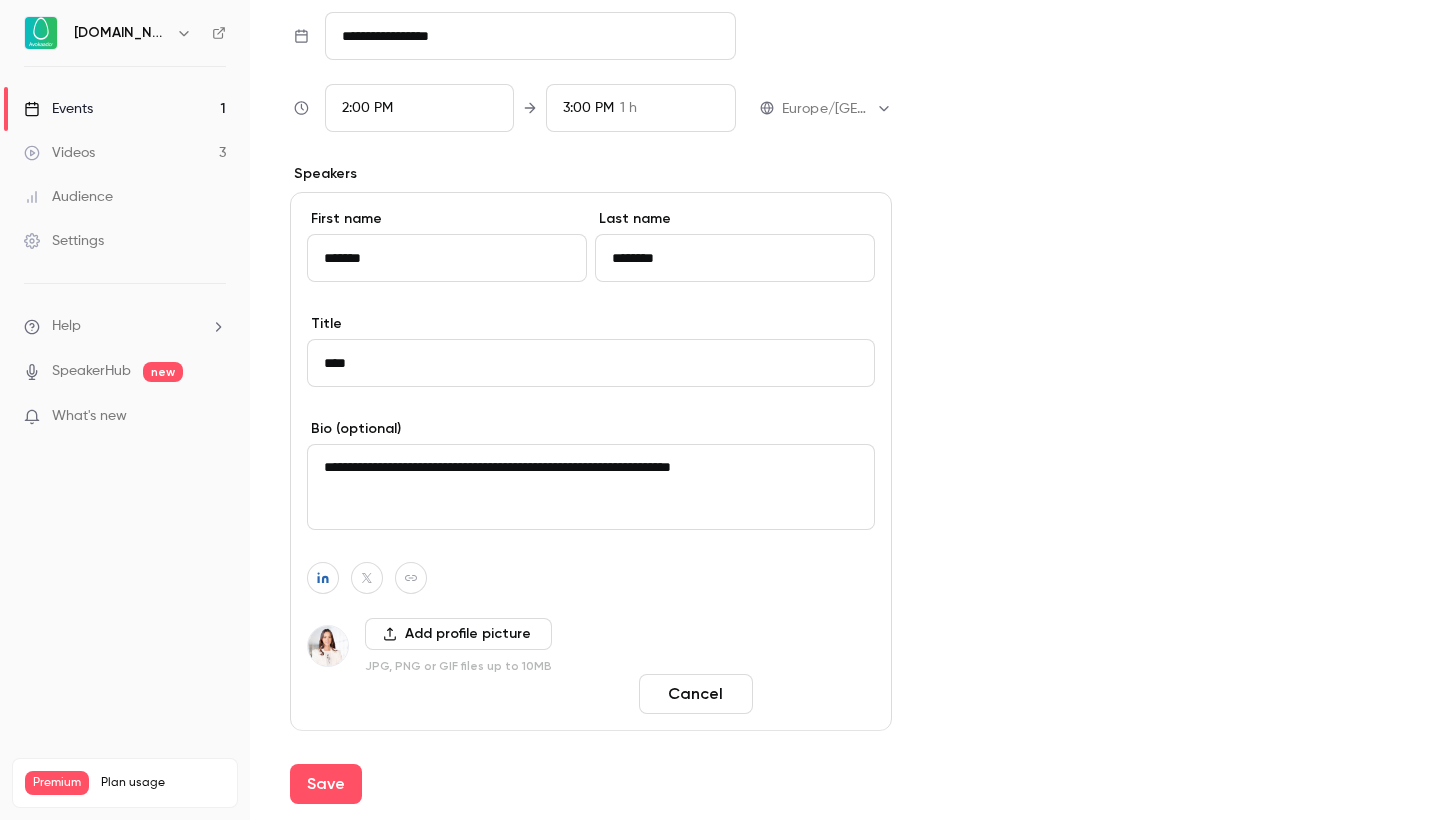 click on "Done" at bounding box center [818, 694] 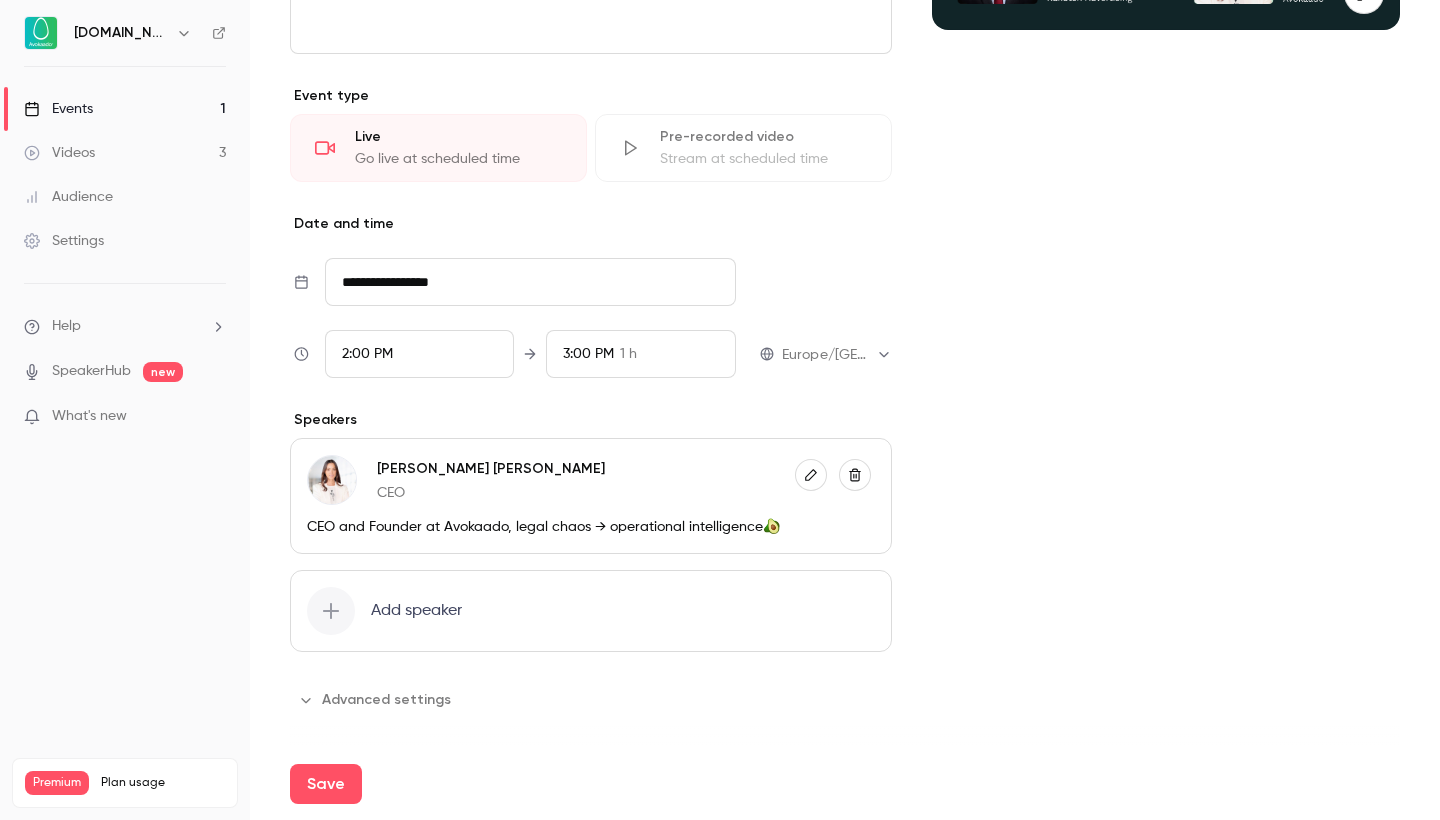 click 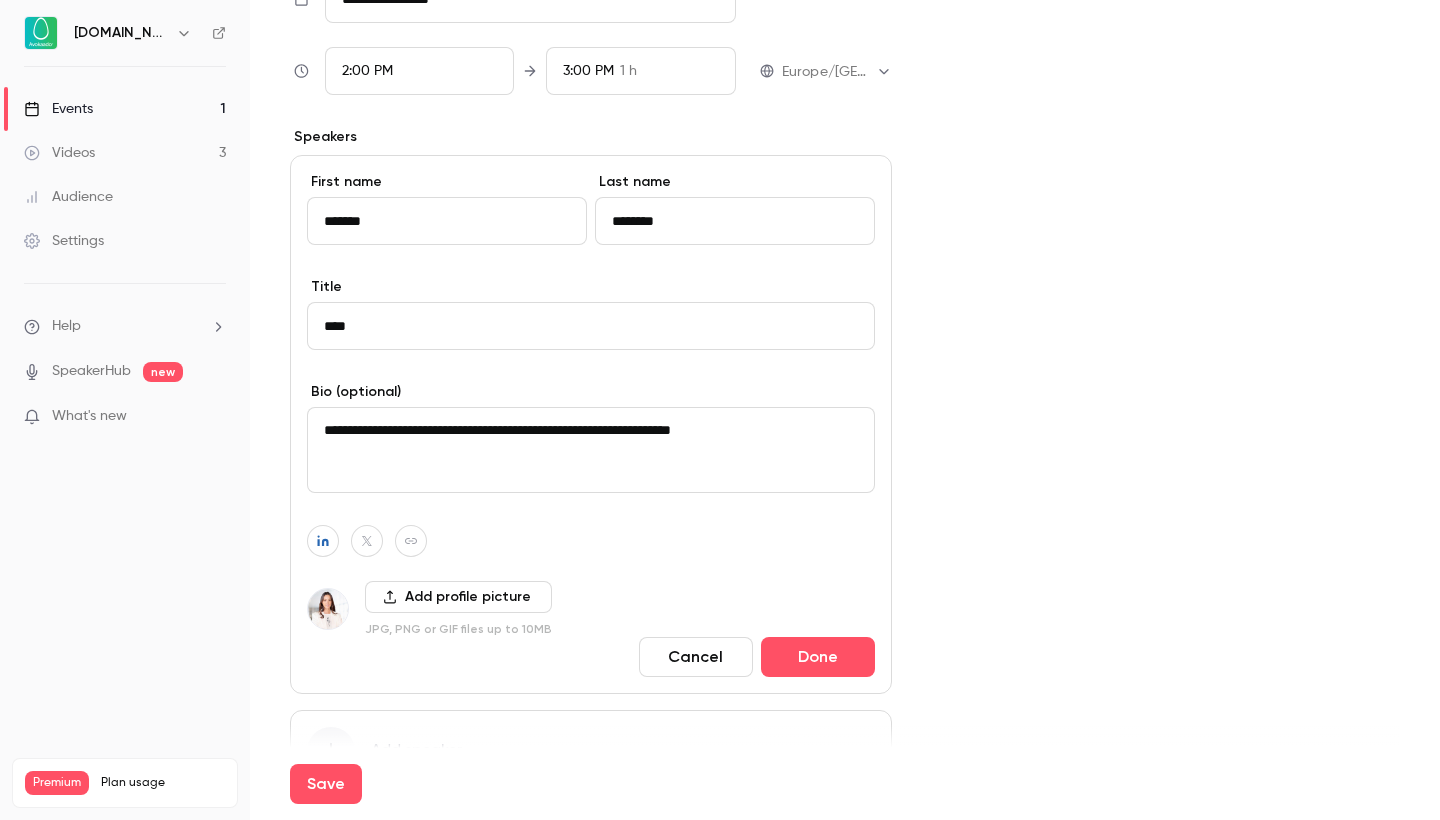 scroll, scrollTop: 734, scrollLeft: 0, axis: vertical 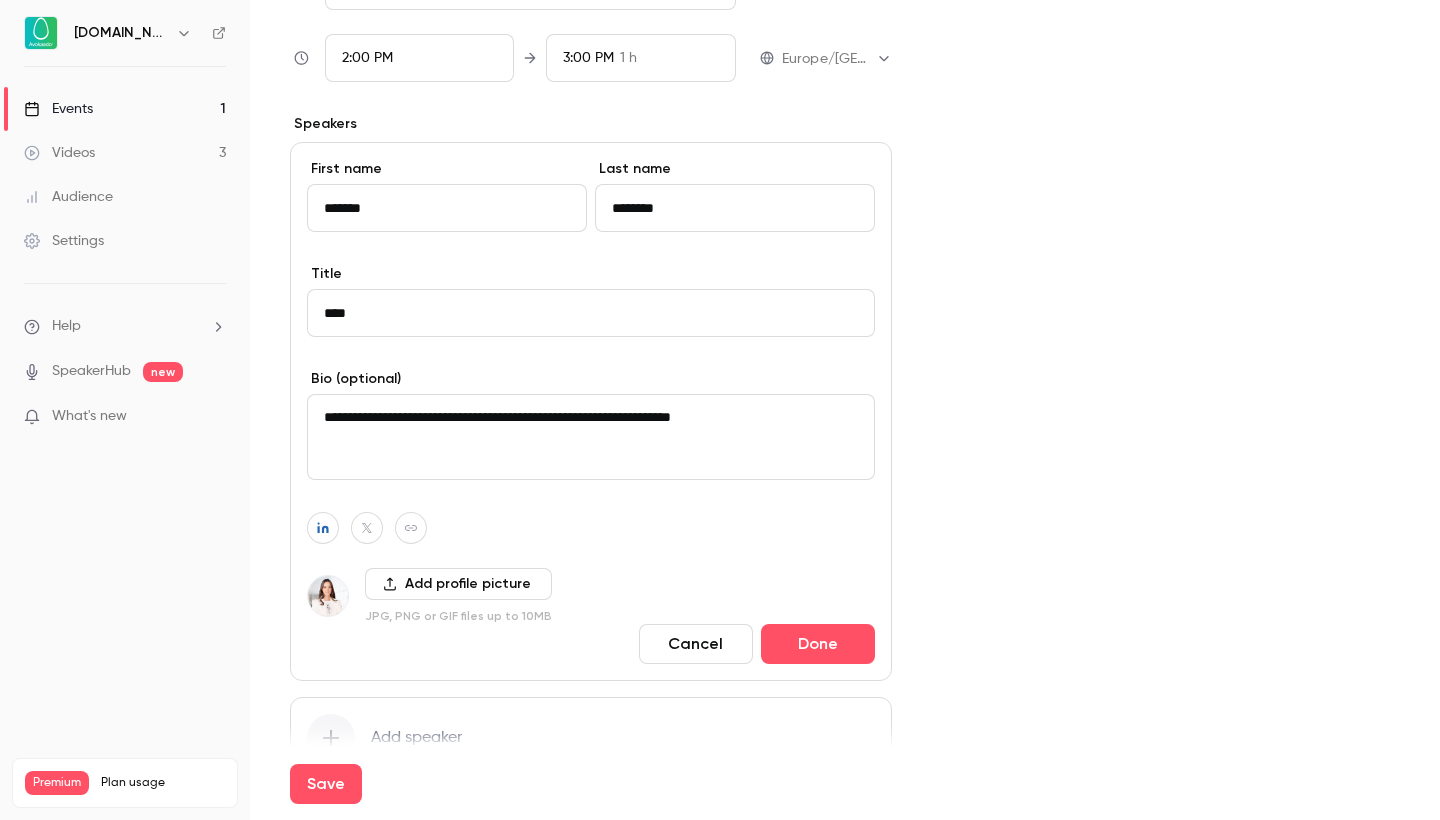 click on "Done" at bounding box center (818, 644) 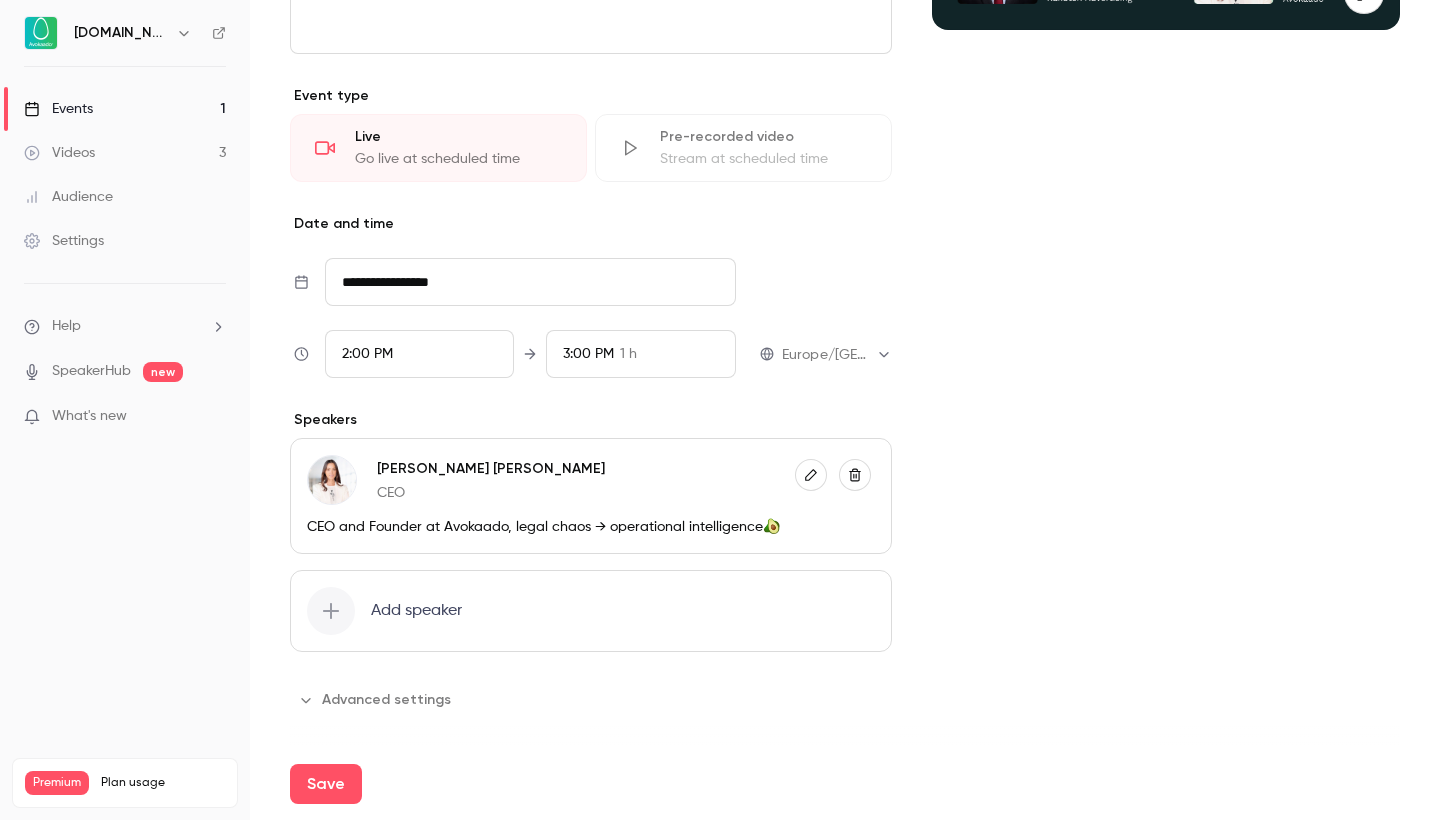 scroll, scrollTop: 438, scrollLeft: 0, axis: vertical 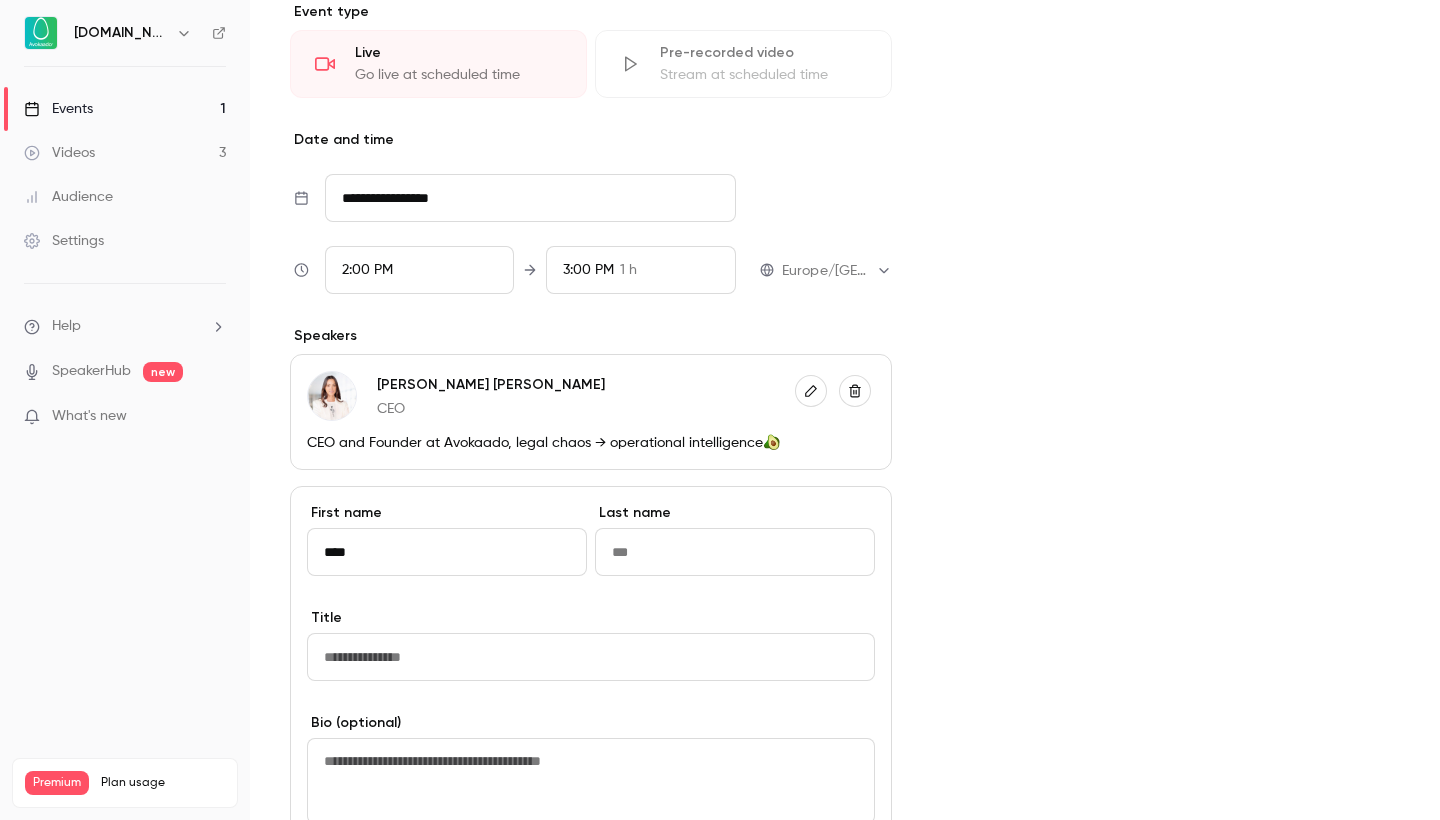 type on "***" 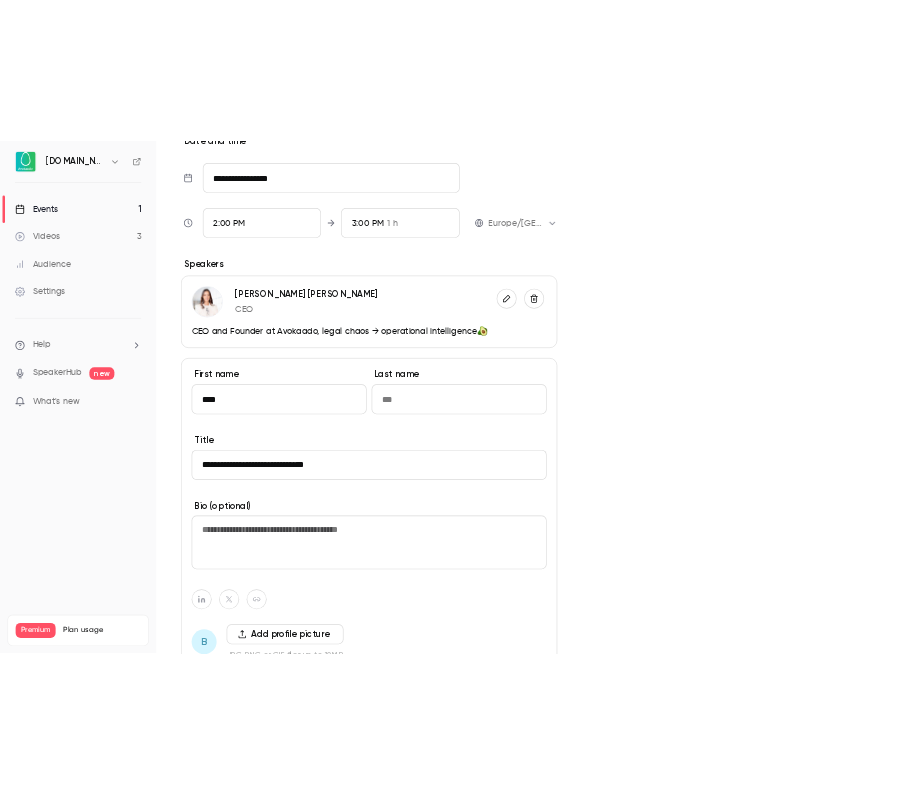 scroll, scrollTop: 786, scrollLeft: 0, axis: vertical 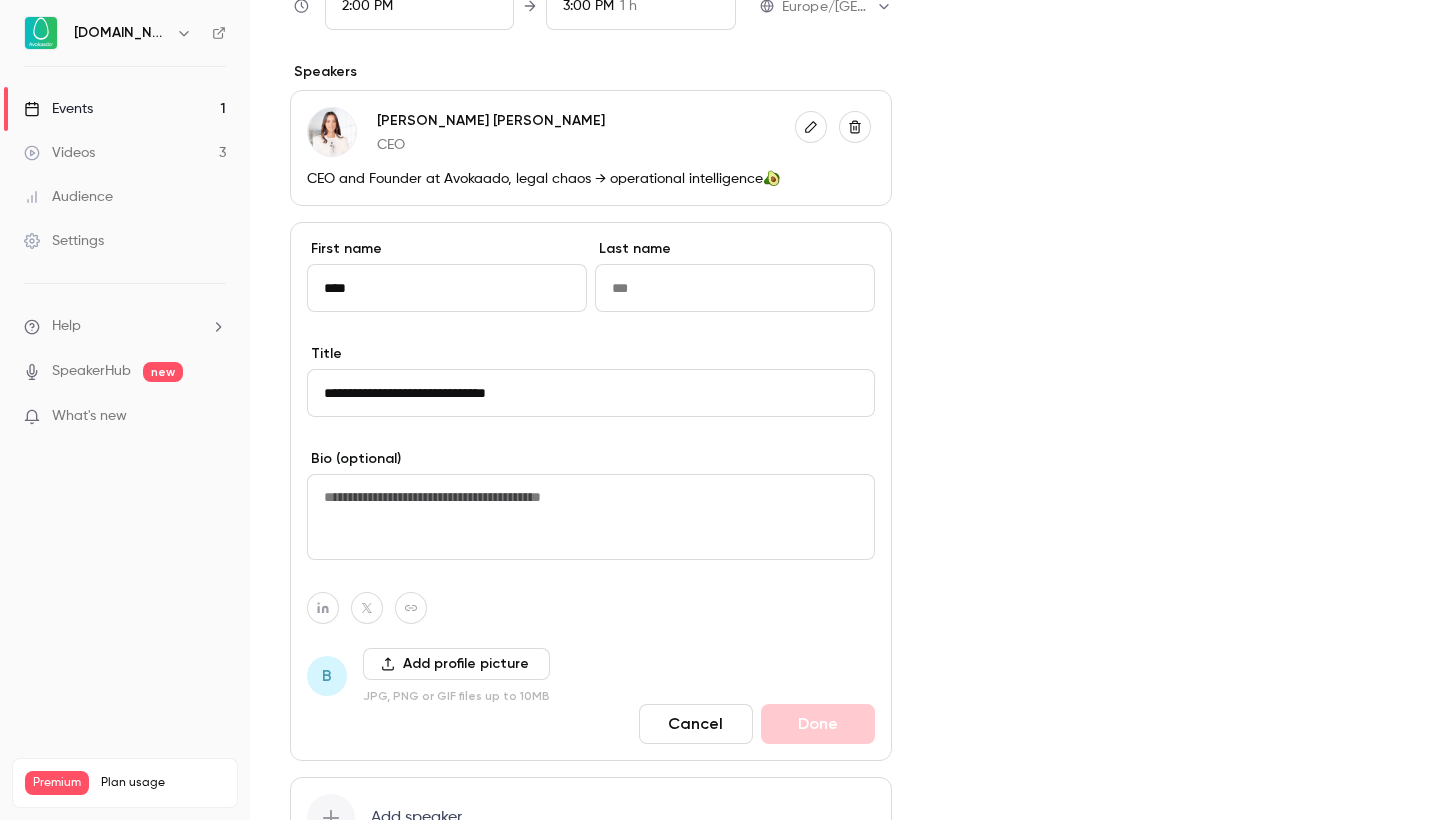 type on "**********" 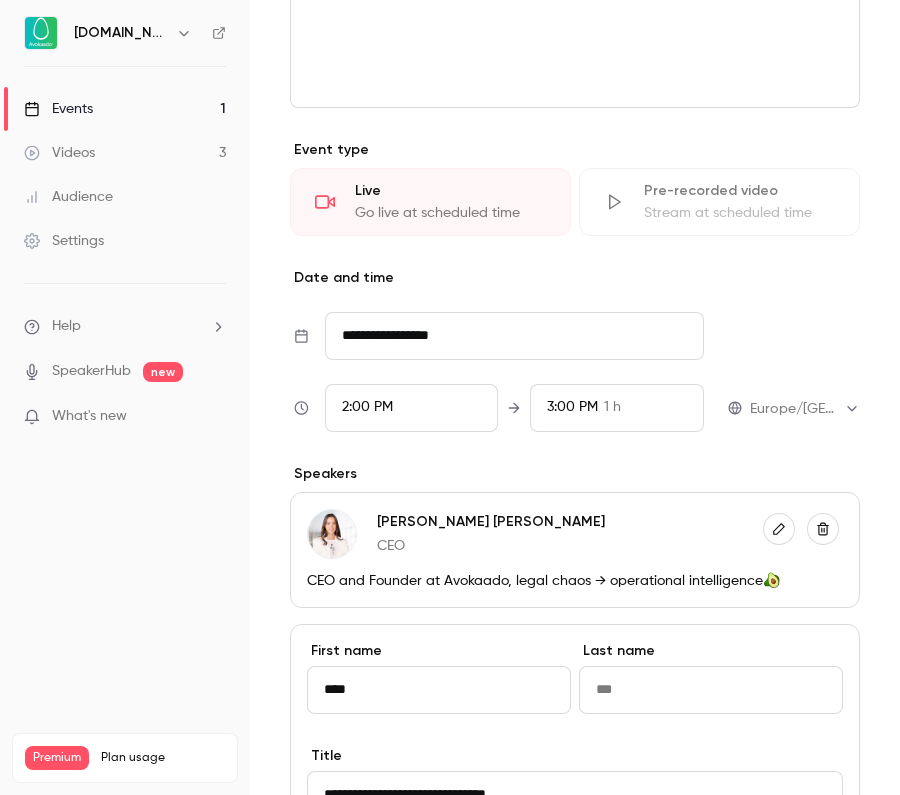 paste on "**********" 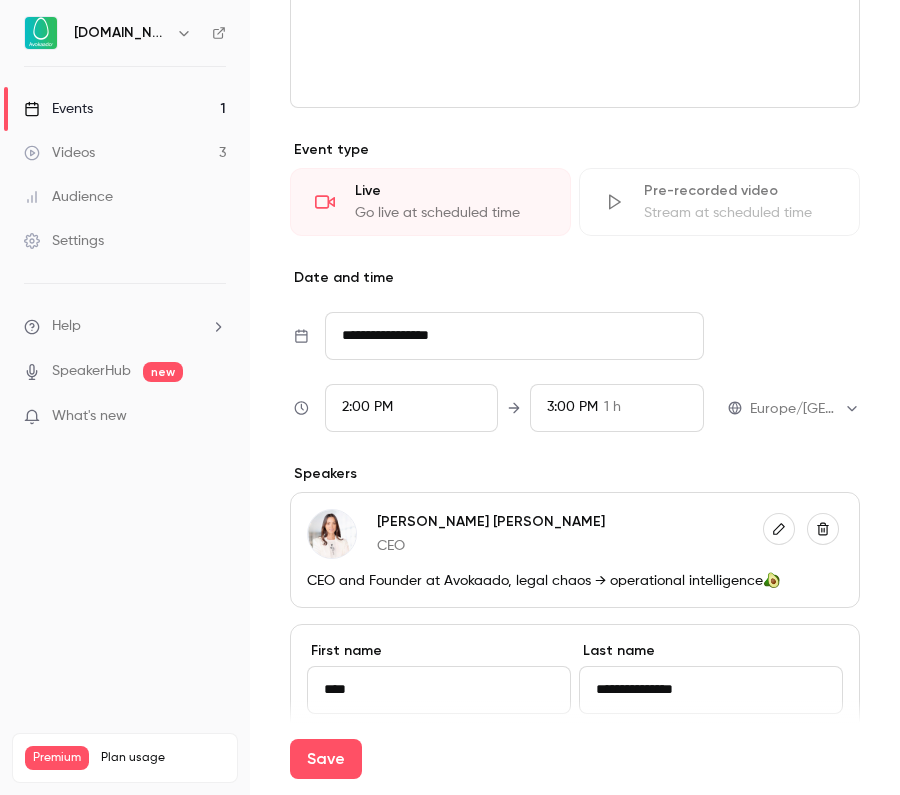drag, startPoint x: 628, startPoint y: 685, endPoint x: 526, endPoint y: 684, distance: 102.0049 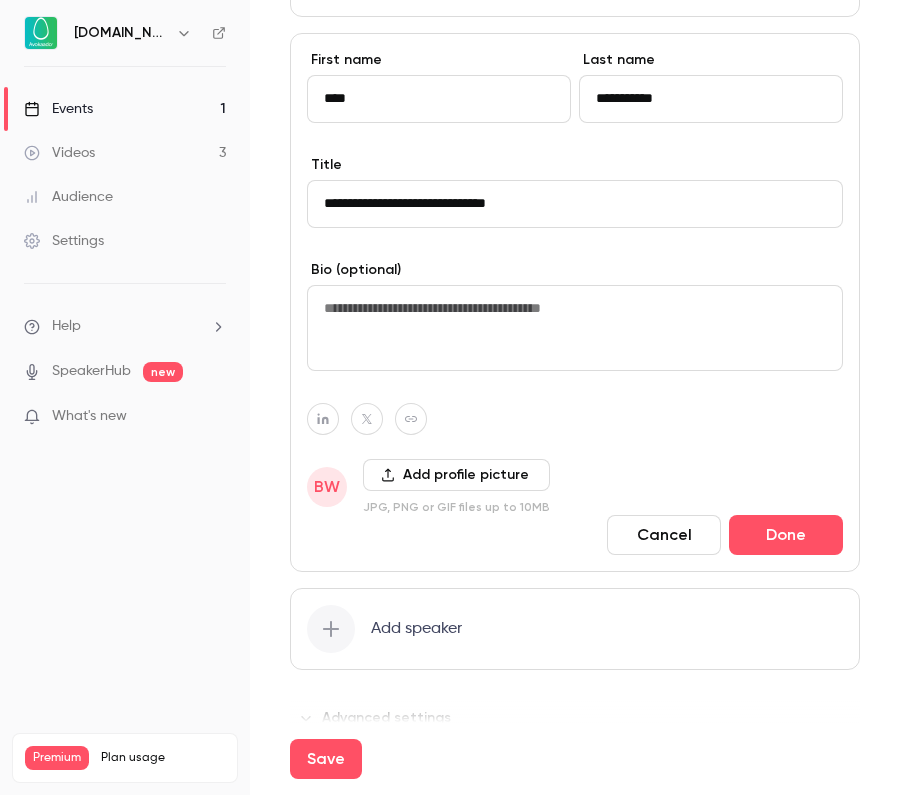 scroll, scrollTop: 1379, scrollLeft: 0, axis: vertical 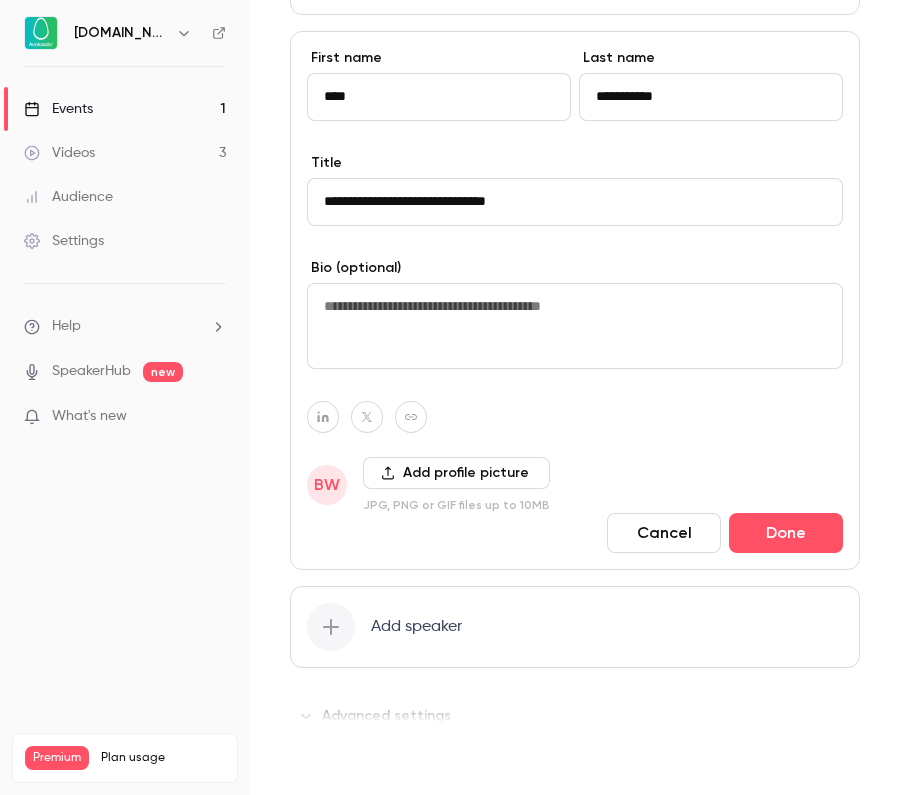 type on "**********" 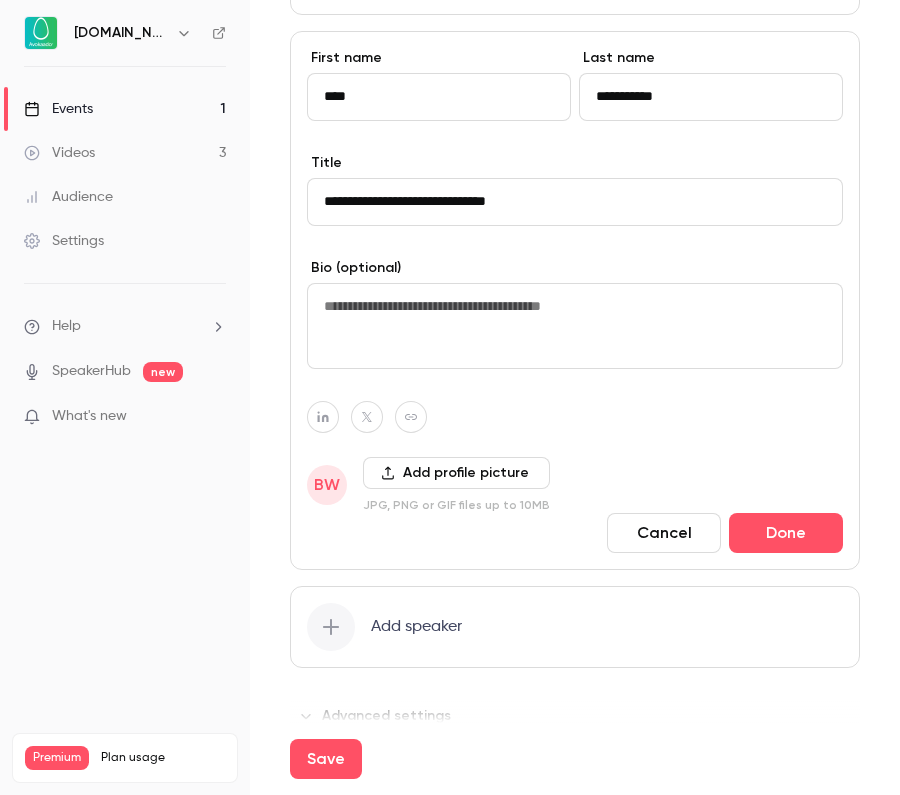 click on "Save" at bounding box center (326, 759) 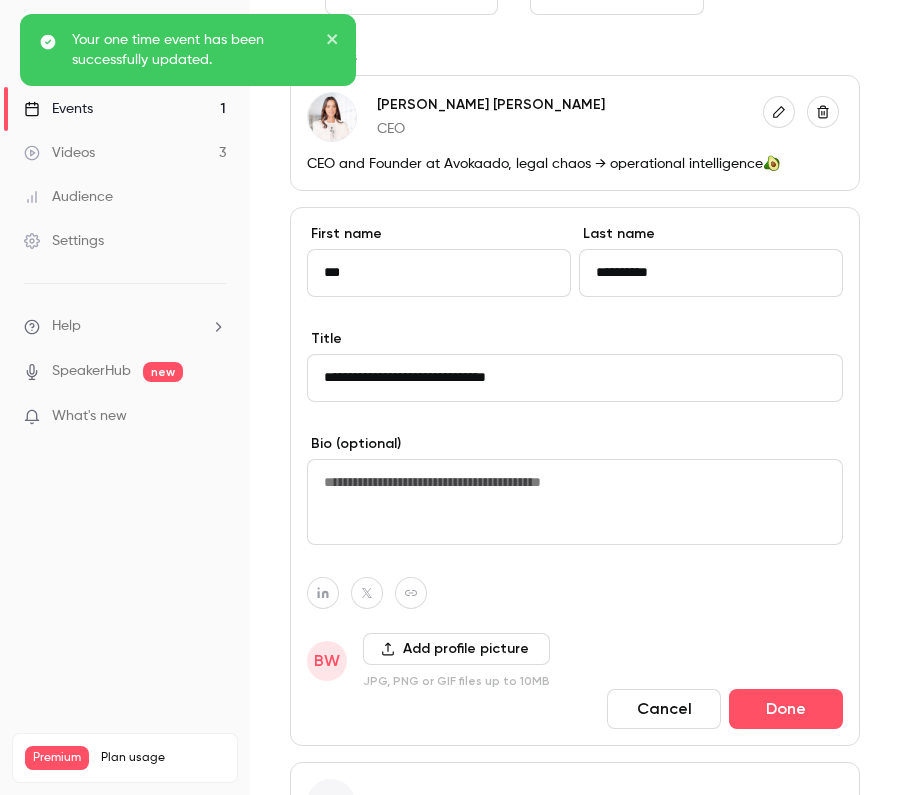 scroll, scrollTop: 1257, scrollLeft: 0, axis: vertical 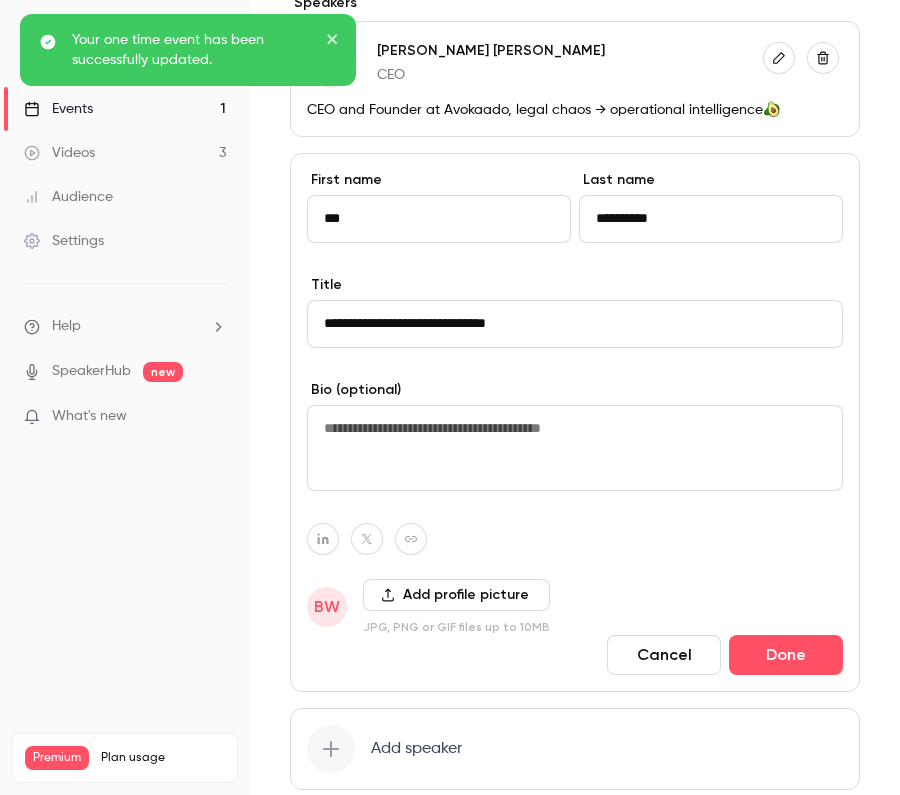 click on "Done" at bounding box center [786, 655] 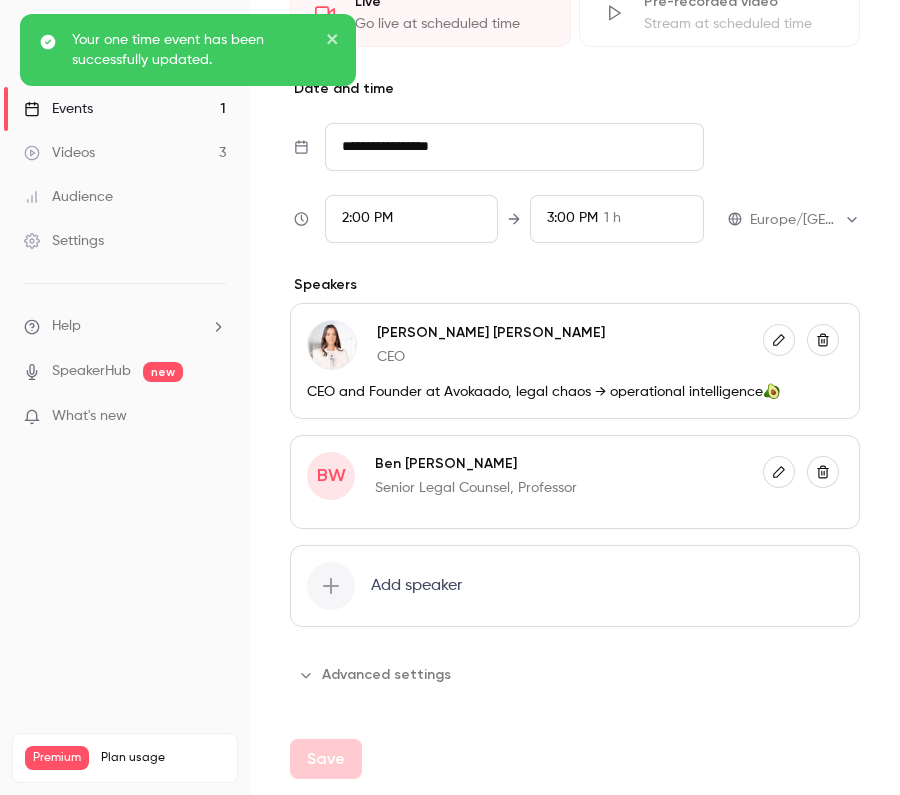 scroll, scrollTop: 975, scrollLeft: 0, axis: vertical 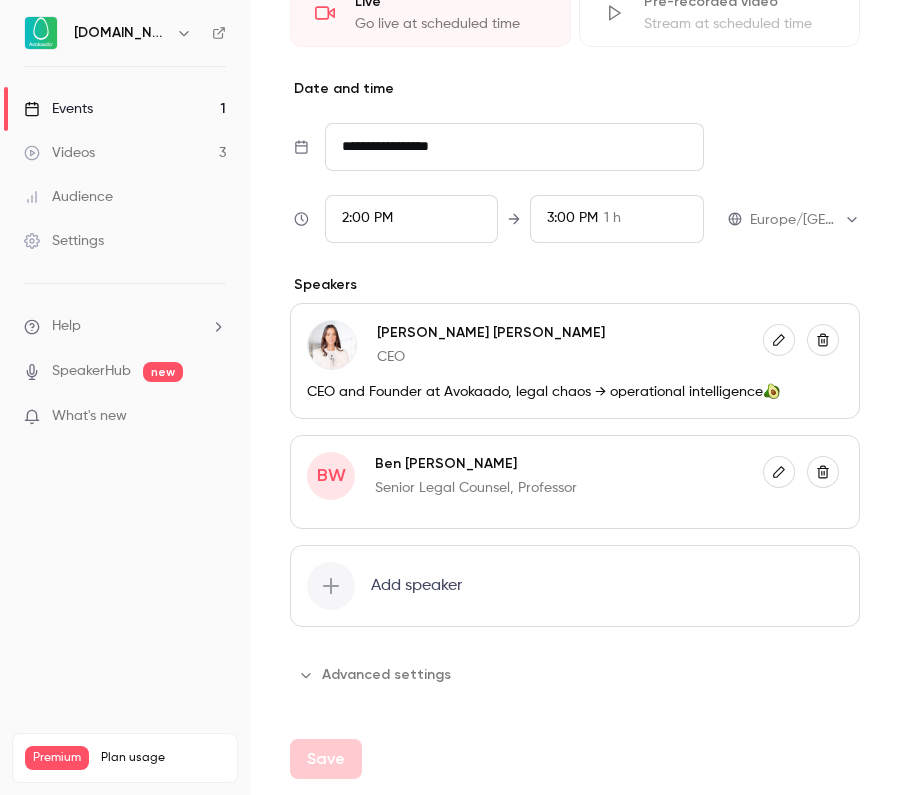 click at bounding box center [779, 472] 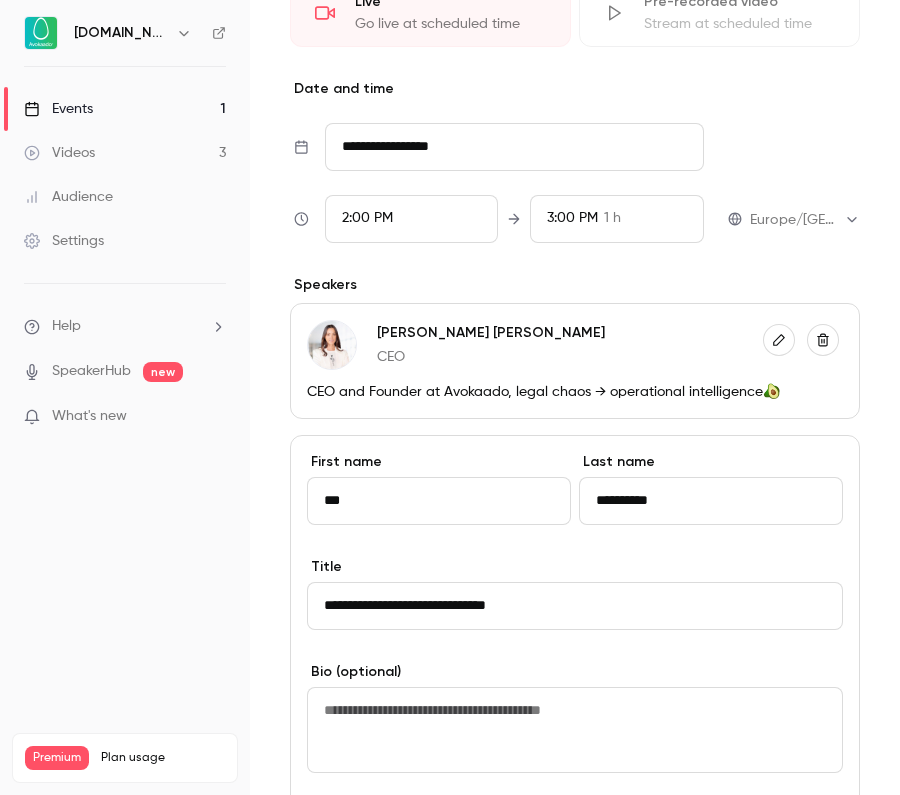 drag, startPoint x: 460, startPoint y: 607, endPoint x: 575, endPoint y: 607, distance: 115 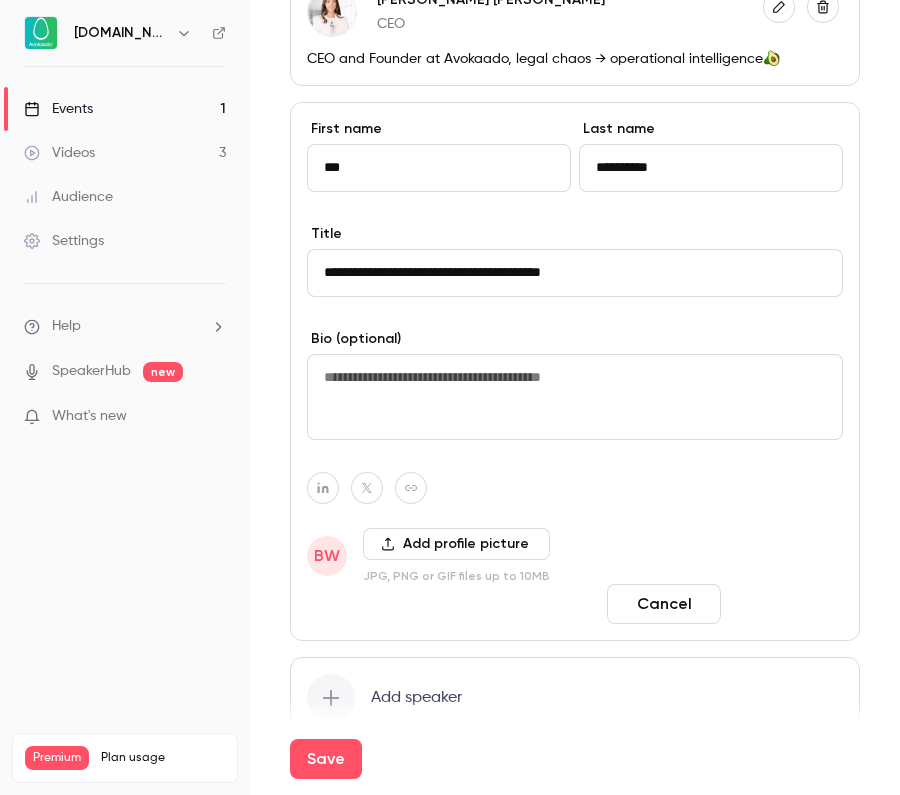 type on "**********" 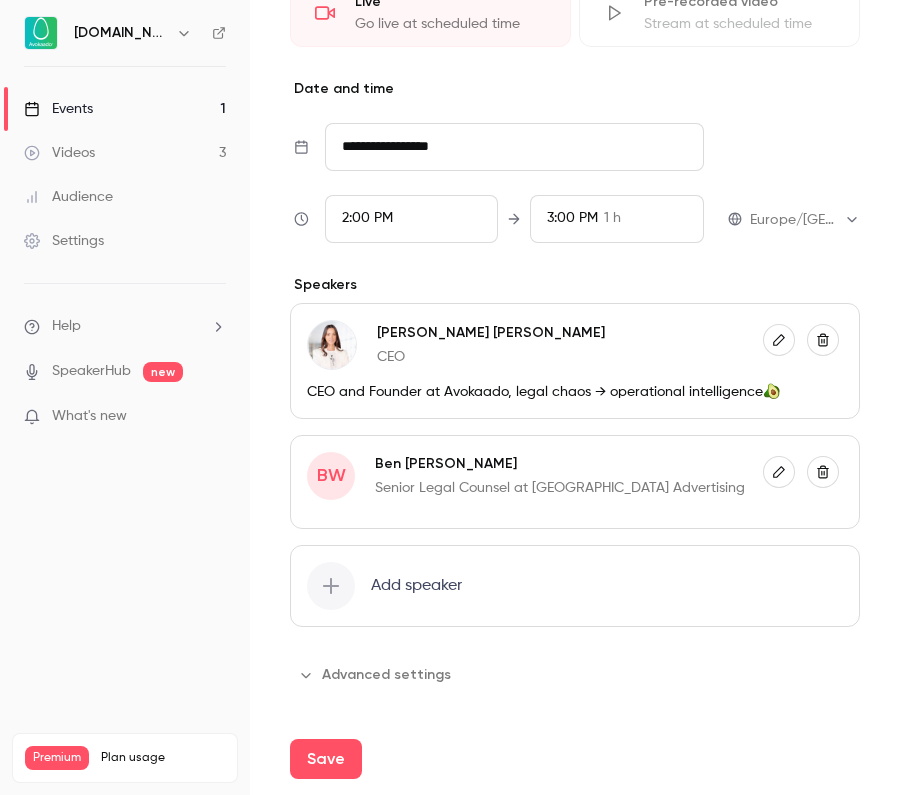 click 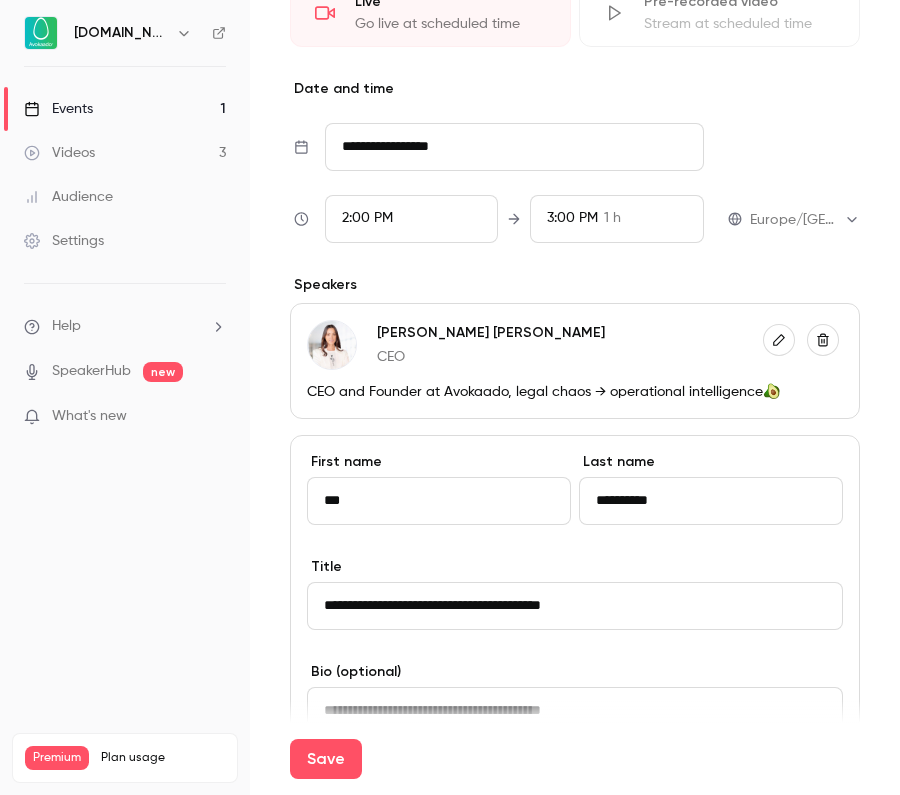 click on "Save" at bounding box center (575, 759) 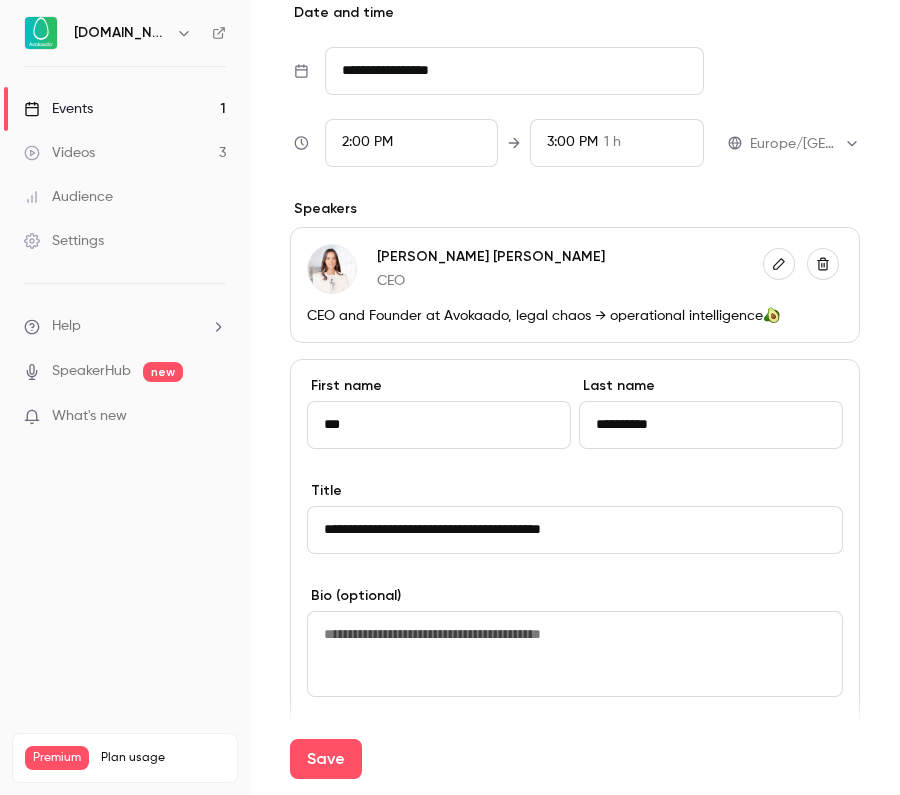 scroll, scrollTop: 1187, scrollLeft: 0, axis: vertical 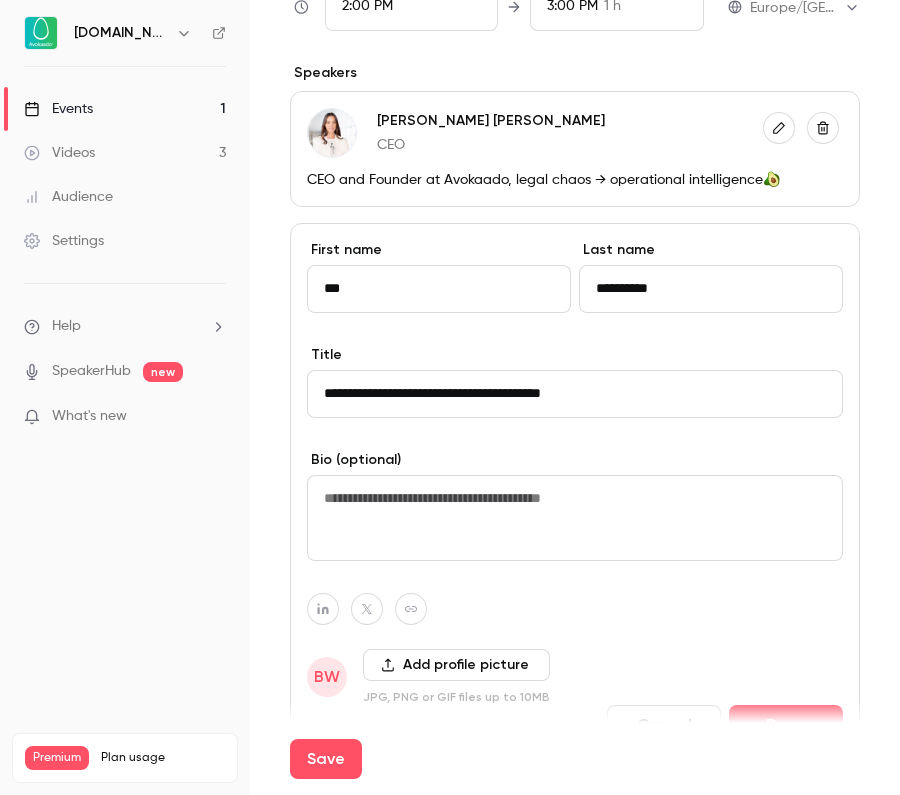 click at bounding box center (575, 518) 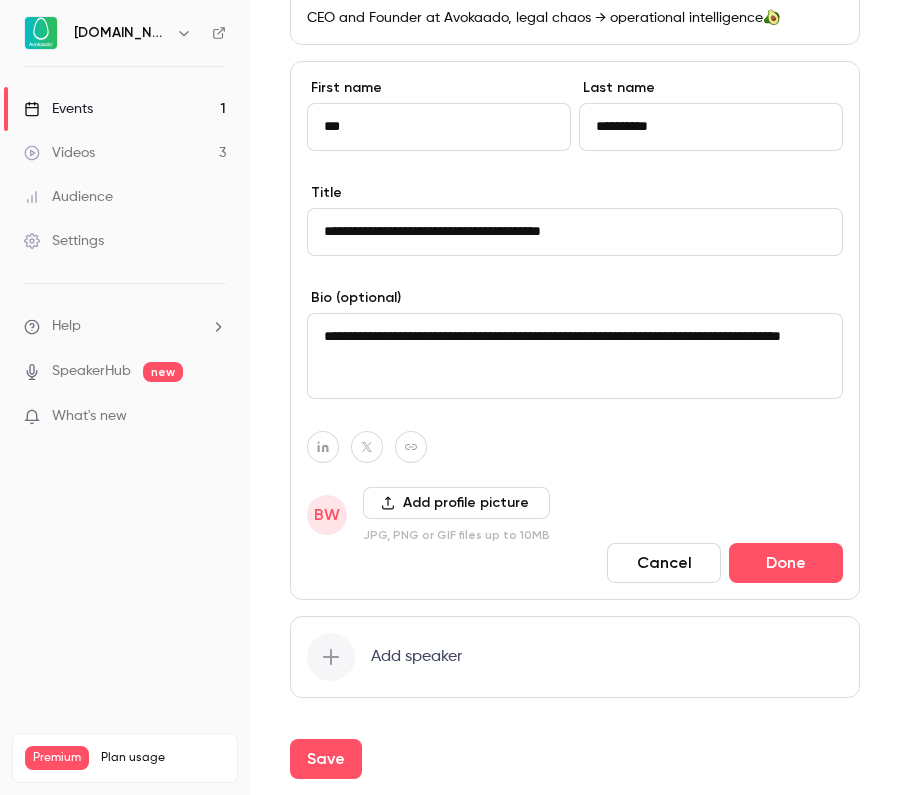 scroll, scrollTop: 1358, scrollLeft: 0, axis: vertical 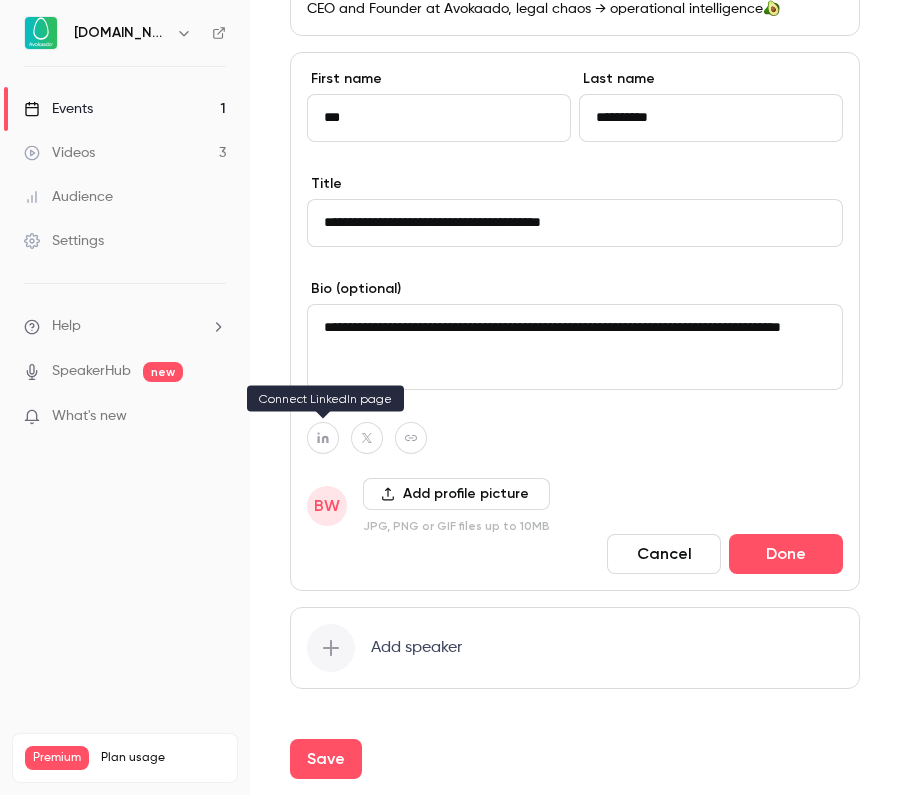 type on "**********" 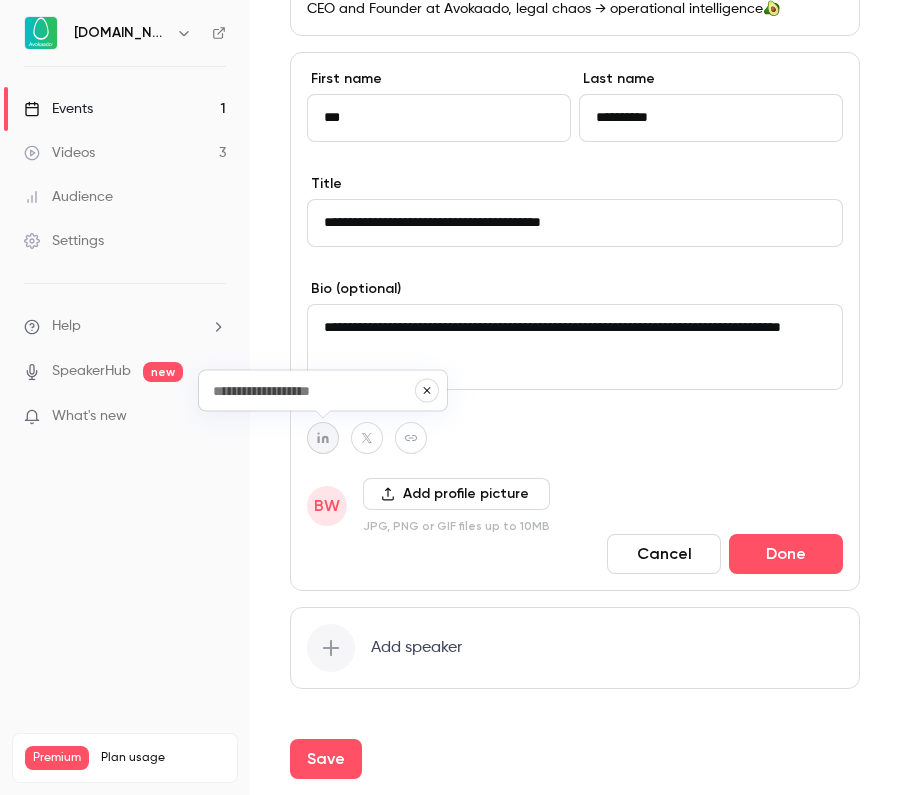 paste on "**********" 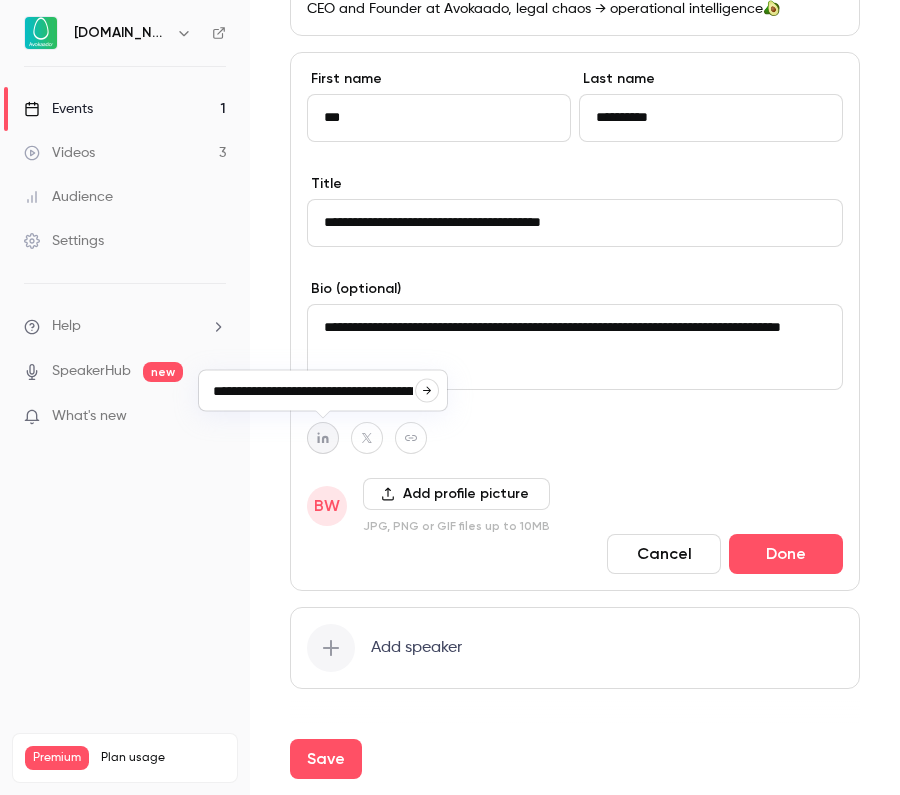 type on "**********" 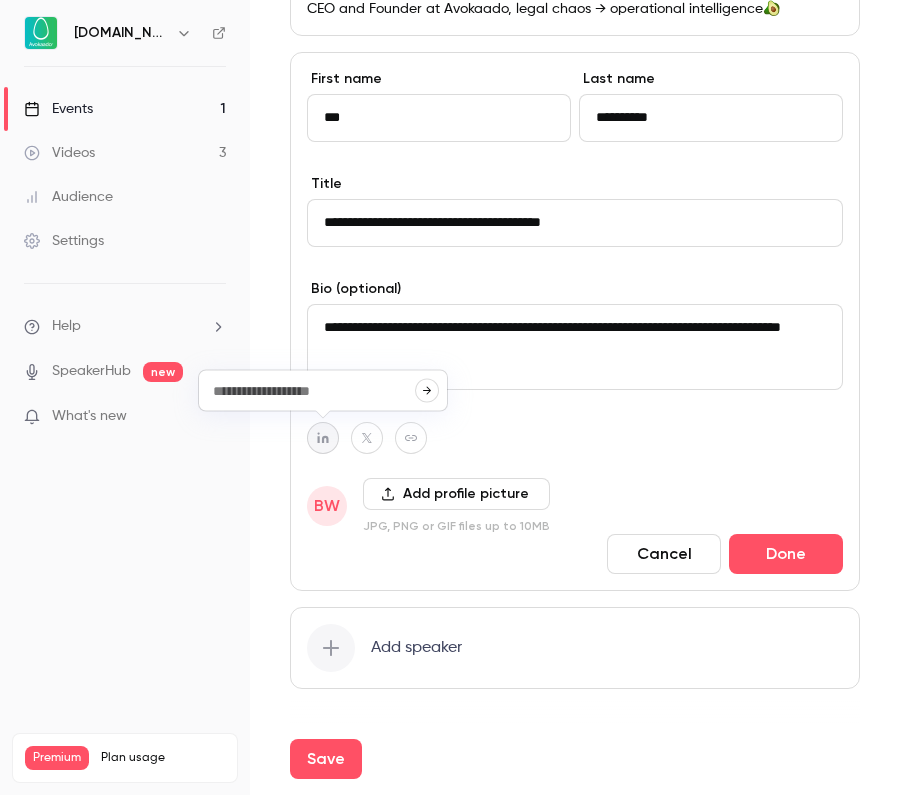type on "**********" 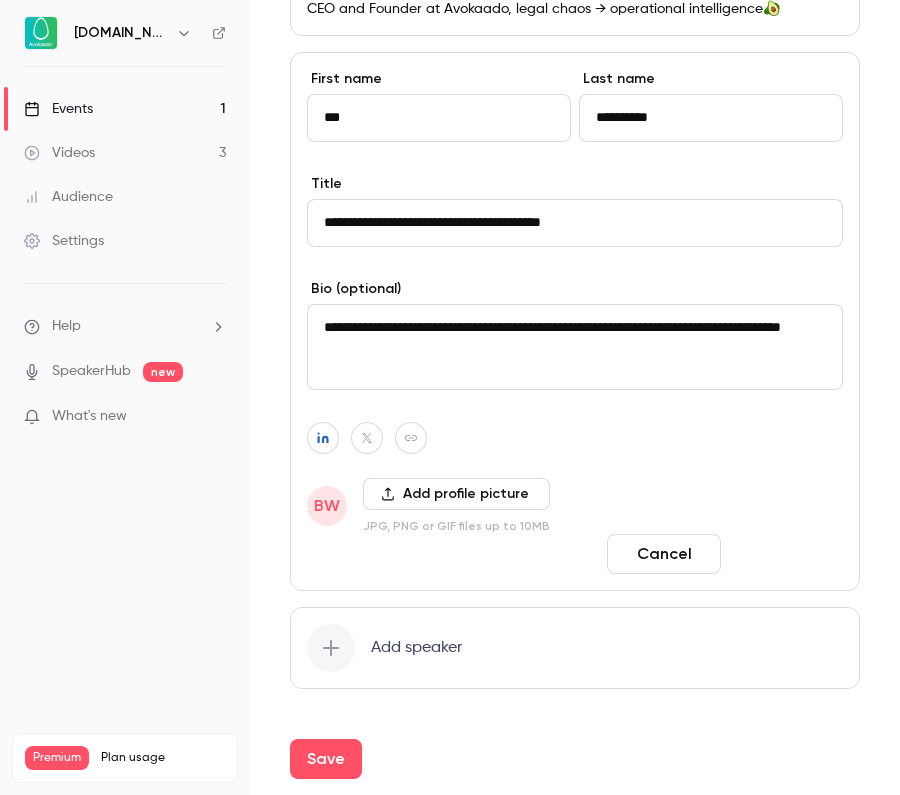 click on "Done" at bounding box center (786, 554) 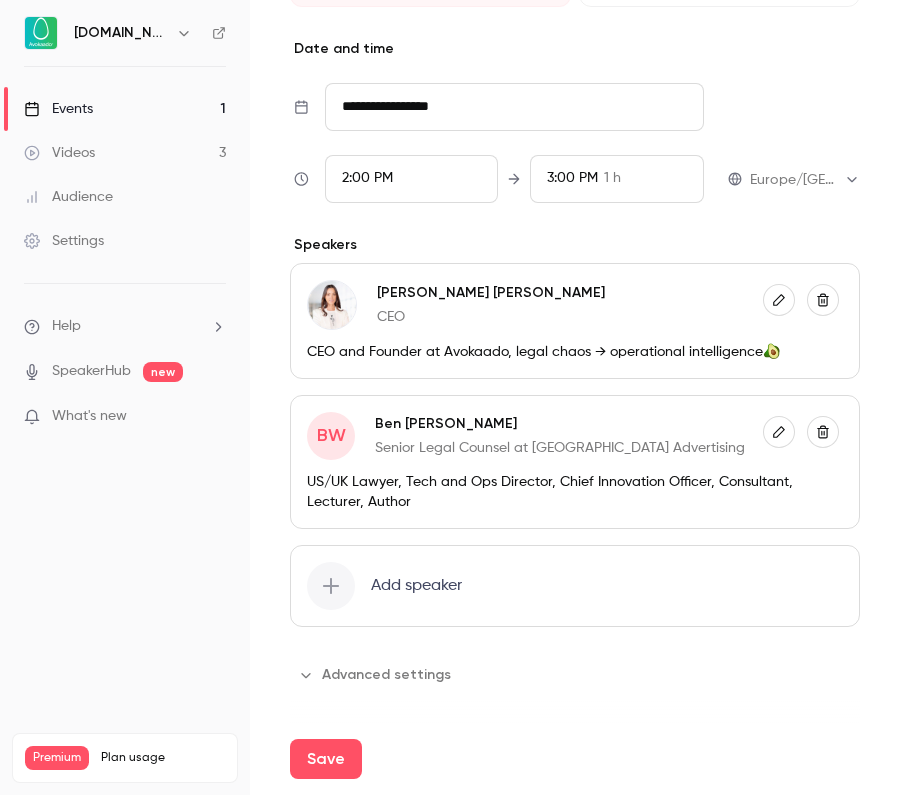 click at bounding box center [779, 432] 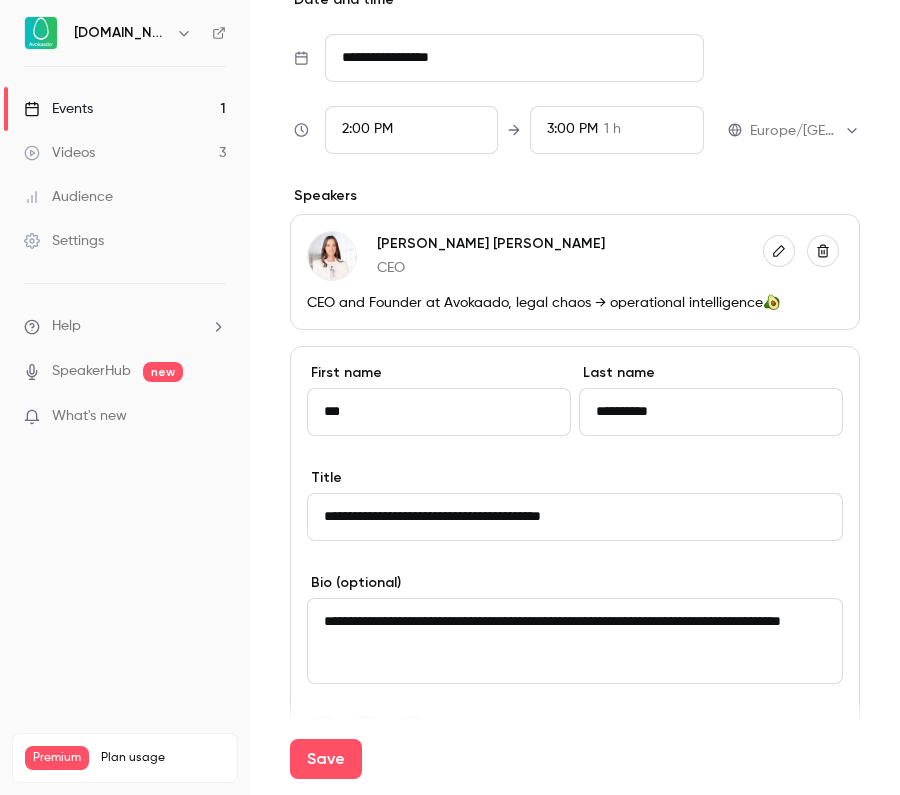 scroll, scrollTop: 1067, scrollLeft: 0, axis: vertical 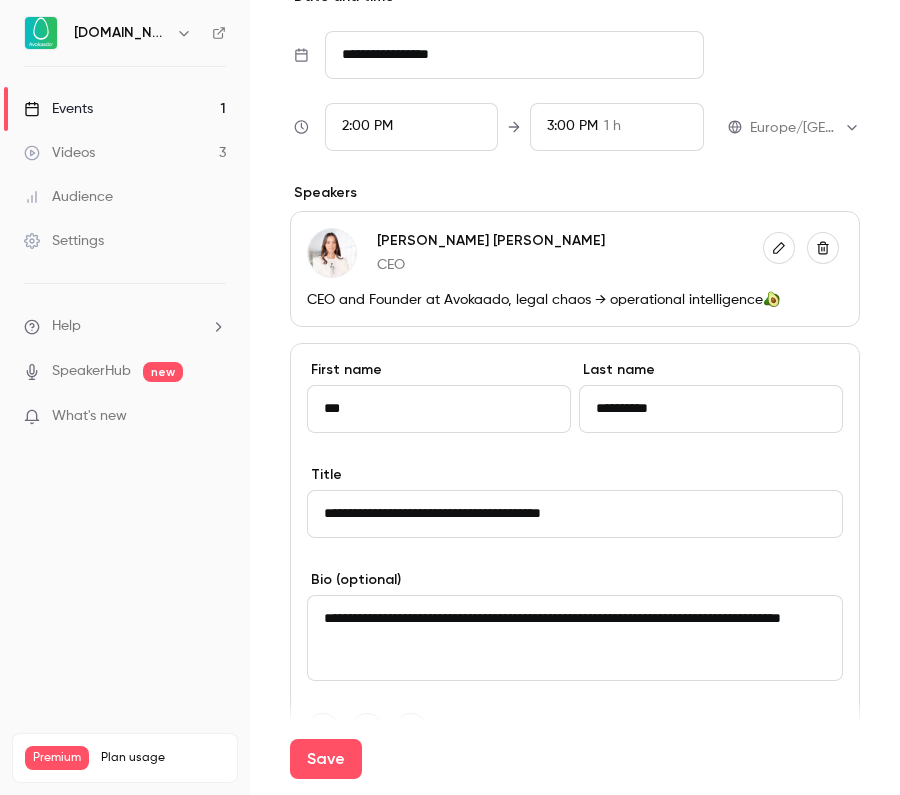 drag, startPoint x: 726, startPoint y: 618, endPoint x: 842, endPoint y: 641, distance: 118.258194 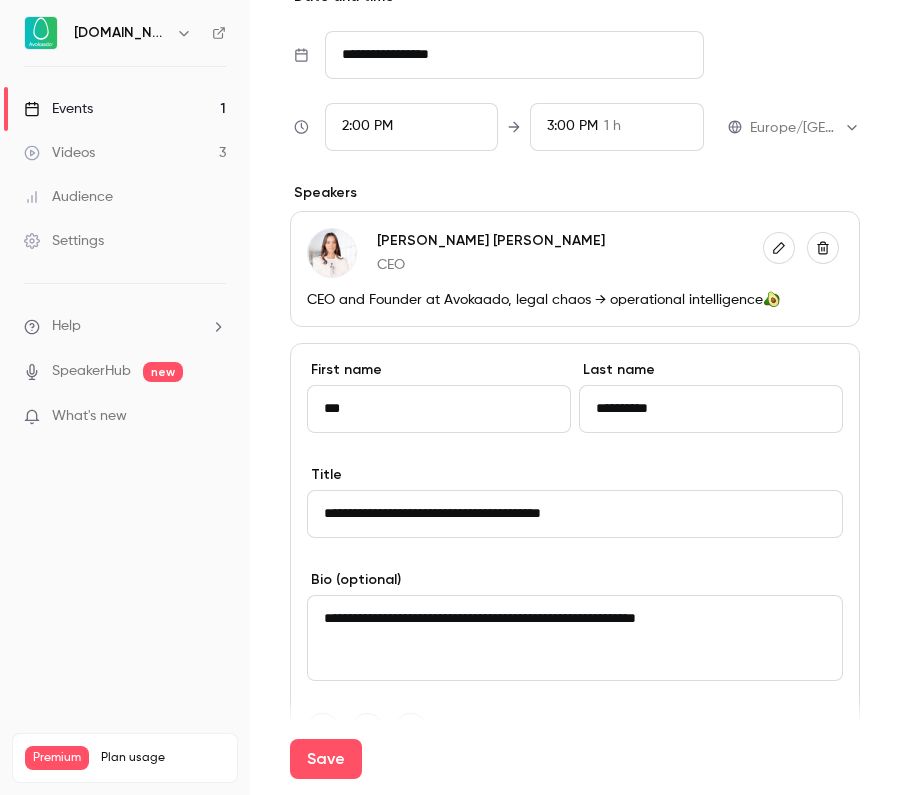 drag, startPoint x: 422, startPoint y: 619, endPoint x: 563, endPoint y: 620, distance: 141.00354 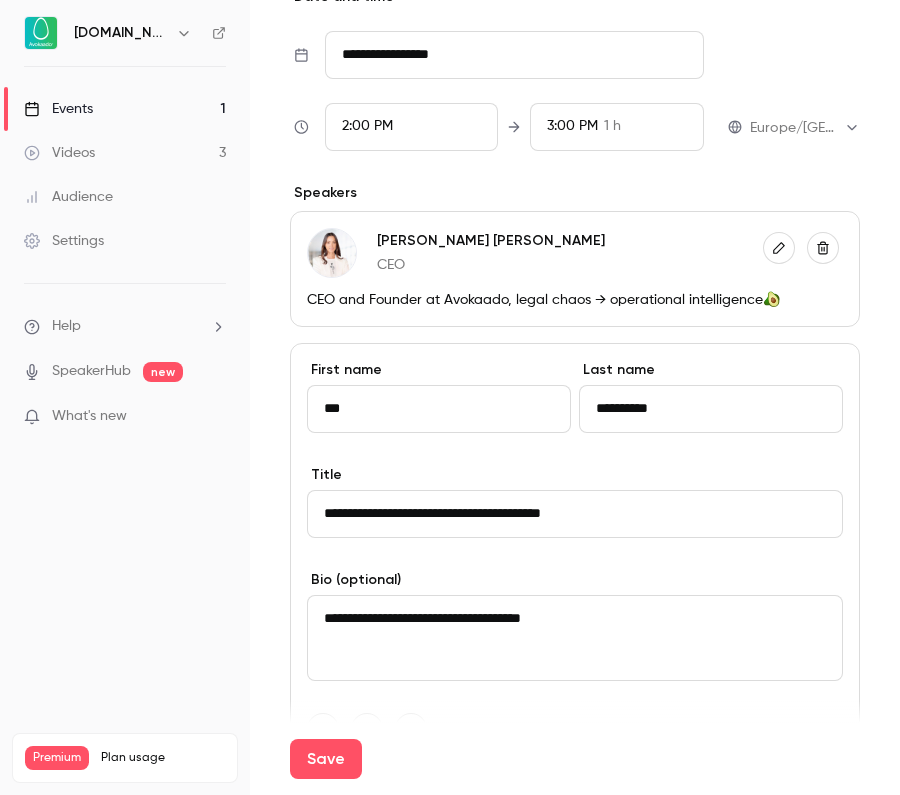 click on "**********" at bounding box center [575, 638] 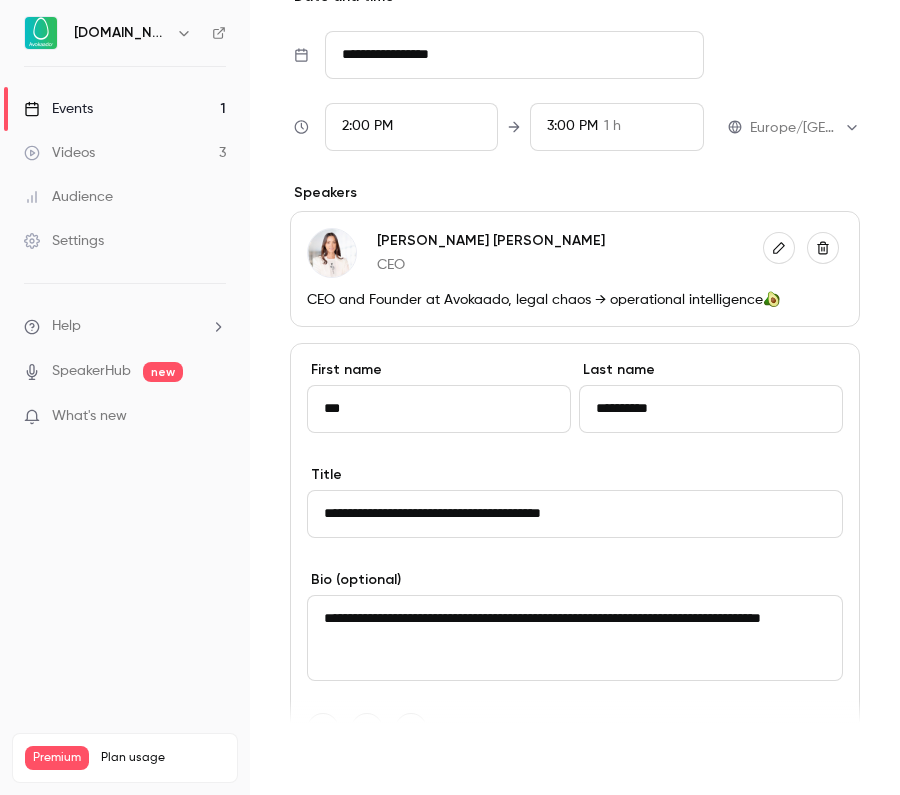 type on "**********" 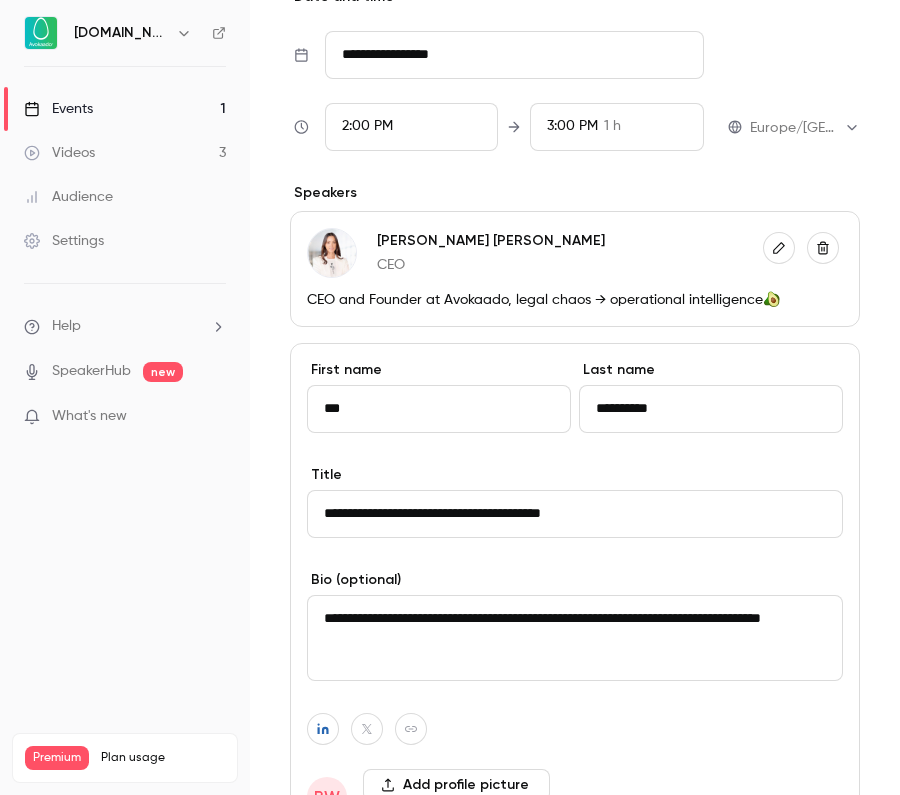type on "**********" 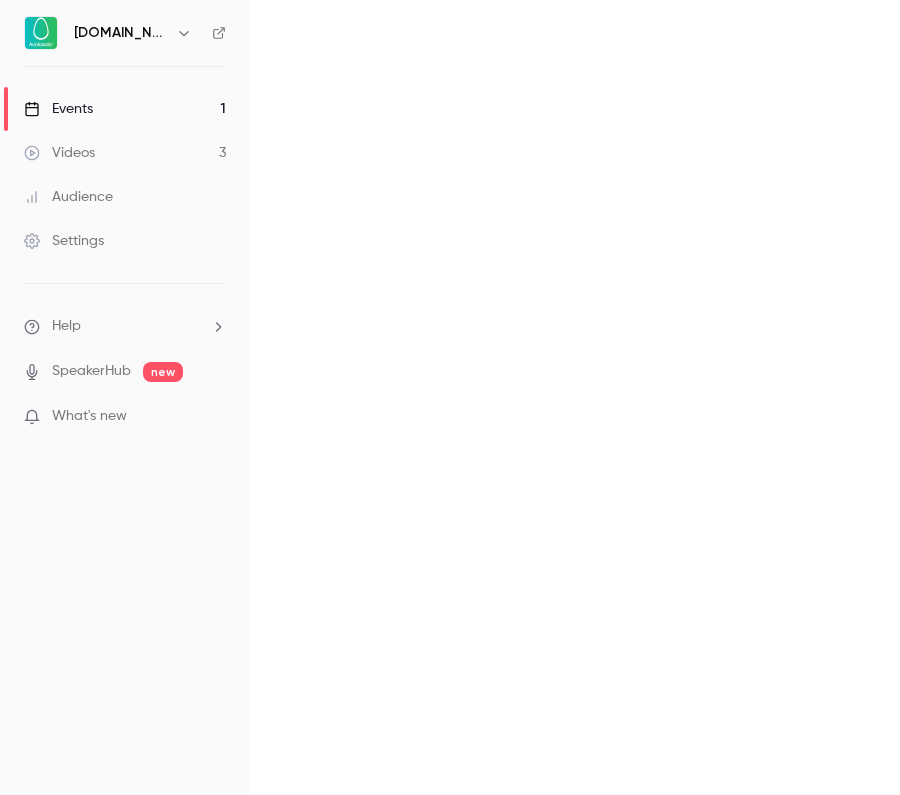scroll, scrollTop: 0, scrollLeft: 0, axis: both 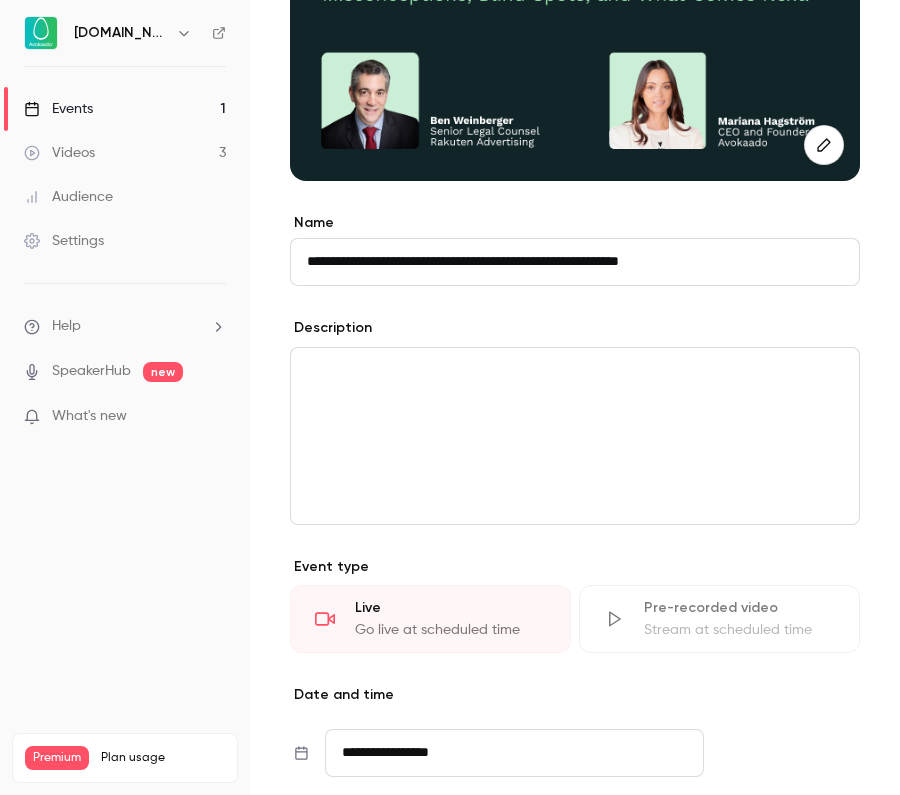 click at bounding box center (575, 436) 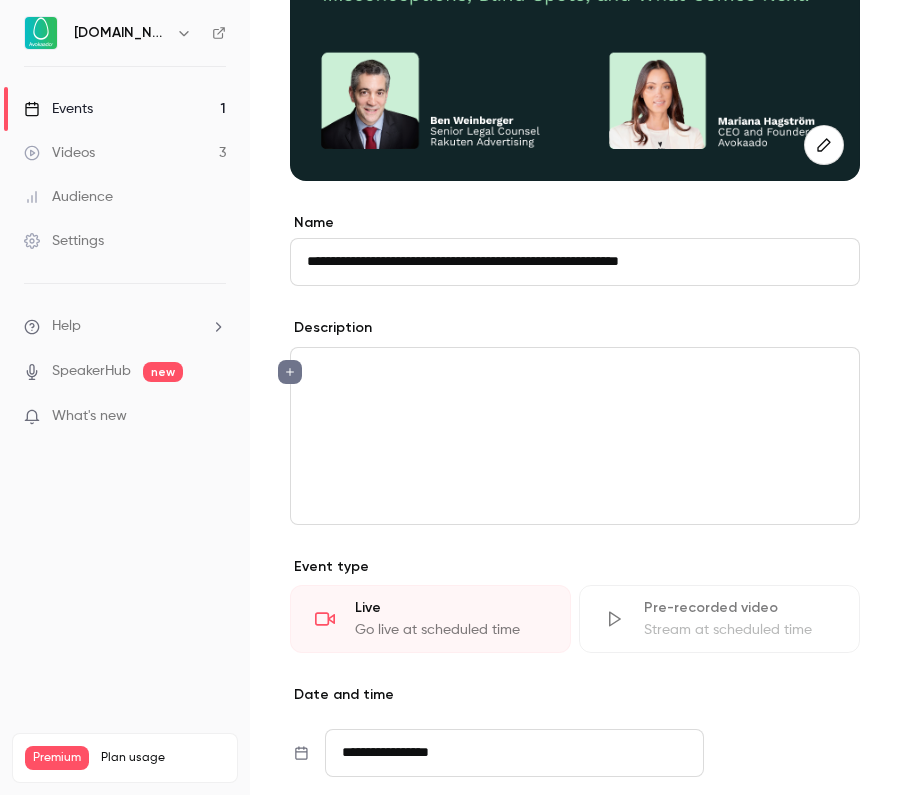 scroll, scrollTop: 18, scrollLeft: 0, axis: vertical 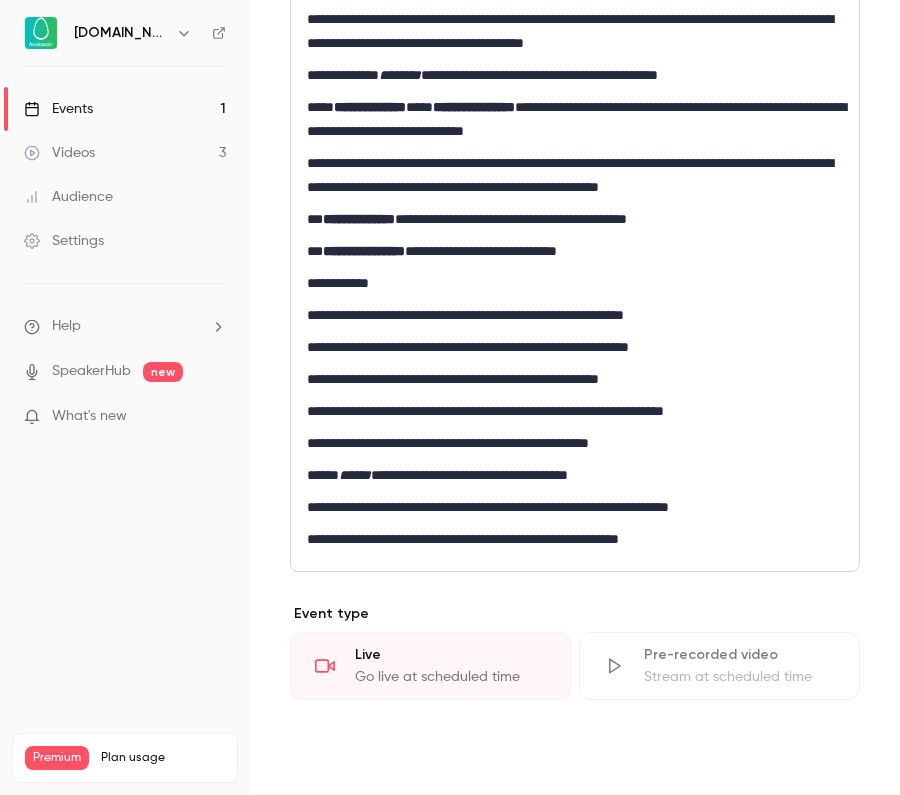 click on "Save" at bounding box center (326, 759) 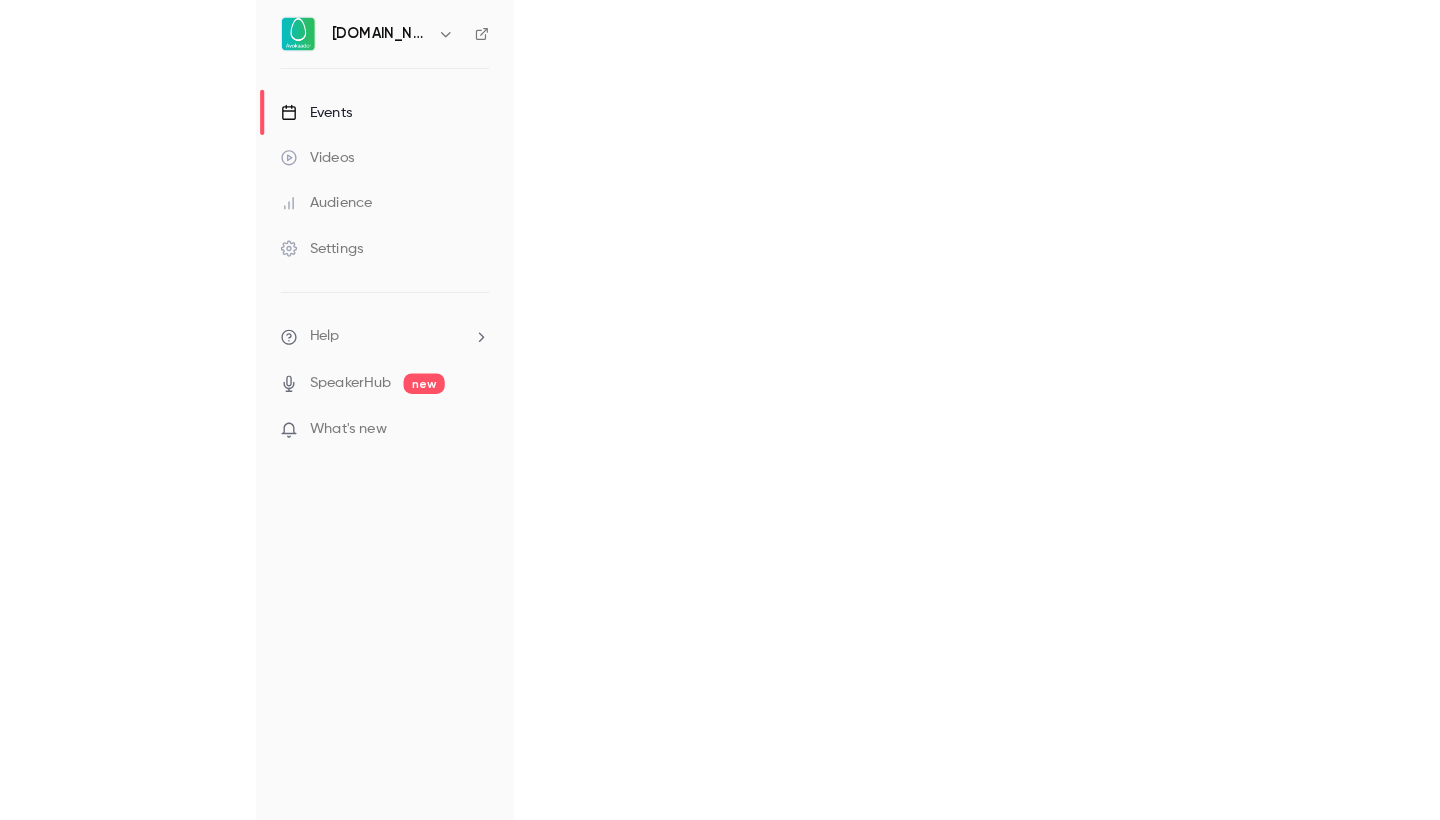 scroll, scrollTop: 0, scrollLeft: 0, axis: both 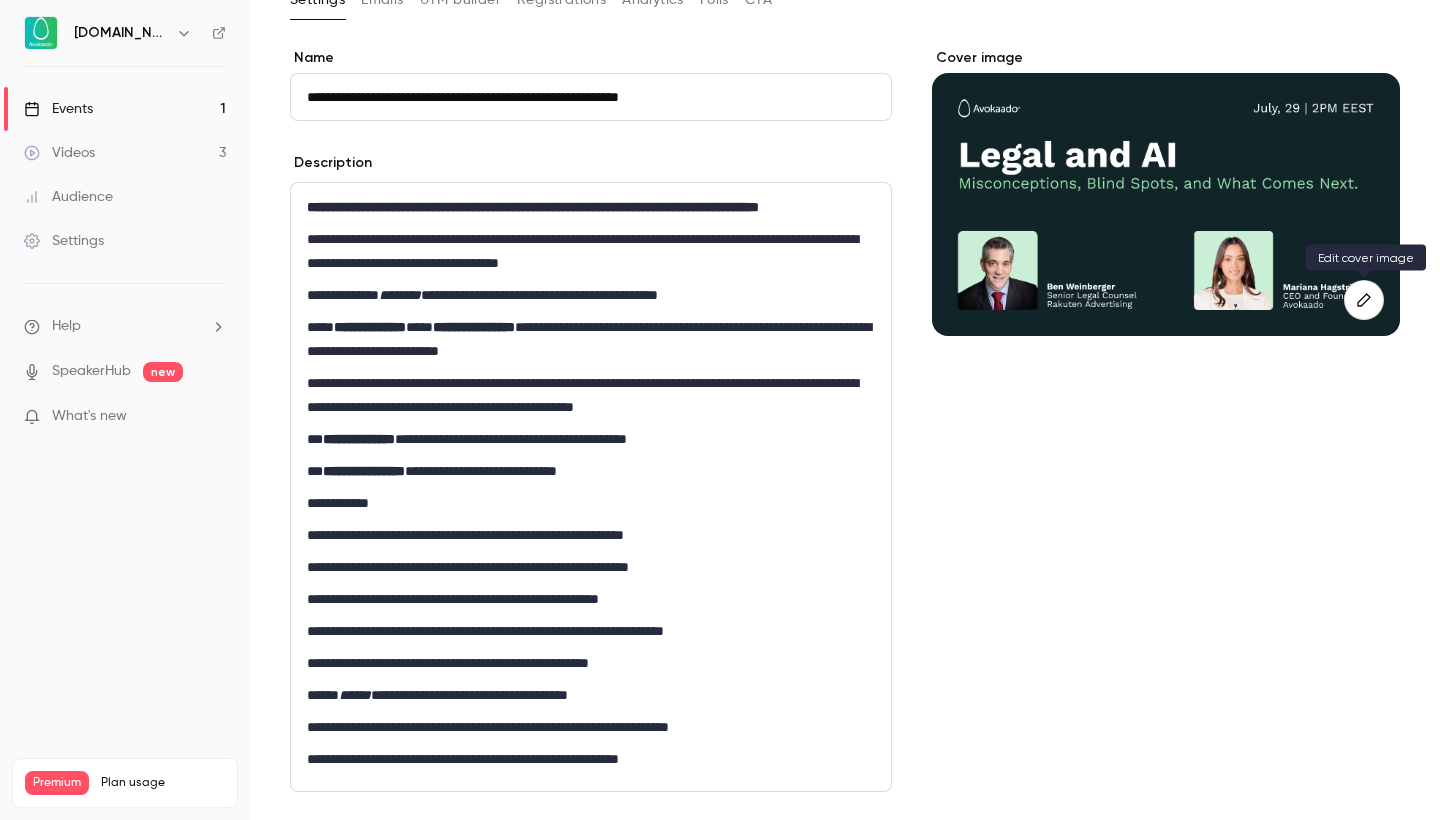 click at bounding box center [1364, 300] 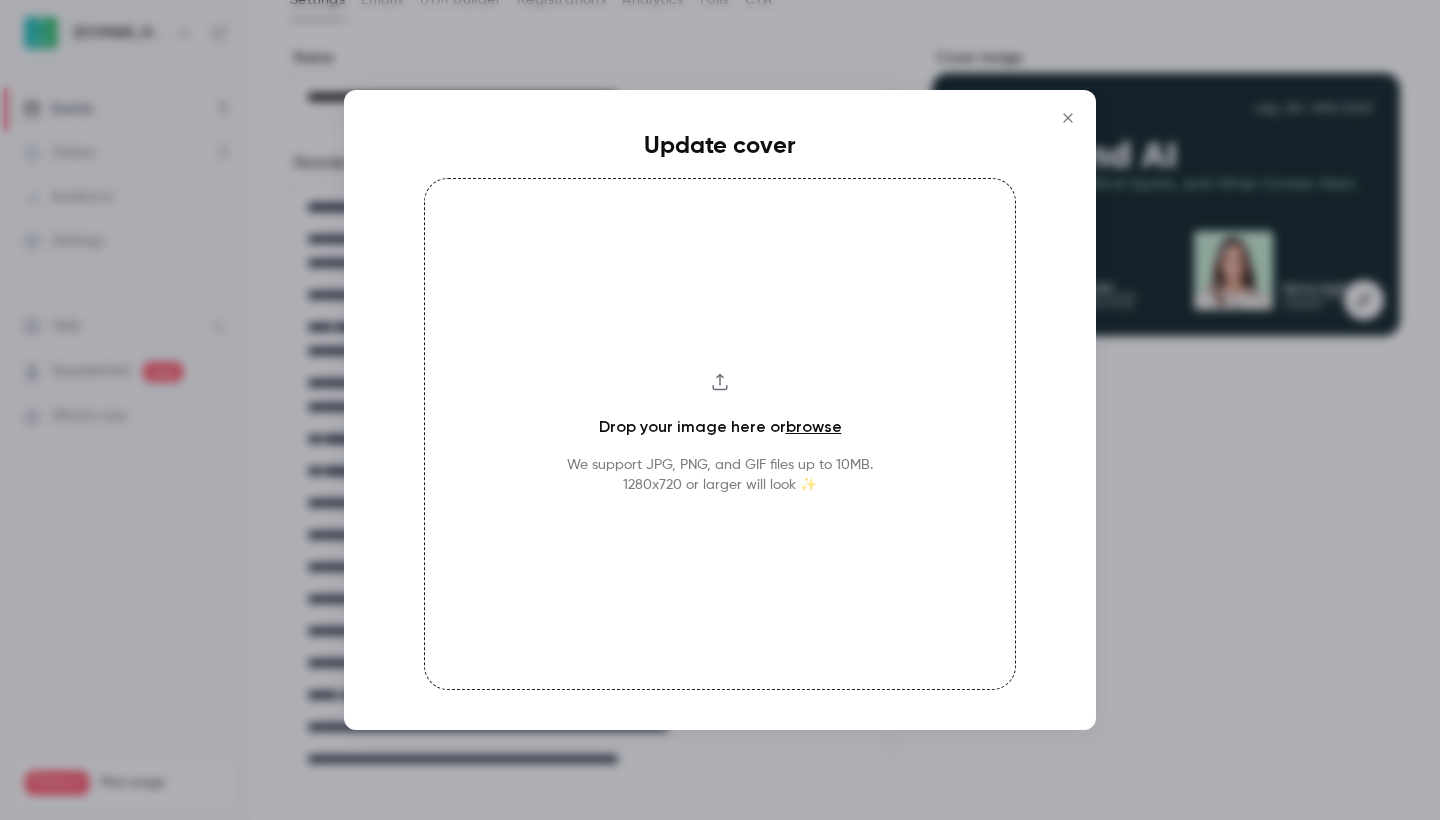 click at bounding box center [1068, 118] 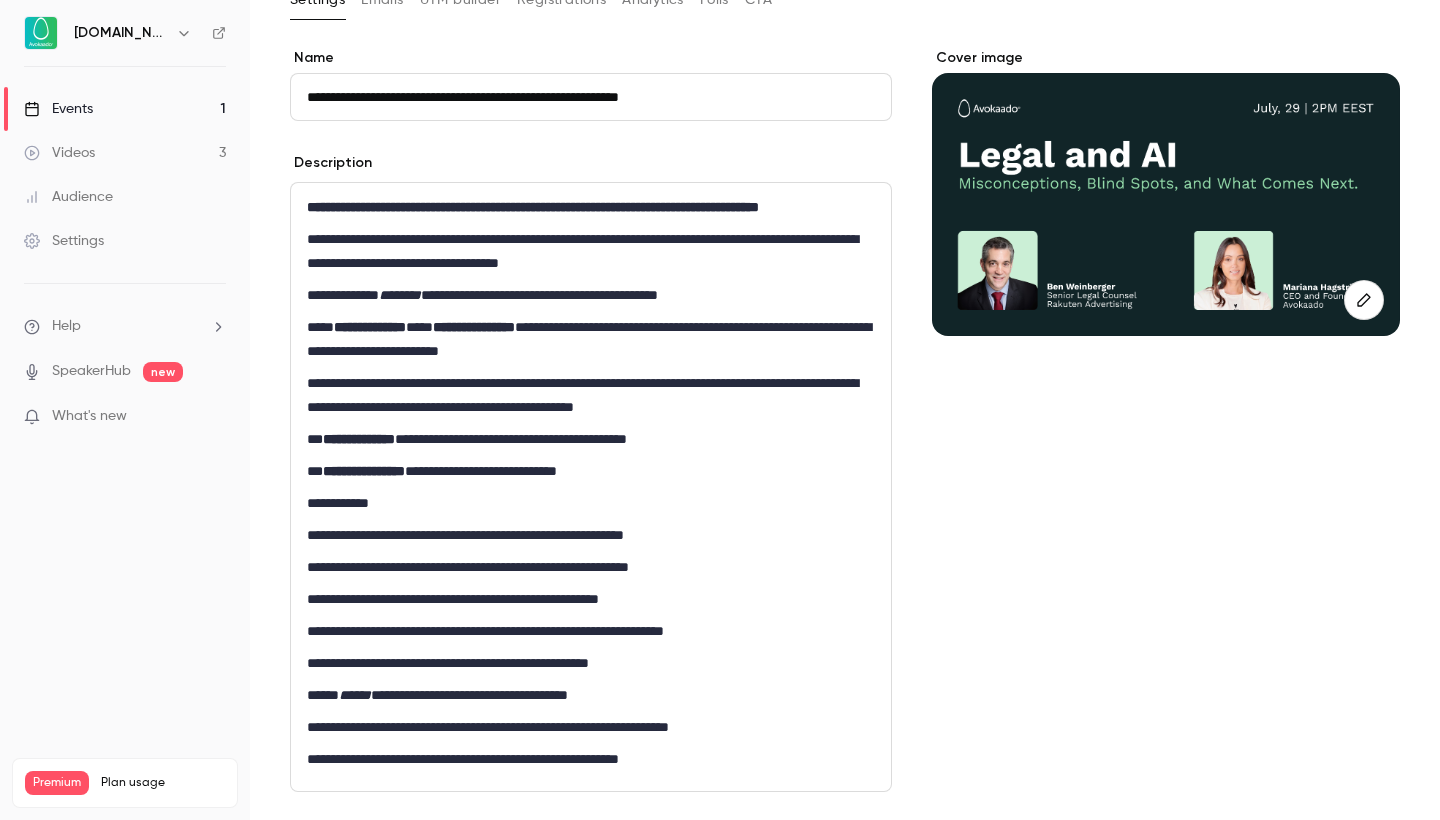 click on "Events 1" at bounding box center [125, 109] 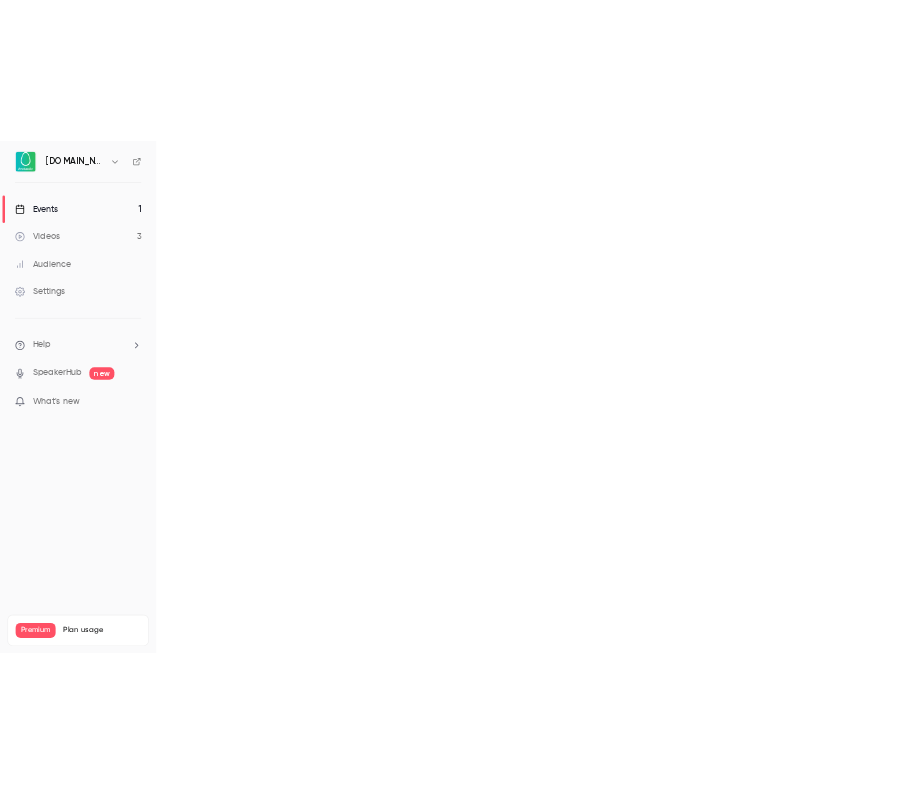 scroll, scrollTop: 0, scrollLeft: 0, axis: both 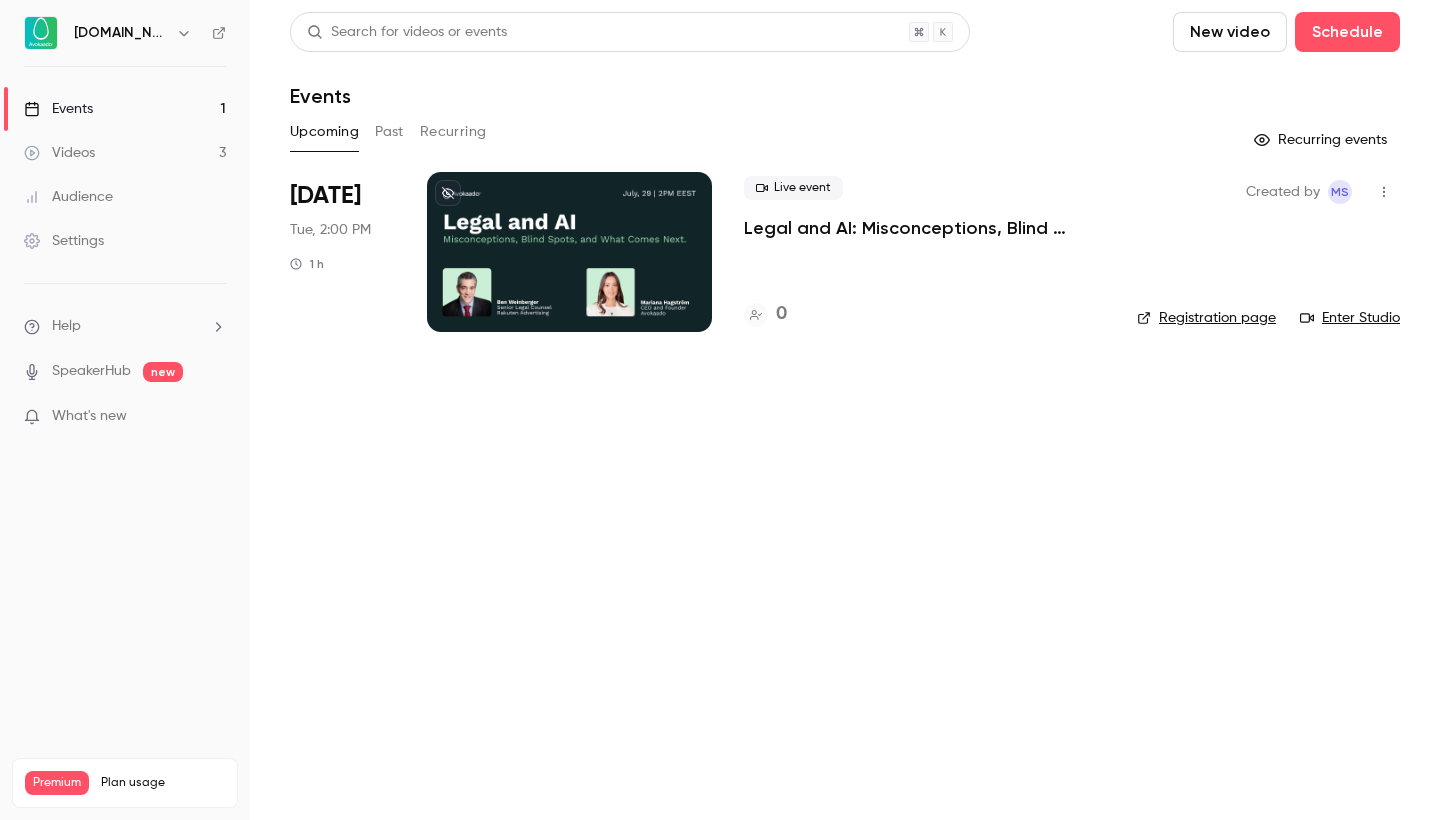 click on "Registration page" at bounding box center (1206, 318) 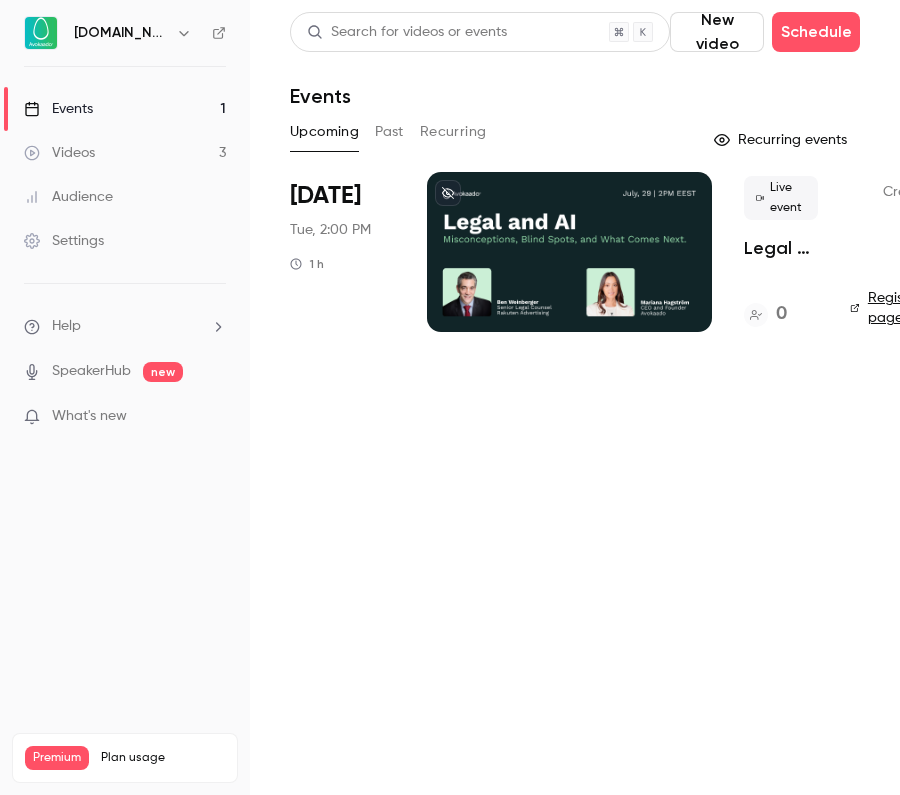 click at bounding box center [569, 252] 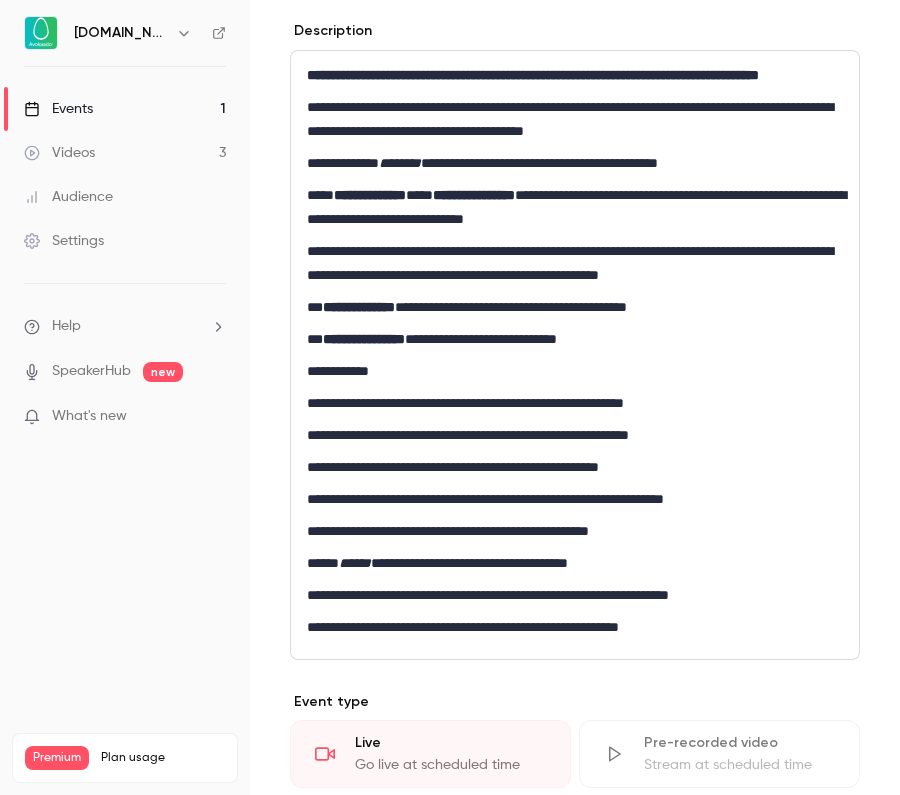 scroll, scrollTop: 651, scrollLeft: 0, axis: vertical 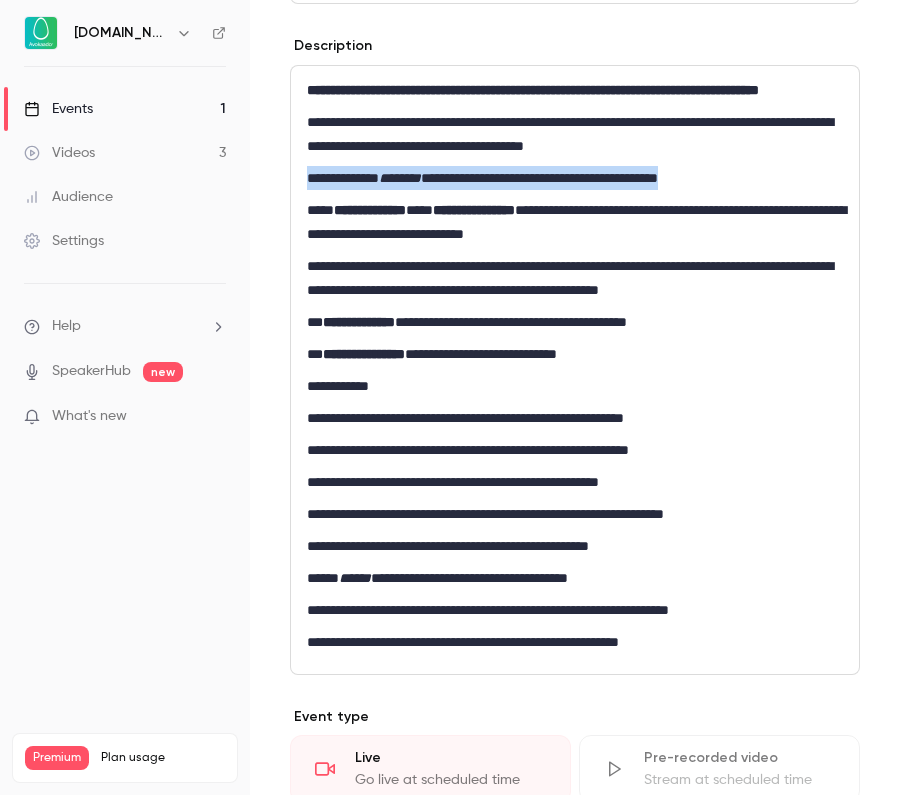 drag, startPoint x: 778, startPoint y: 201, endPoint x: 273, endPoint y: 201, distance: 505 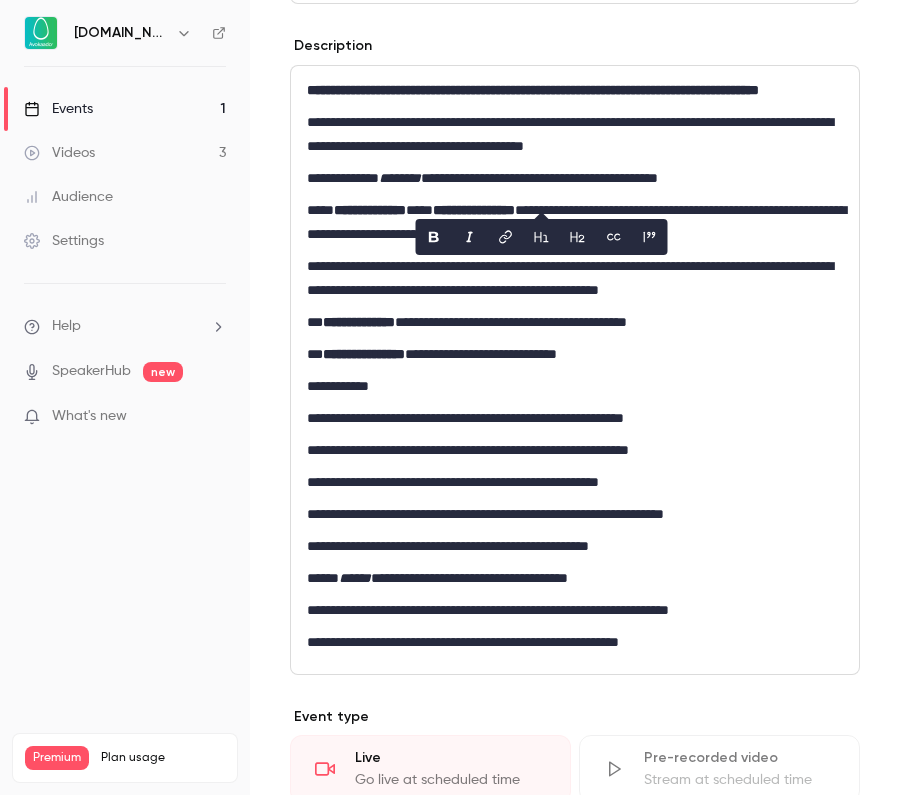scroll, scrollTop: 9, scrollLeft: 0, axis: vertical 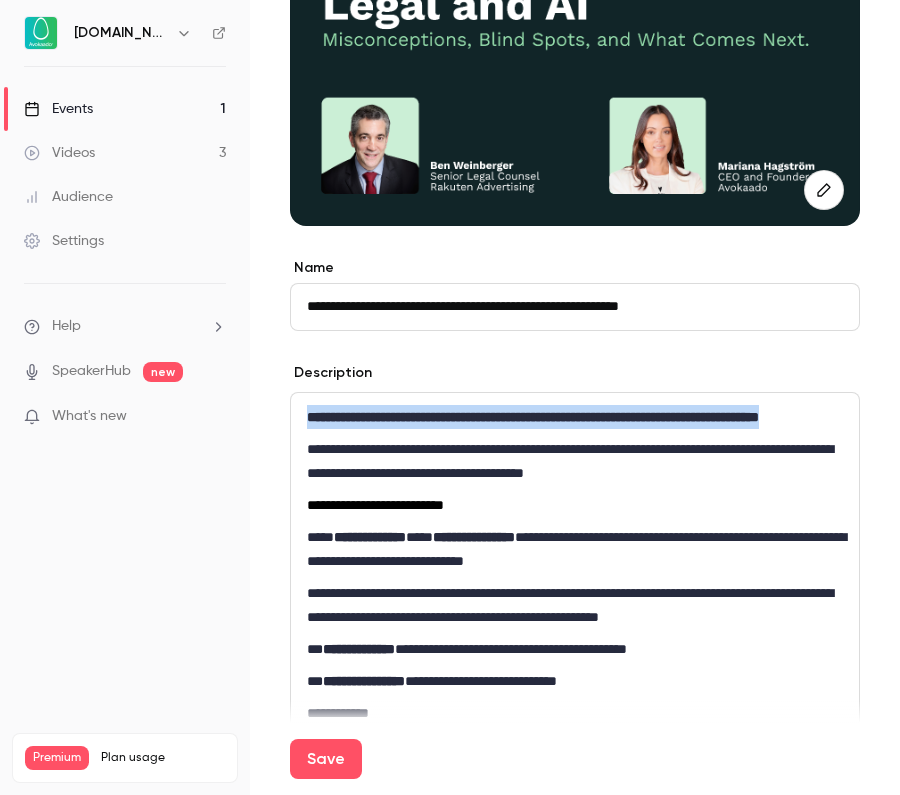 drag, startPoint x: 471, startPoint y: 436, endPoint x: 296, endPoint y: 405, distance: 177.7245 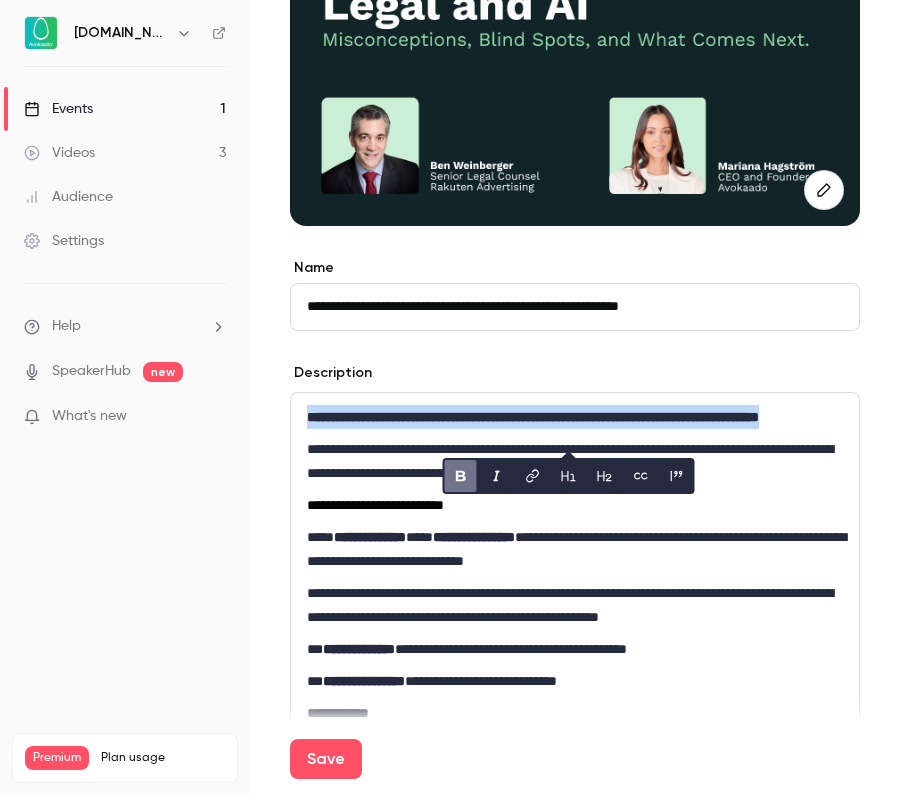 copy on "**********" 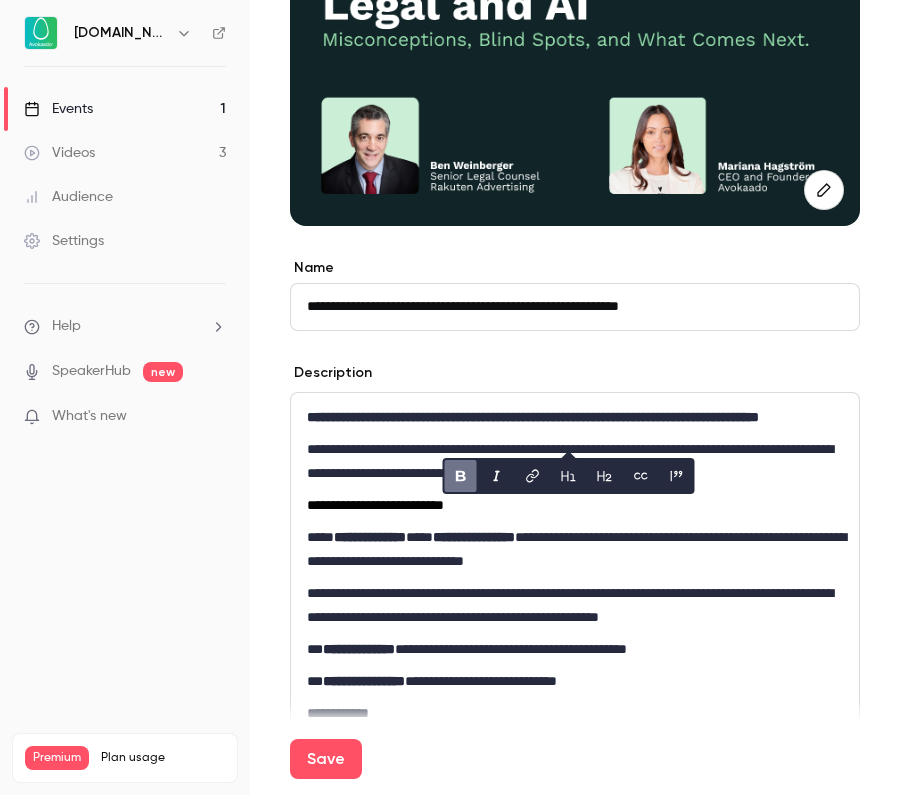 scroll, scrollTop: 18, scrollLeft: 0, axis: vertical 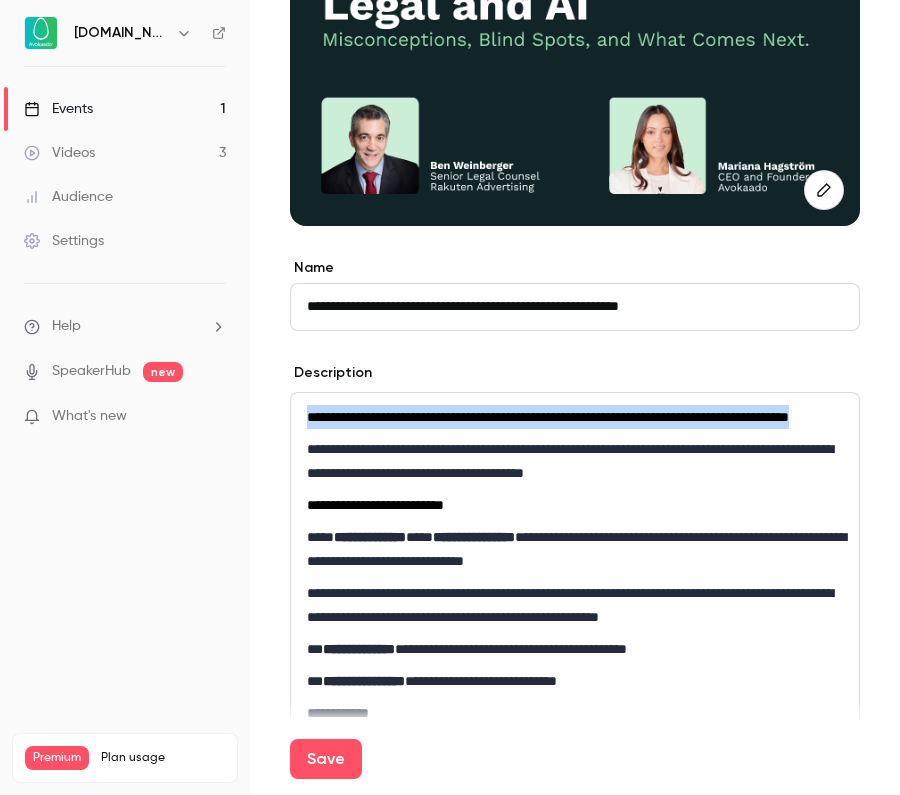 drag, startPoint x: 446, startPoint y: 438, endPoint x: 294, endPoint y: 408, distance: 154.93224 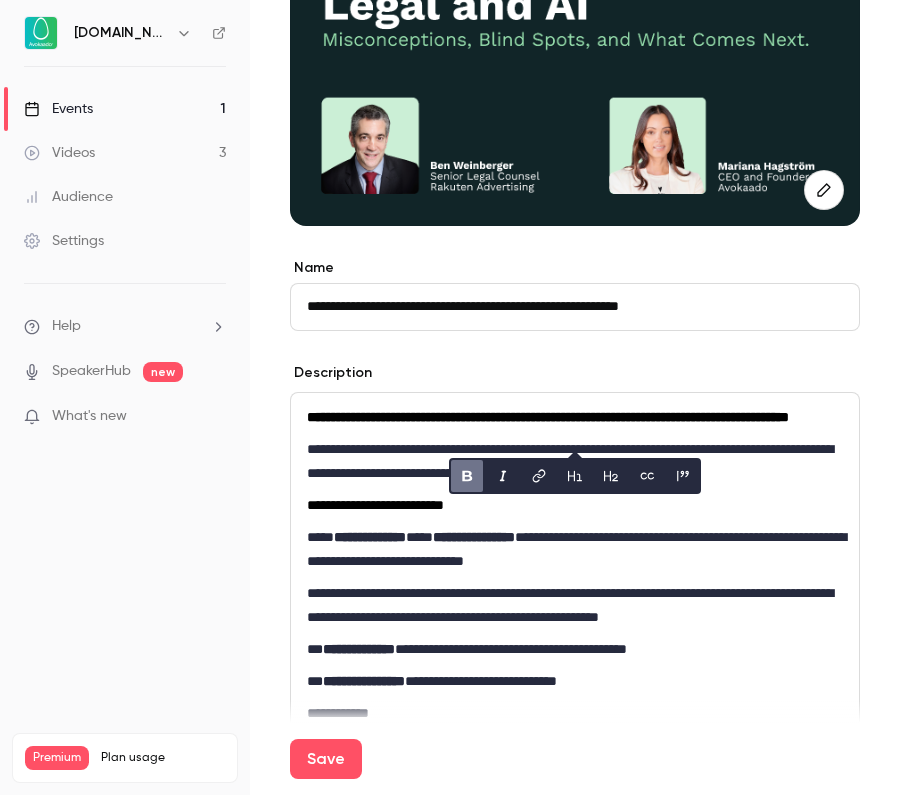 click on "**********" at bounding box center (575, 605) 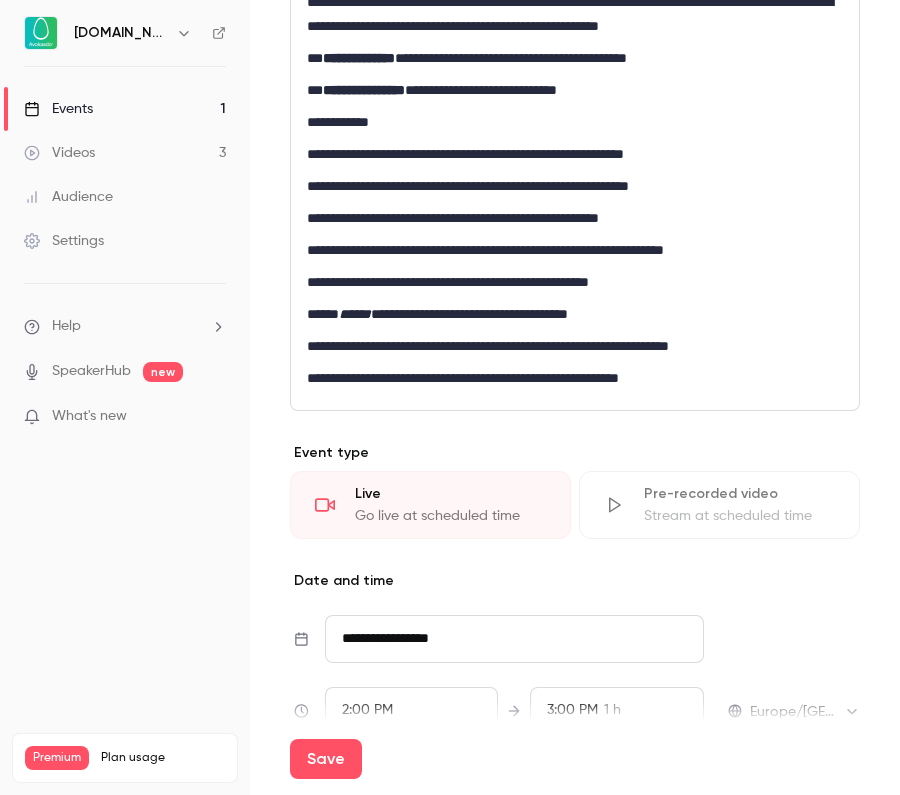 scroll, scrollTop: 912, scrollLeft: 0, axis: vertical 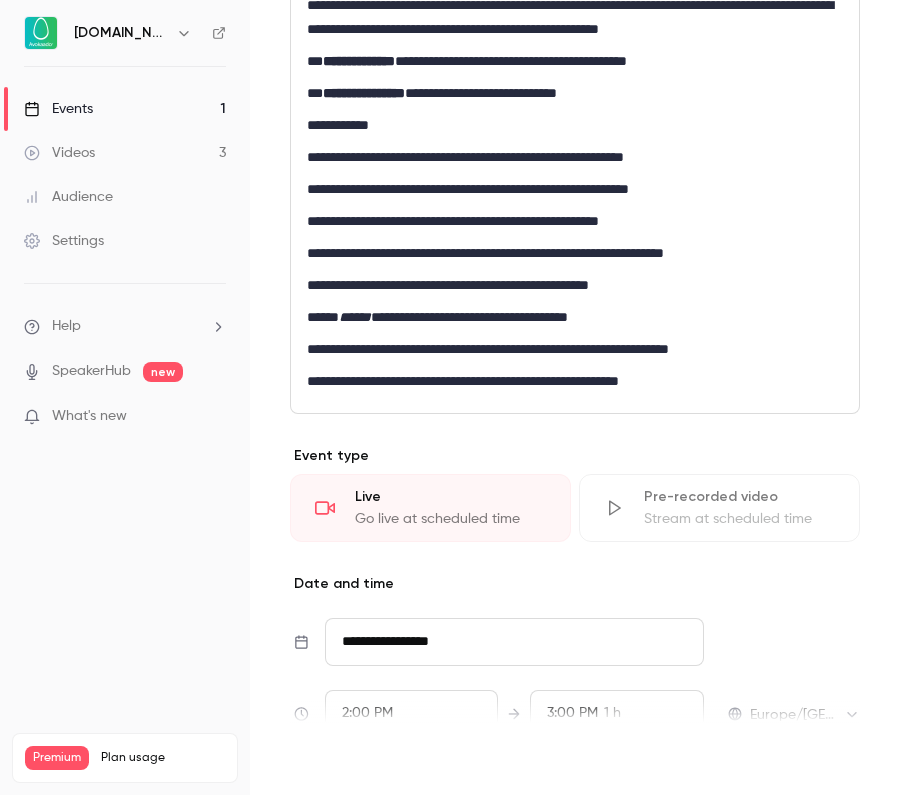 click on "Save" at bounding box center [326, 759] 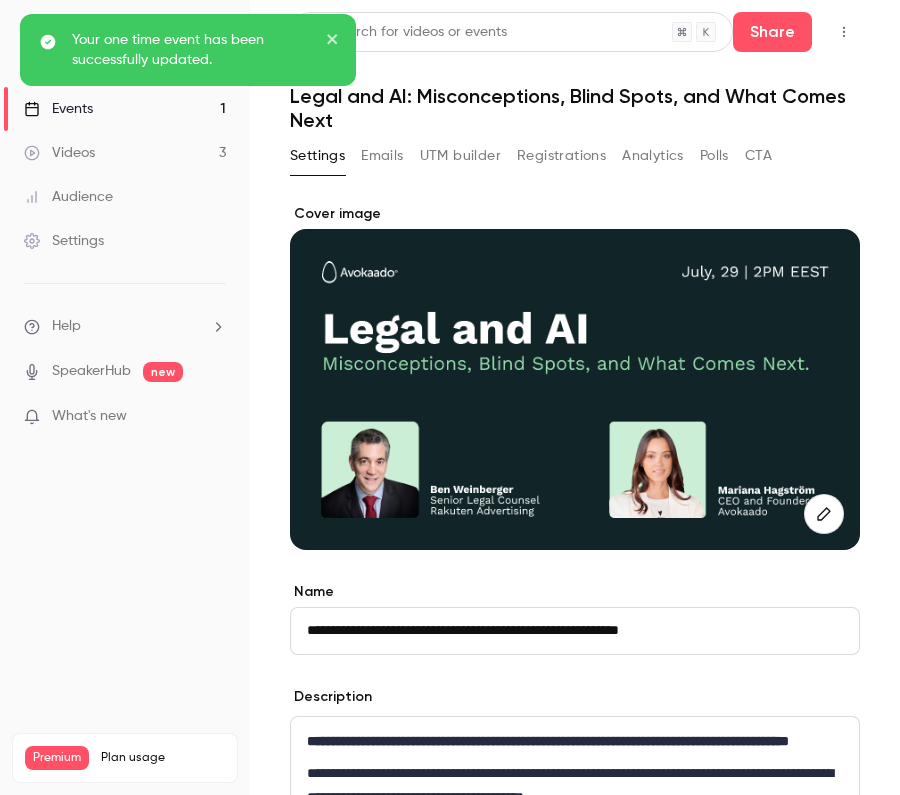 scroll, scrollTop: 0, scrollLeft: 0, axis: both 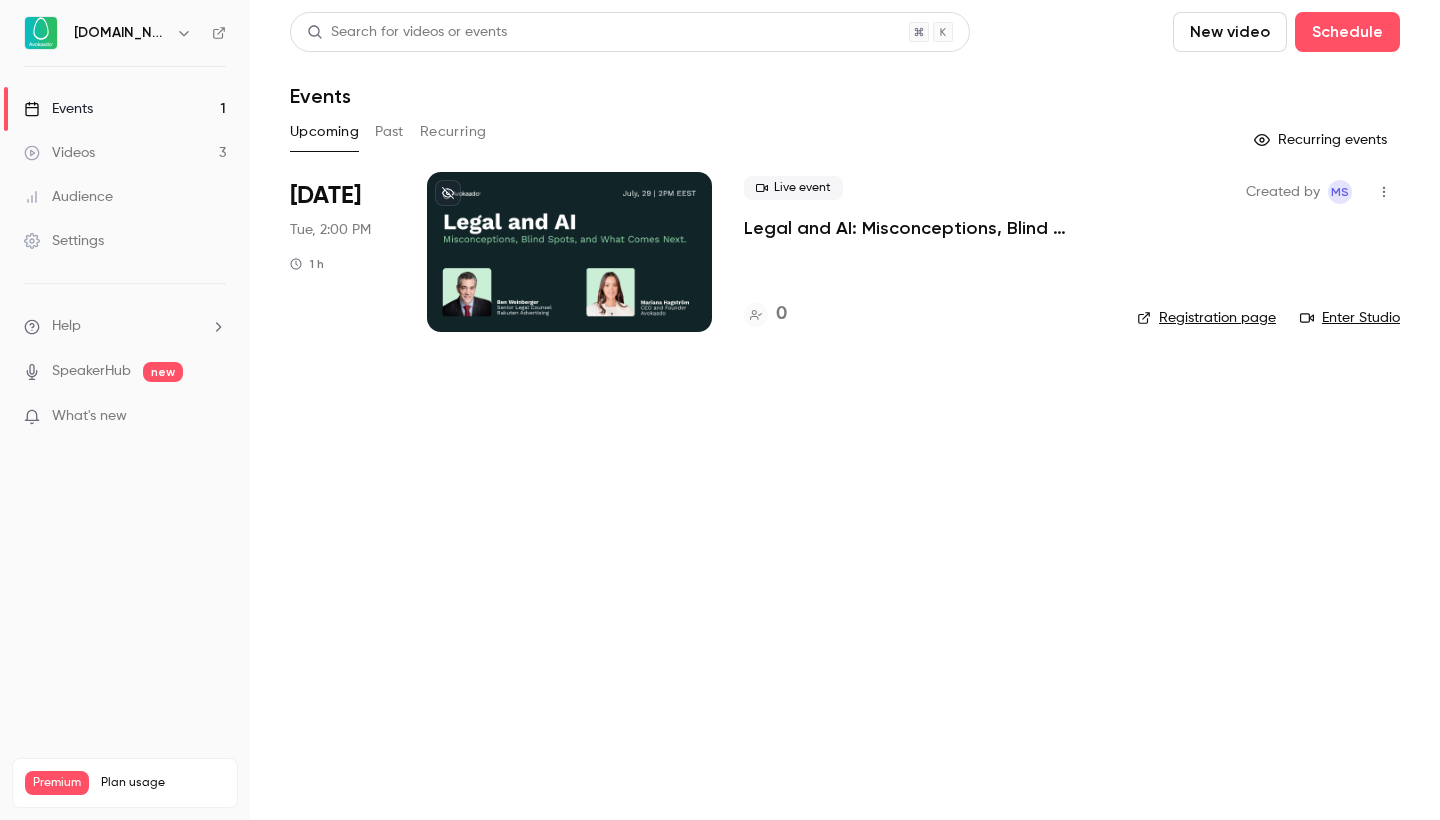click on "Registration page" at bounding box center [1206, 318] 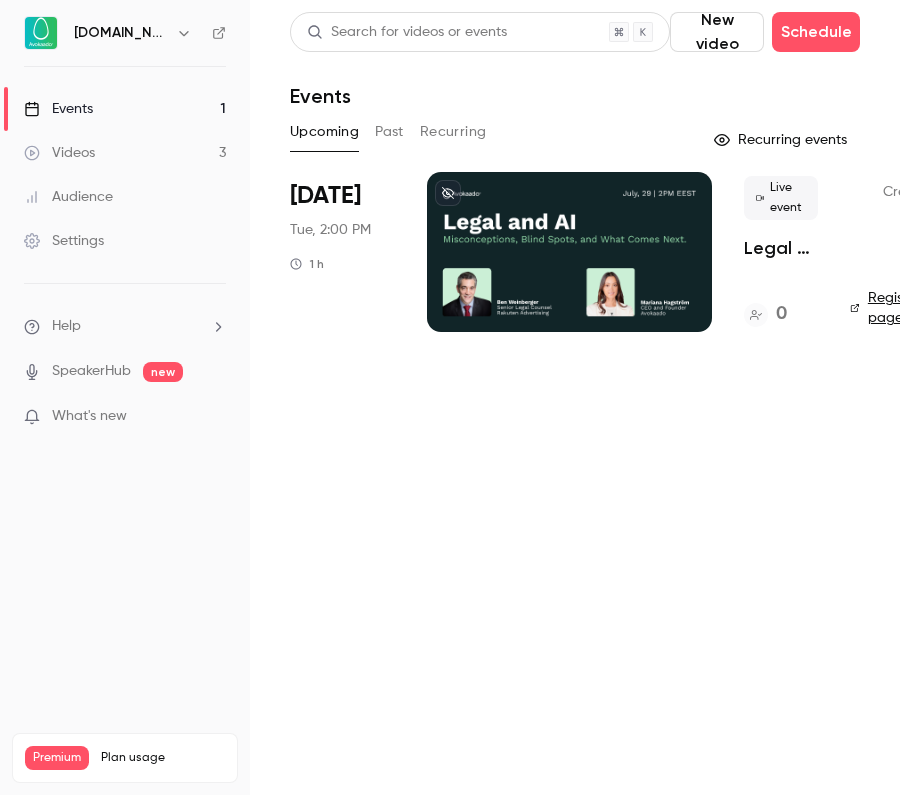 click at bounding box center [569, 252] 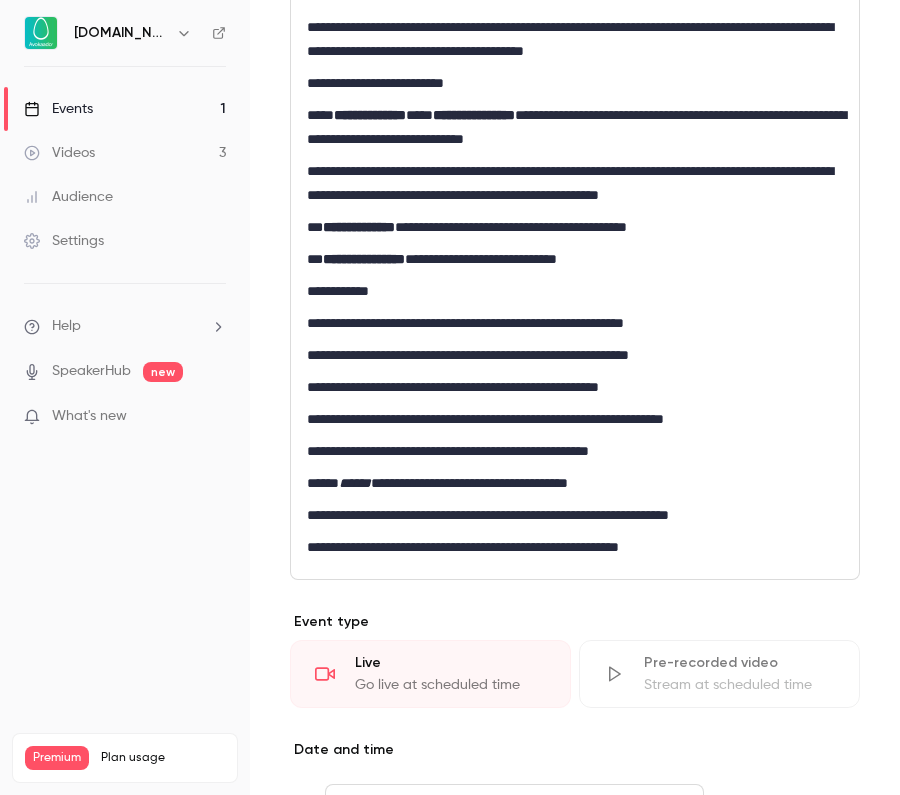 scroll, scrollTop: 762, scrollLeft: 0, axis: vertical 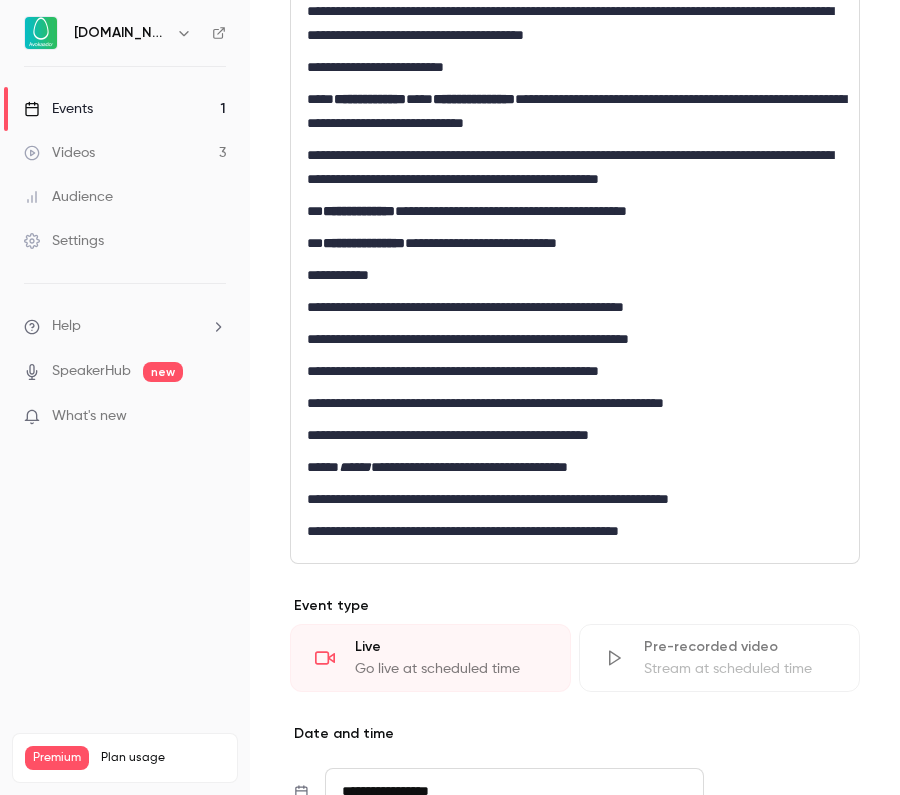 click on "**********" at bounding box center [575, 499] 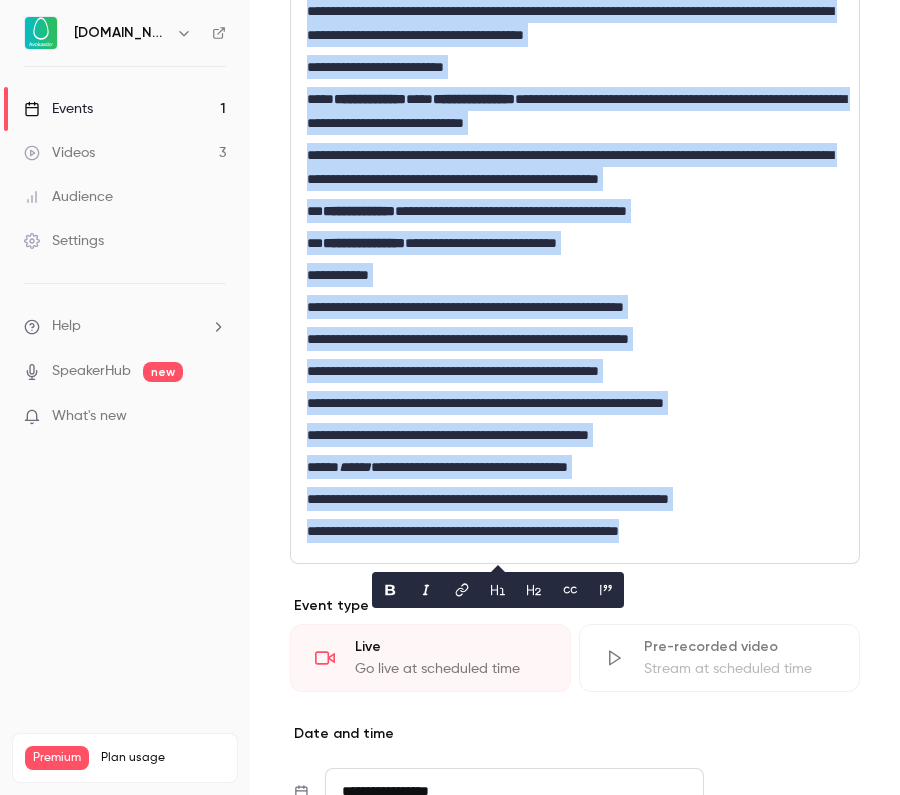 copy on "**********" 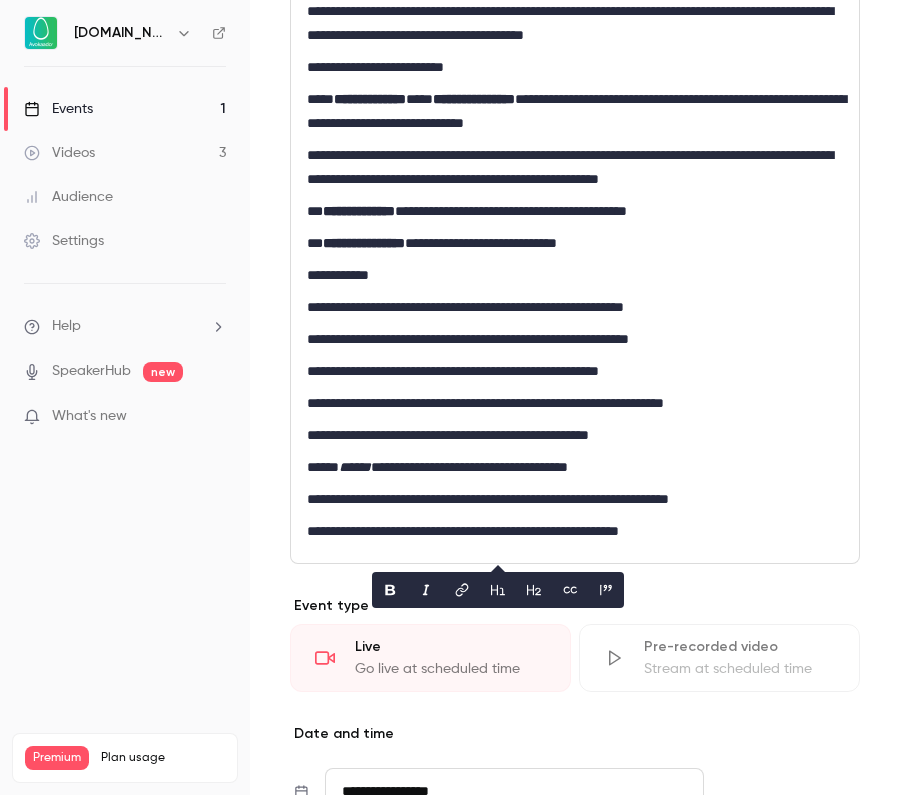 scroll, scrollTop: 18, scrollLeft: 0, axis: vertical 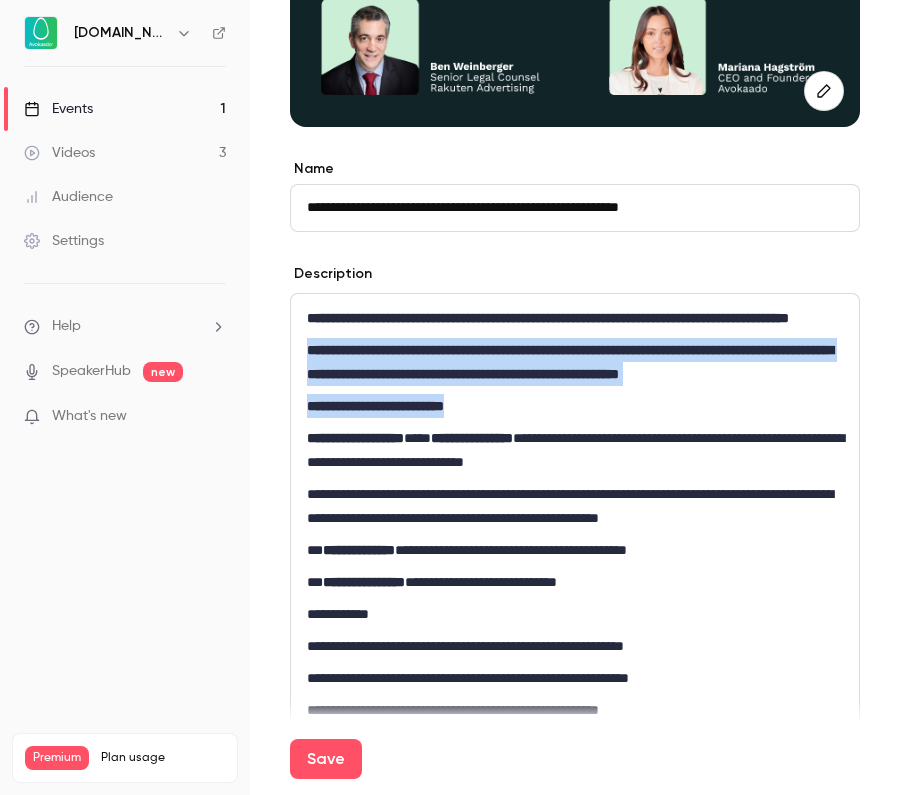 drag, startPoint x: 556, startPoint y: 450, endPoint x: 297, endPoint y: 374, distance: 269.92035 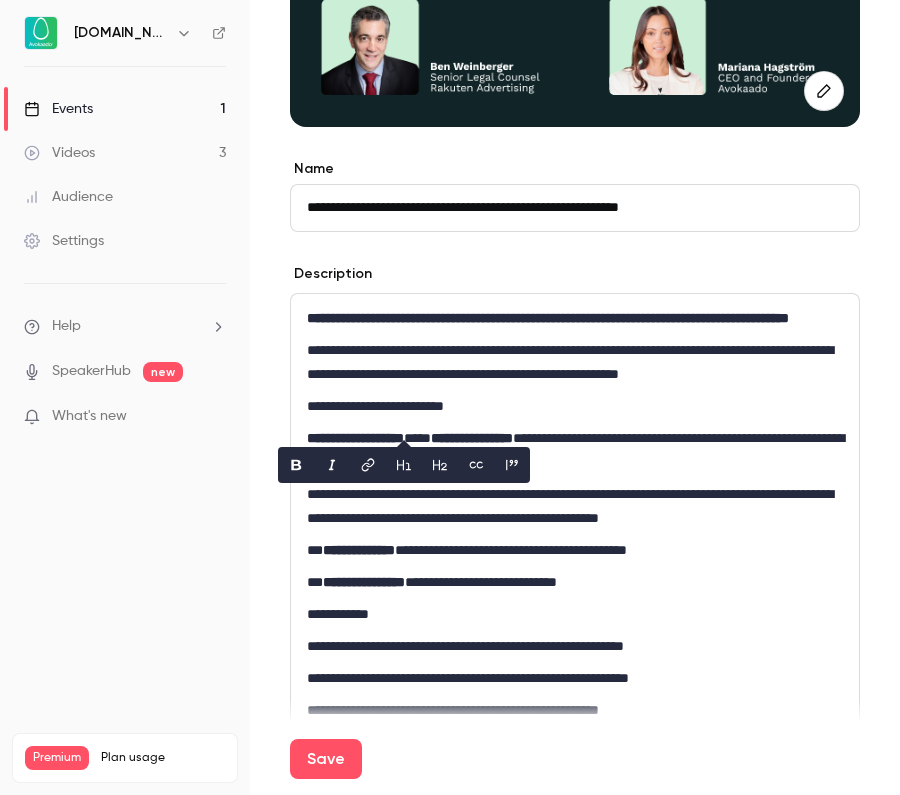 click on "**********" at bounding box center (575, 362) 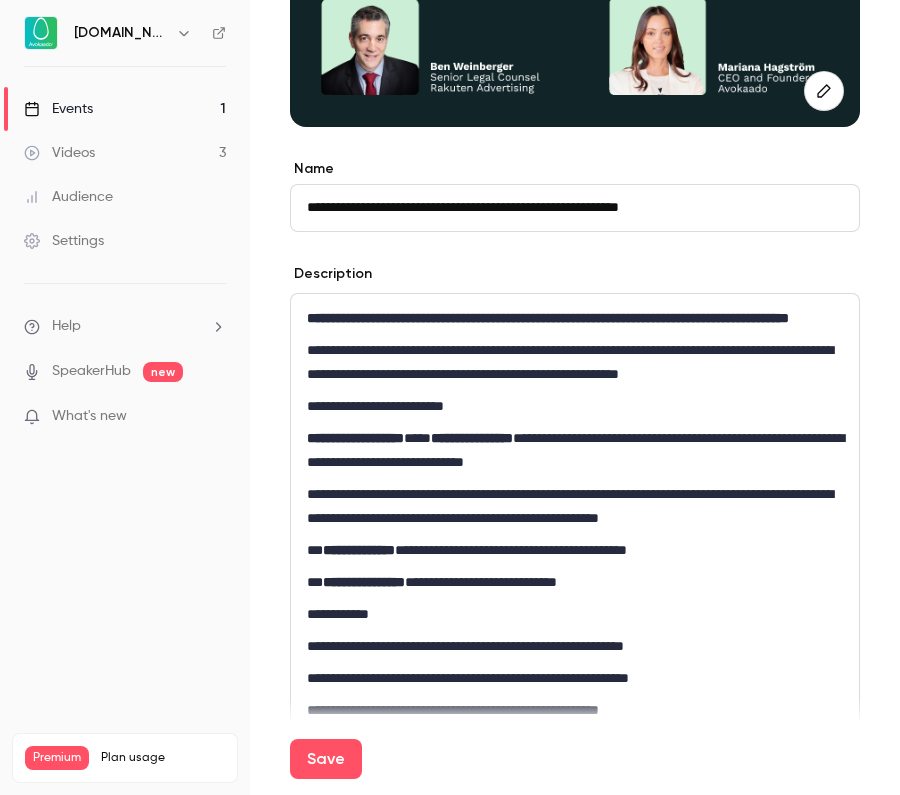 click on "**********" at bounding box center (575, 506) 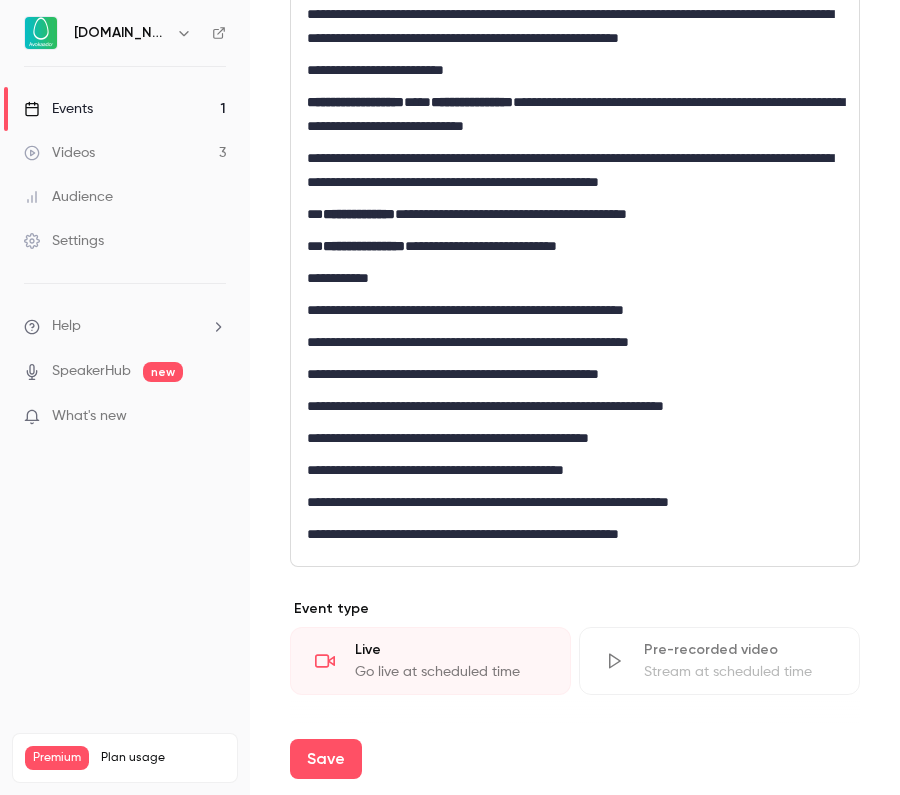 scroll, scrollTop: 761, scrollLeft: 0, axis: vertical 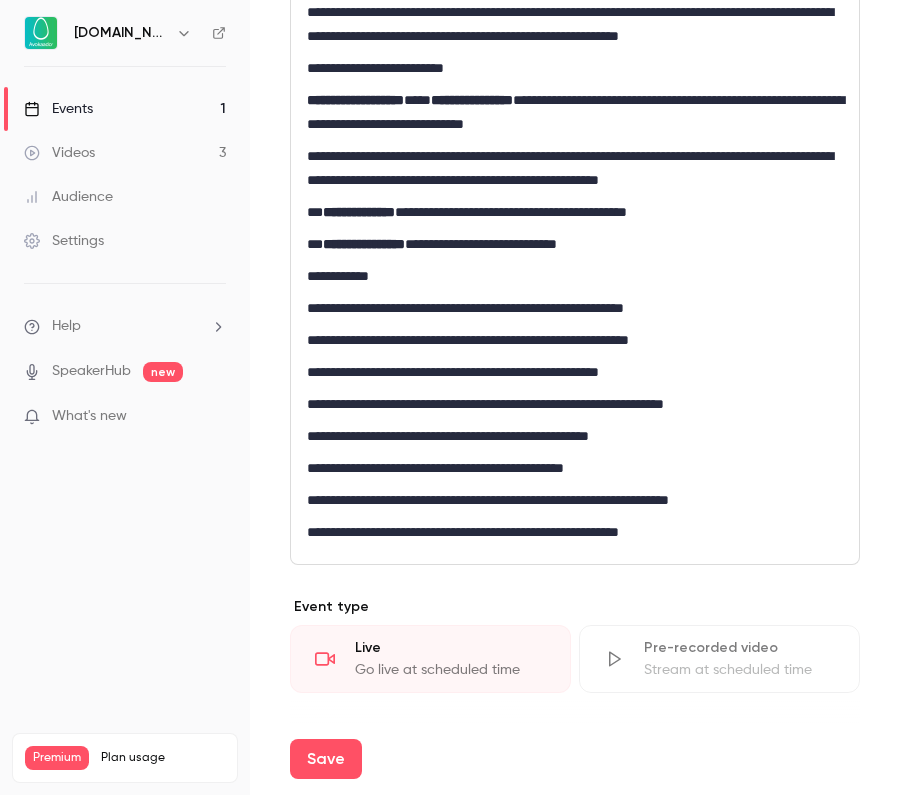 click on "**********" at bounding box center (575, 340) 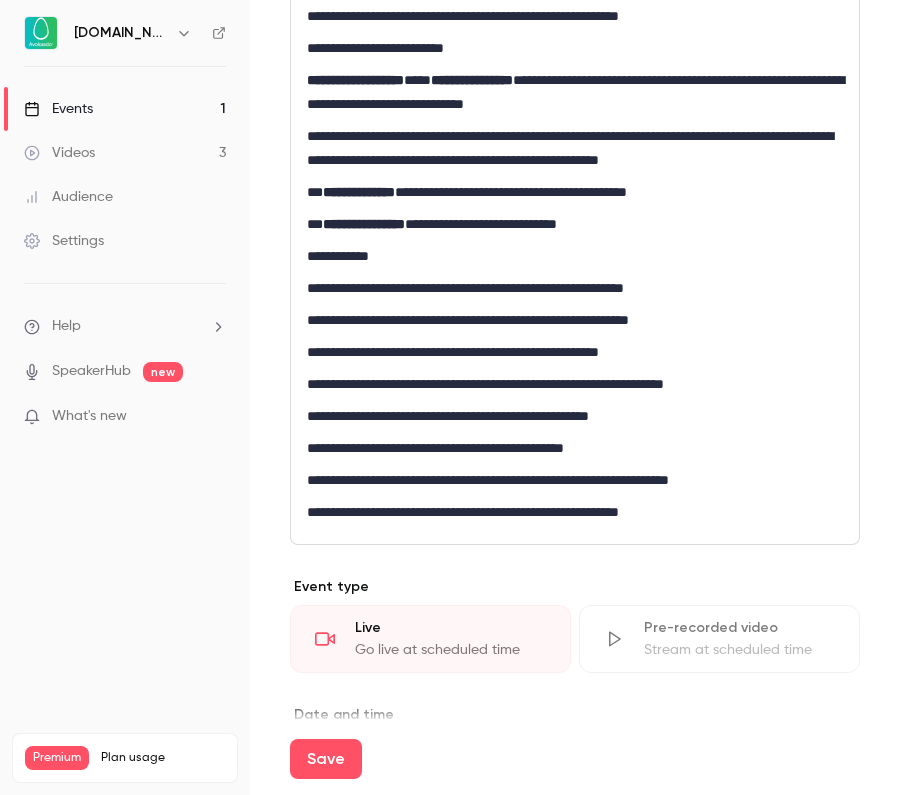 click on "**********" at bounding box center [575, 224] 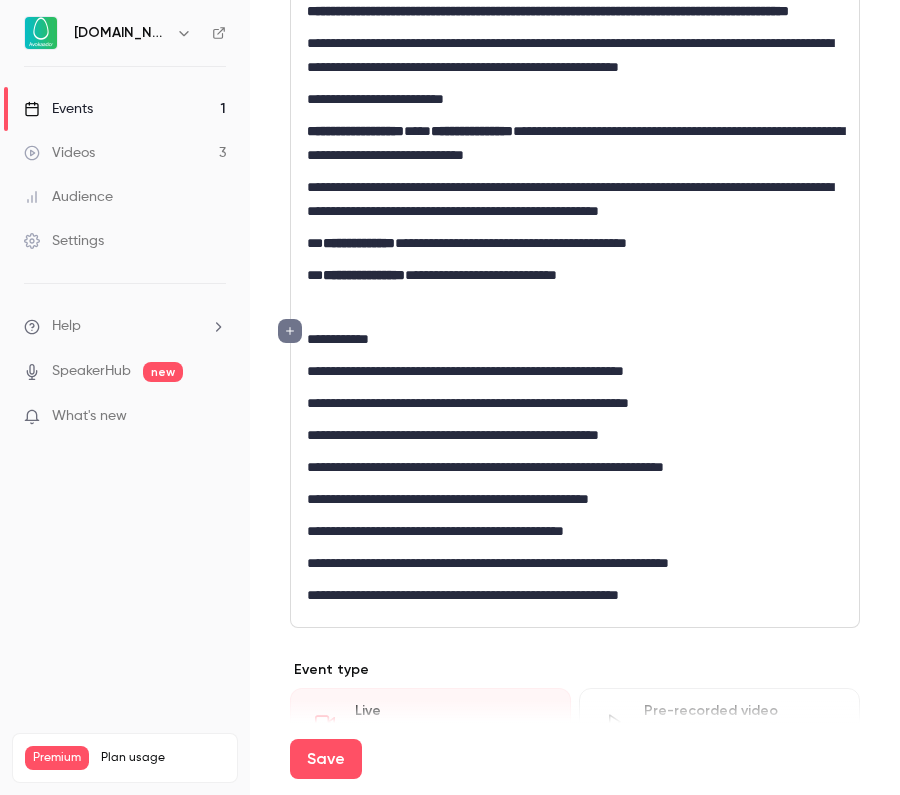 scroll, scrollTop: 723, scrollLeft: 0, axis: vertical 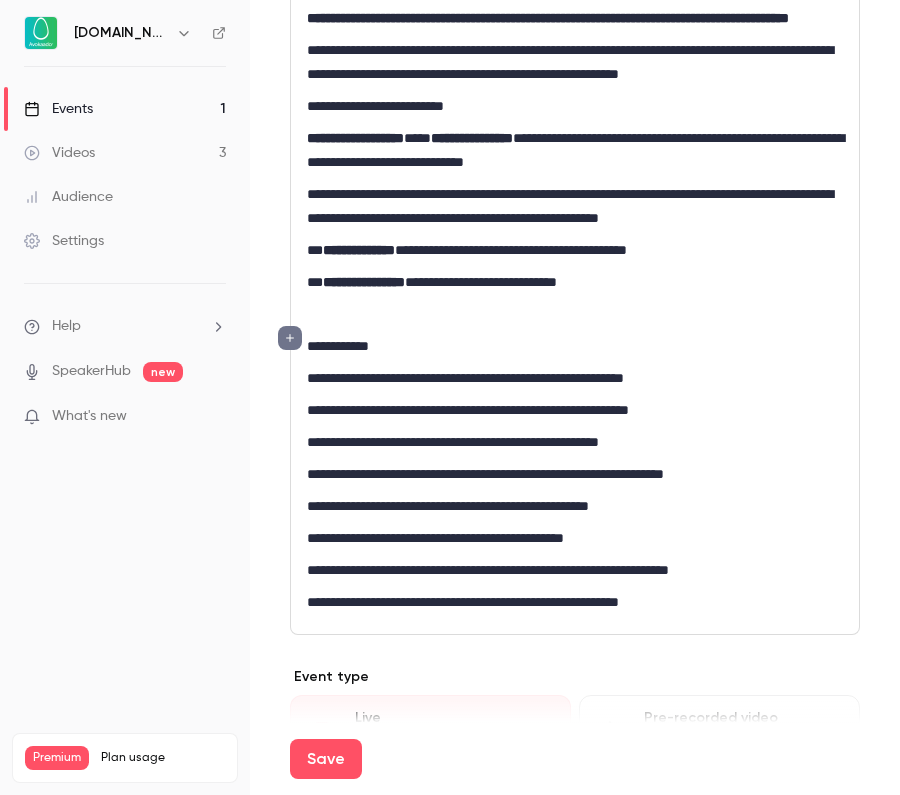click on "**********" at bounding box center (575, 206) 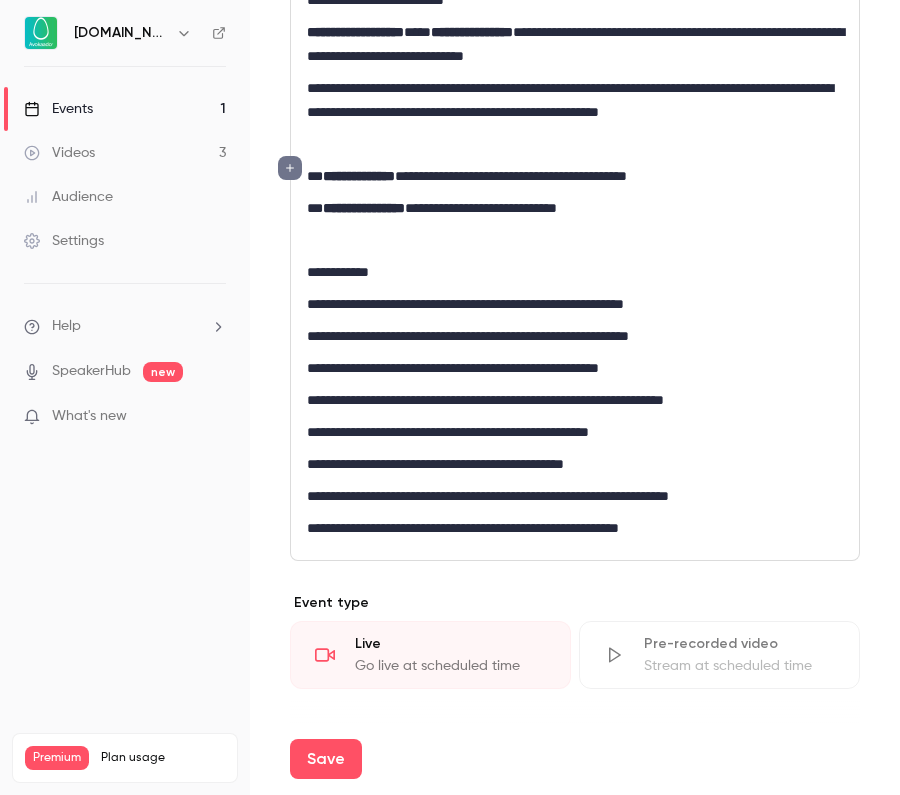 scroll, scrollTop: 907, scrollLeft: 0, axis: vertical 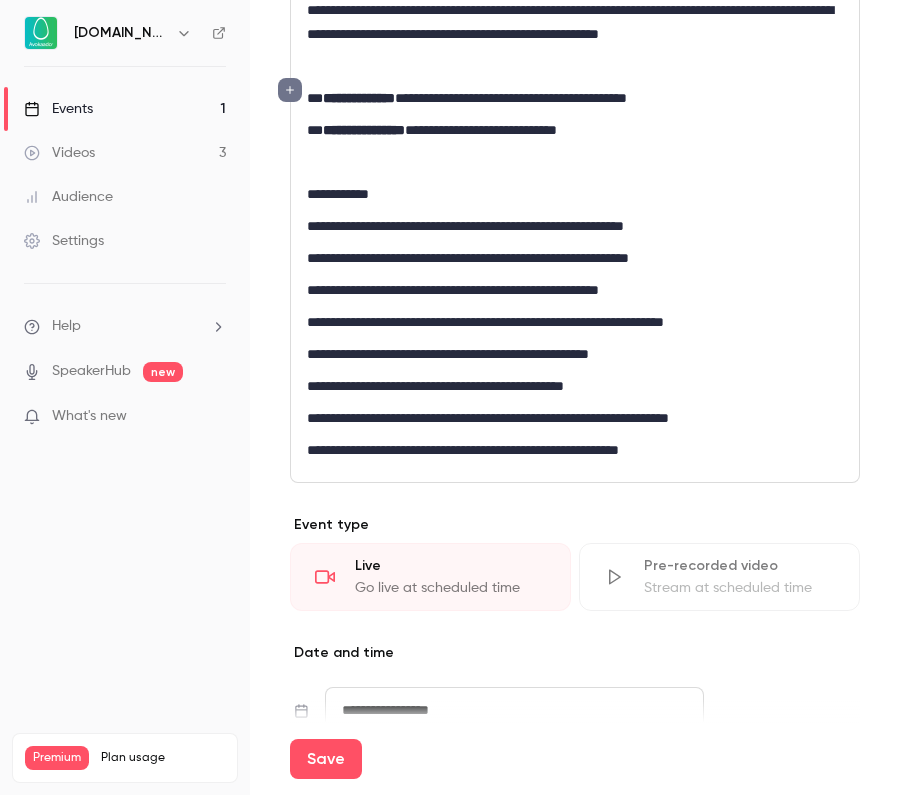 click on "**********" at bounding box center [575, 386] 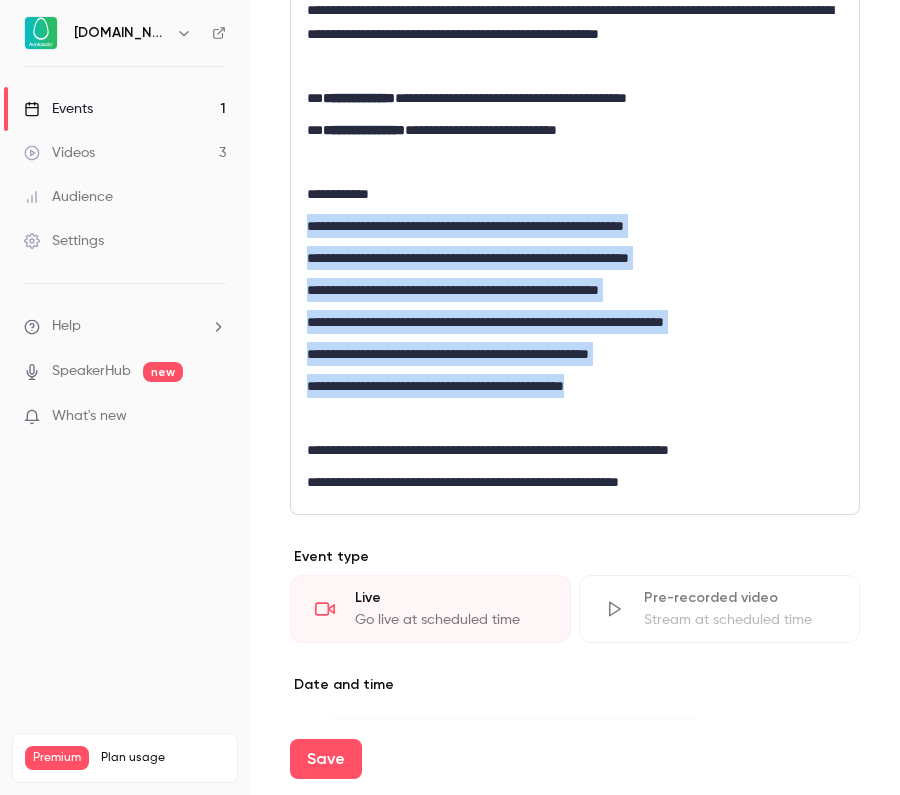 drag, startPoint x: 647, startPoint y: 412, endPoint x: 288, endPoint y: 242, distance: 397.21655 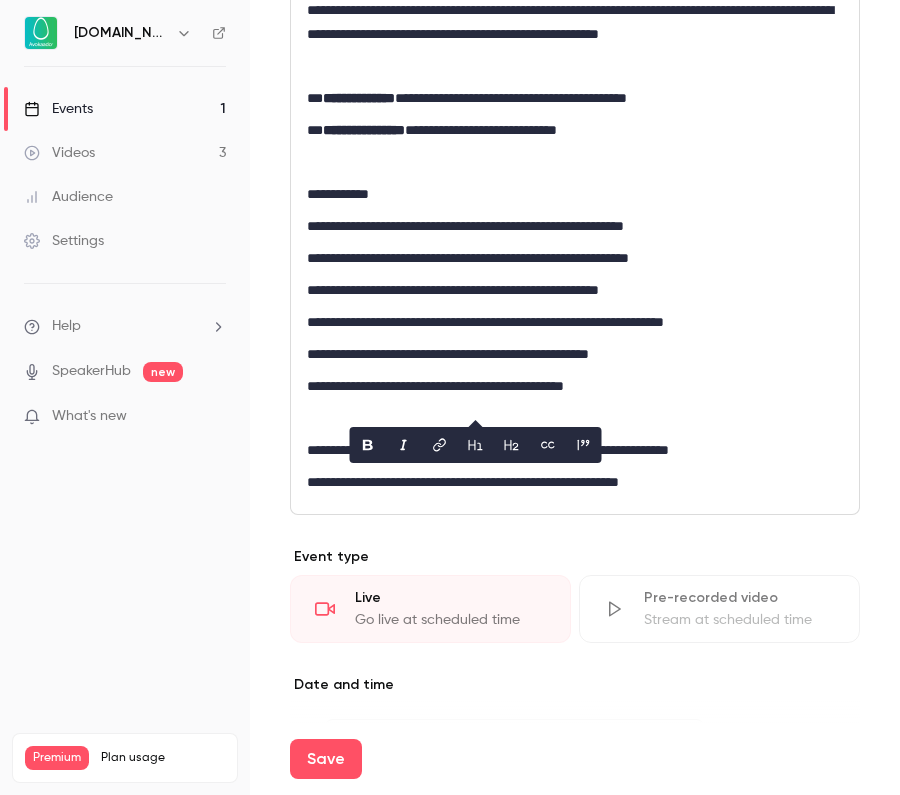 scroll, scrollTop: 18, scrollLeft: 0, axis: vertical 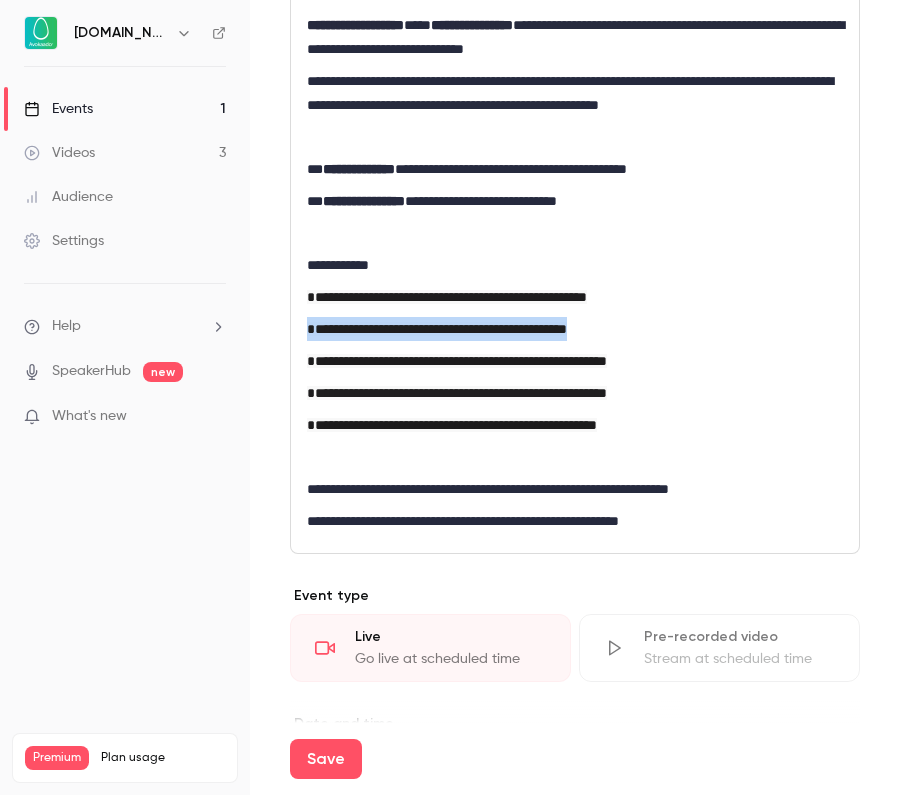 drag, startPoint x: 653, startPoint y: 351, endPoint x: 299, endPoint y: 350, distance: 354.0014 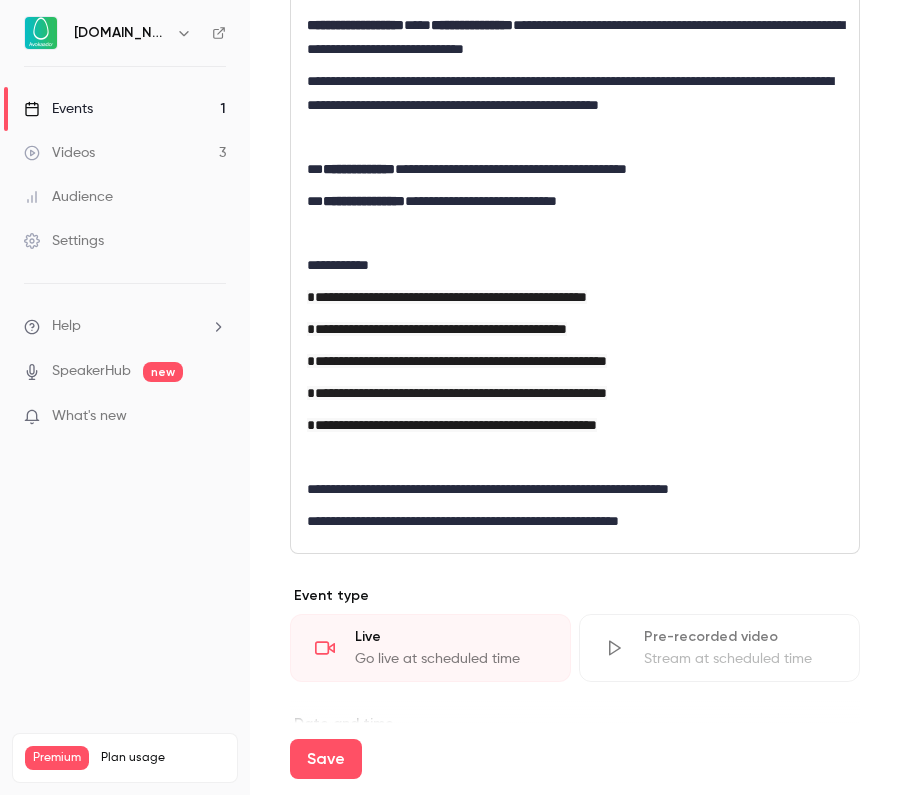 click on "**********" at bounding box center [575, 217] 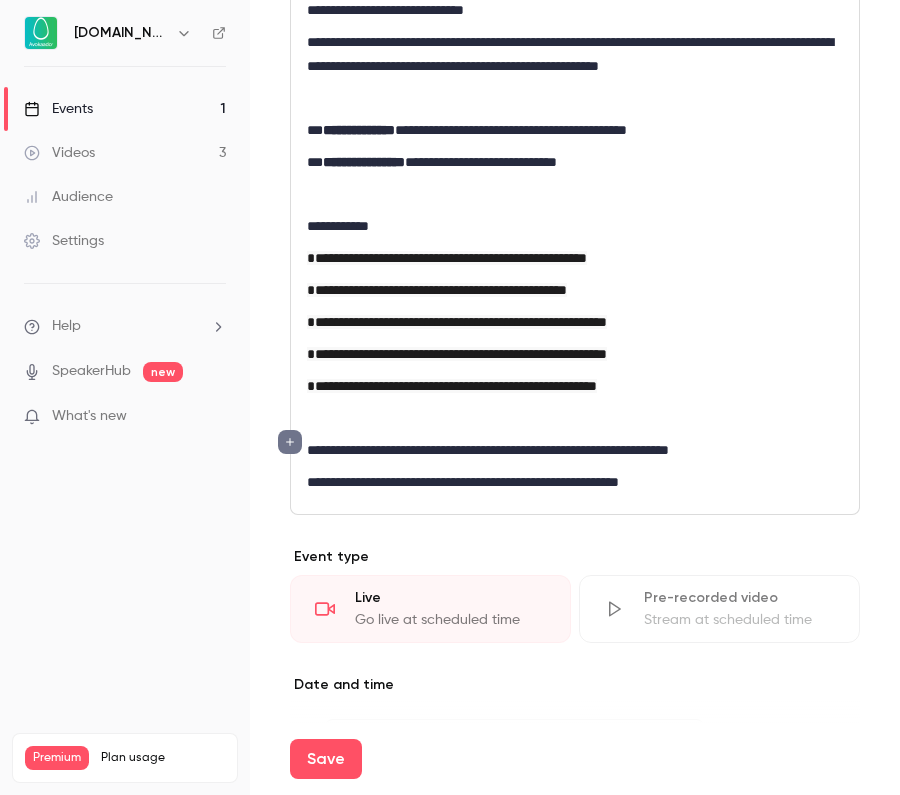 scroll, scrollTop: 877, scrollLeft: 0, axis: vertical 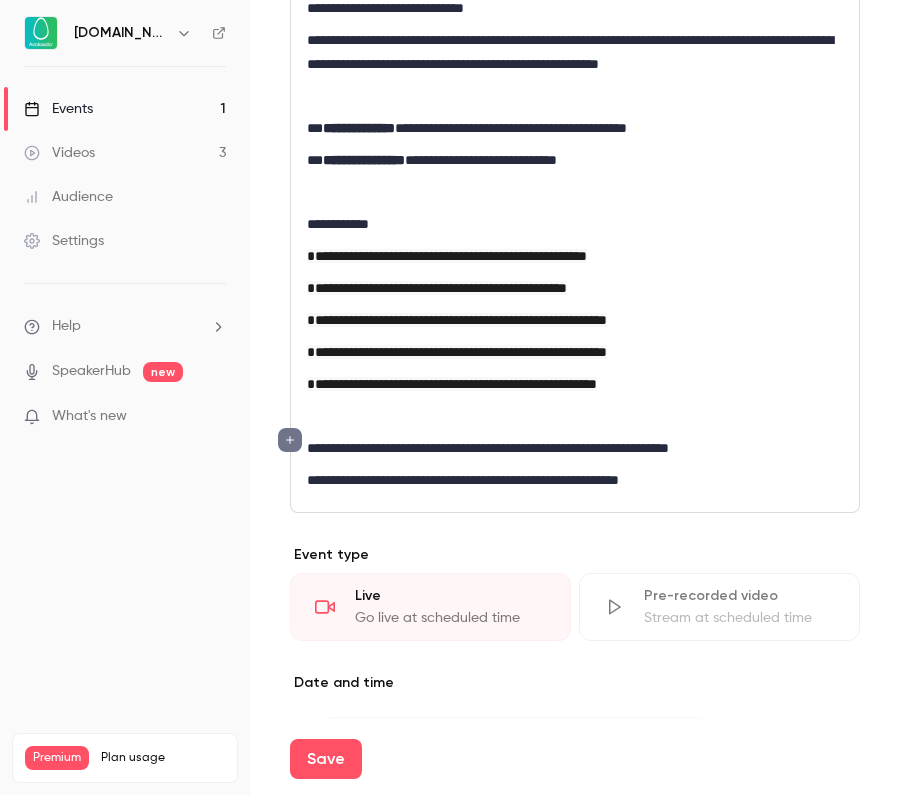 click on "**********" at bounding box center [575, 176] 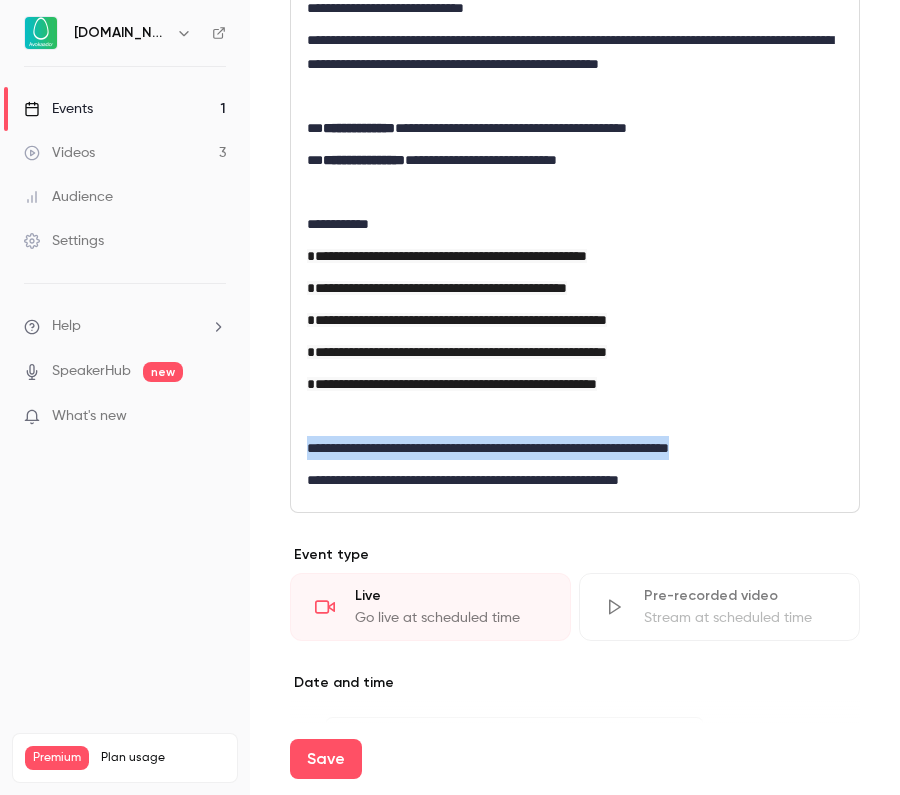 drag, startPoint x: 312, startPoint y: 464, endPoint x: 799, endPoint y: 468, distance: 487.01642 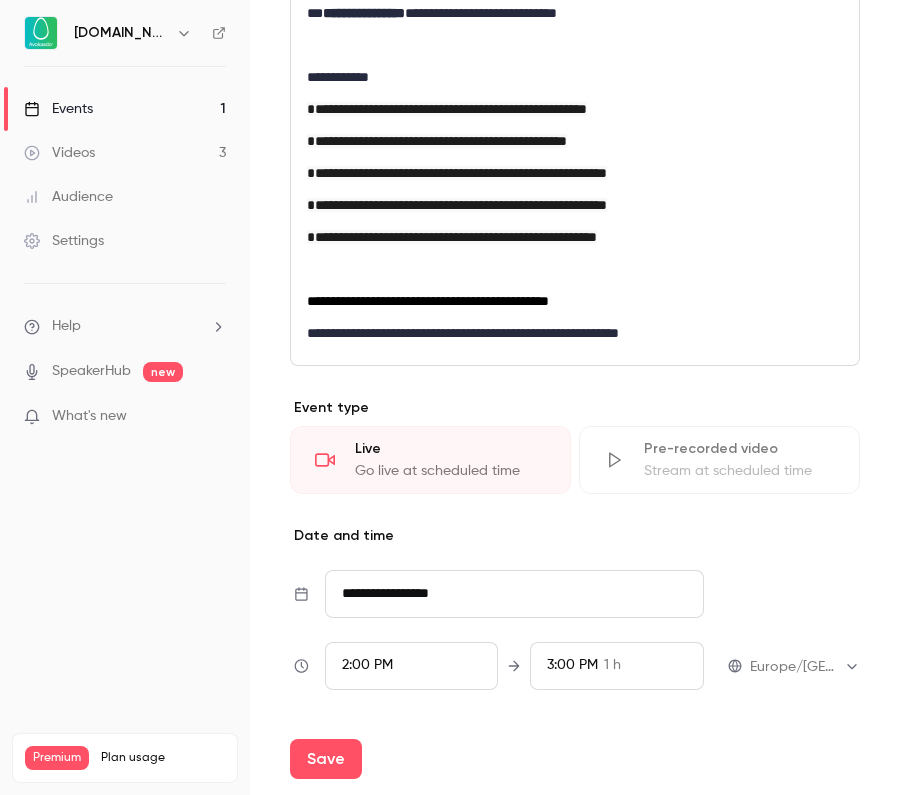 scroll, scrollTop: 1083, scrollLeft: 0, axis: vertical 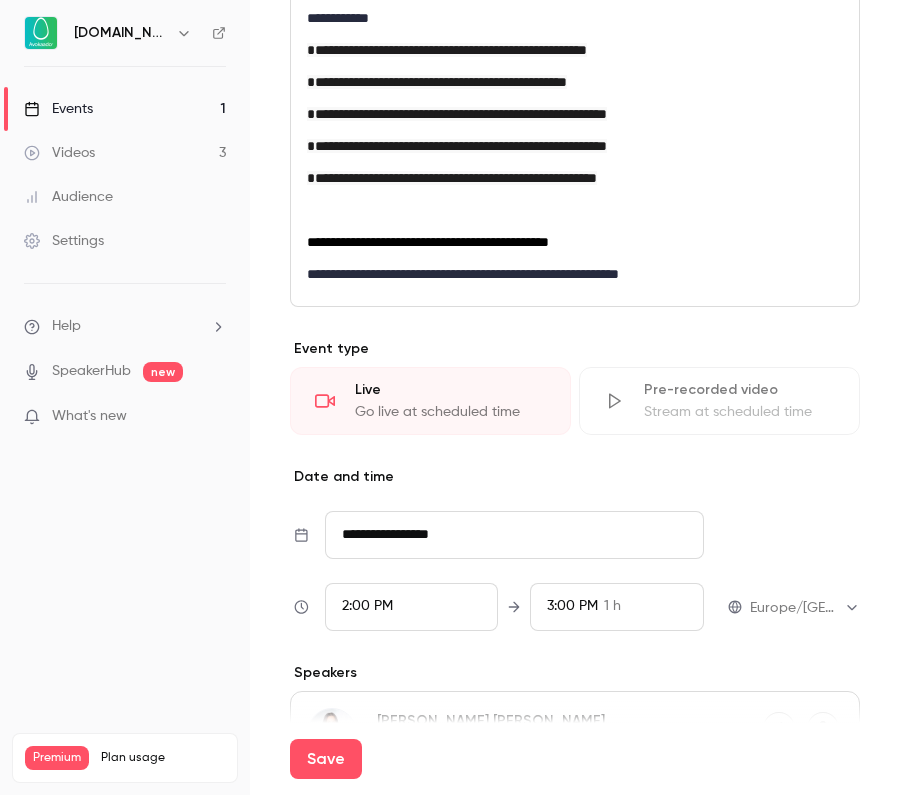 click on "**********" at bounding box center (575, 397) 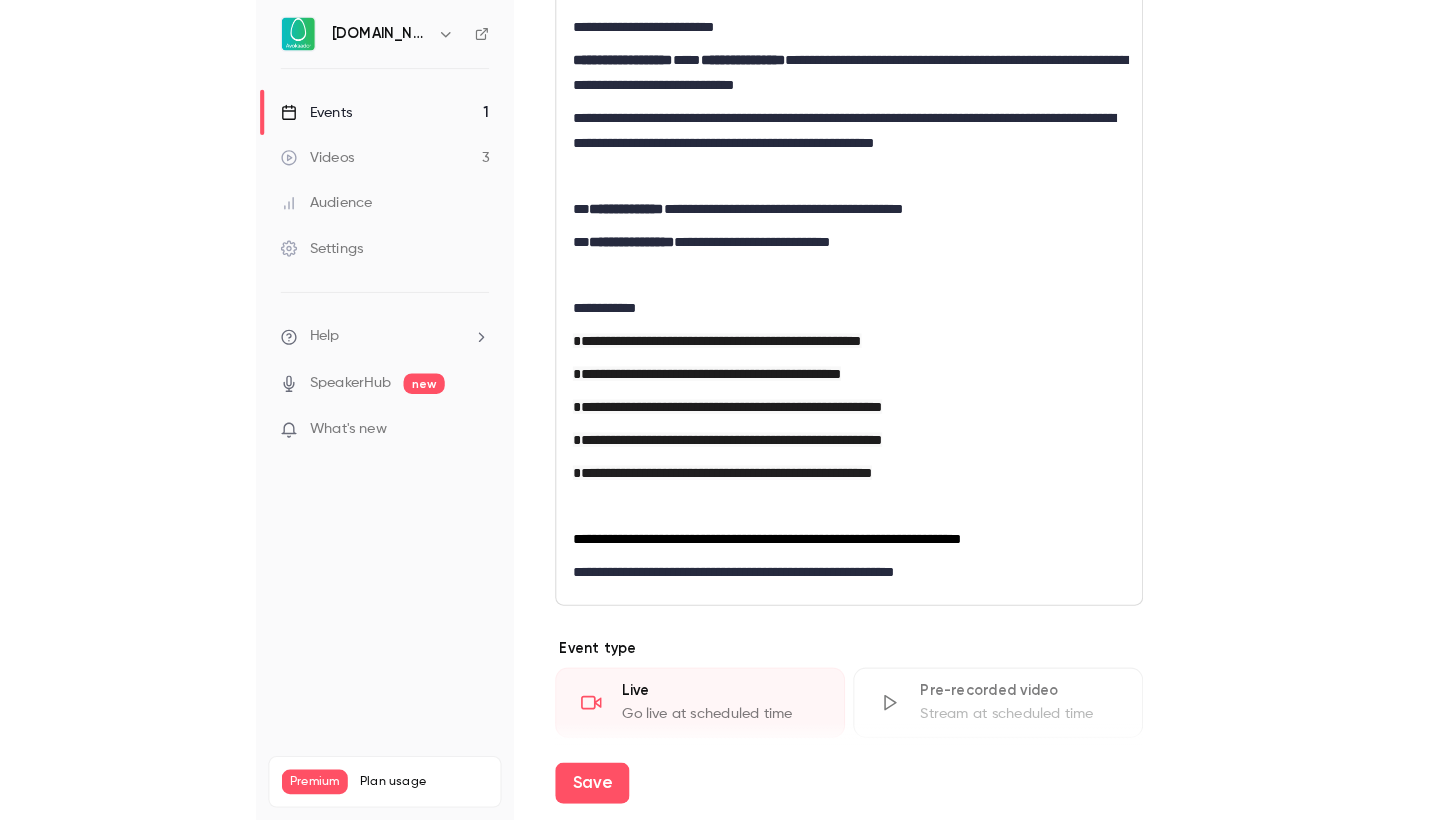 scroll, scrollTop: 804, scrollLeft: 0, axis: vertical 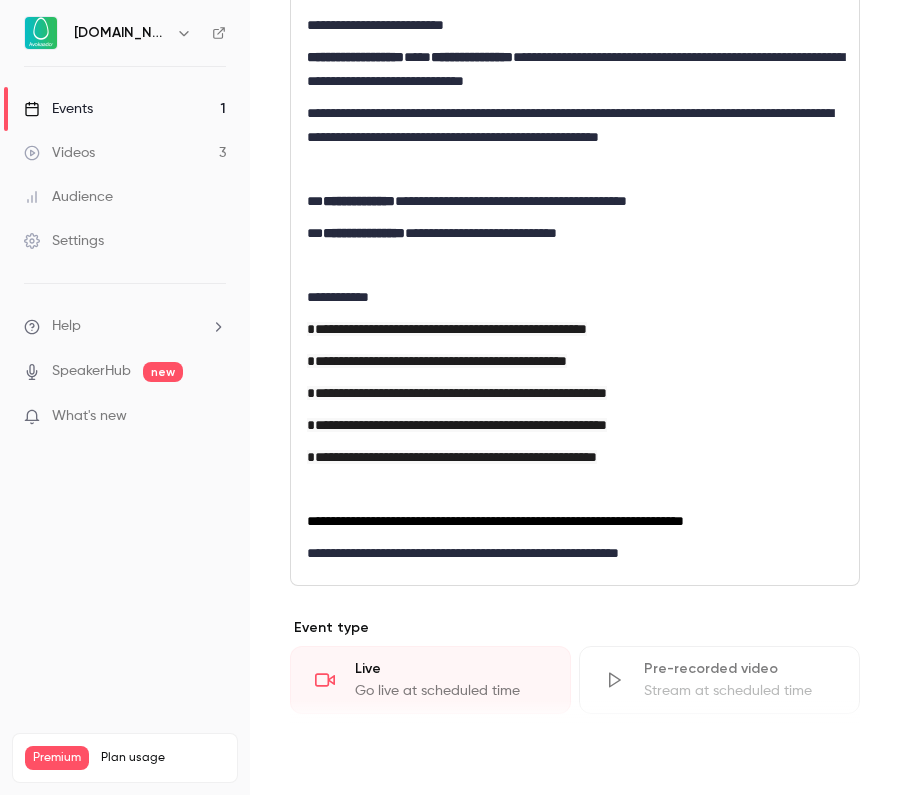 click on "Save" at bounding box center [326, 759] 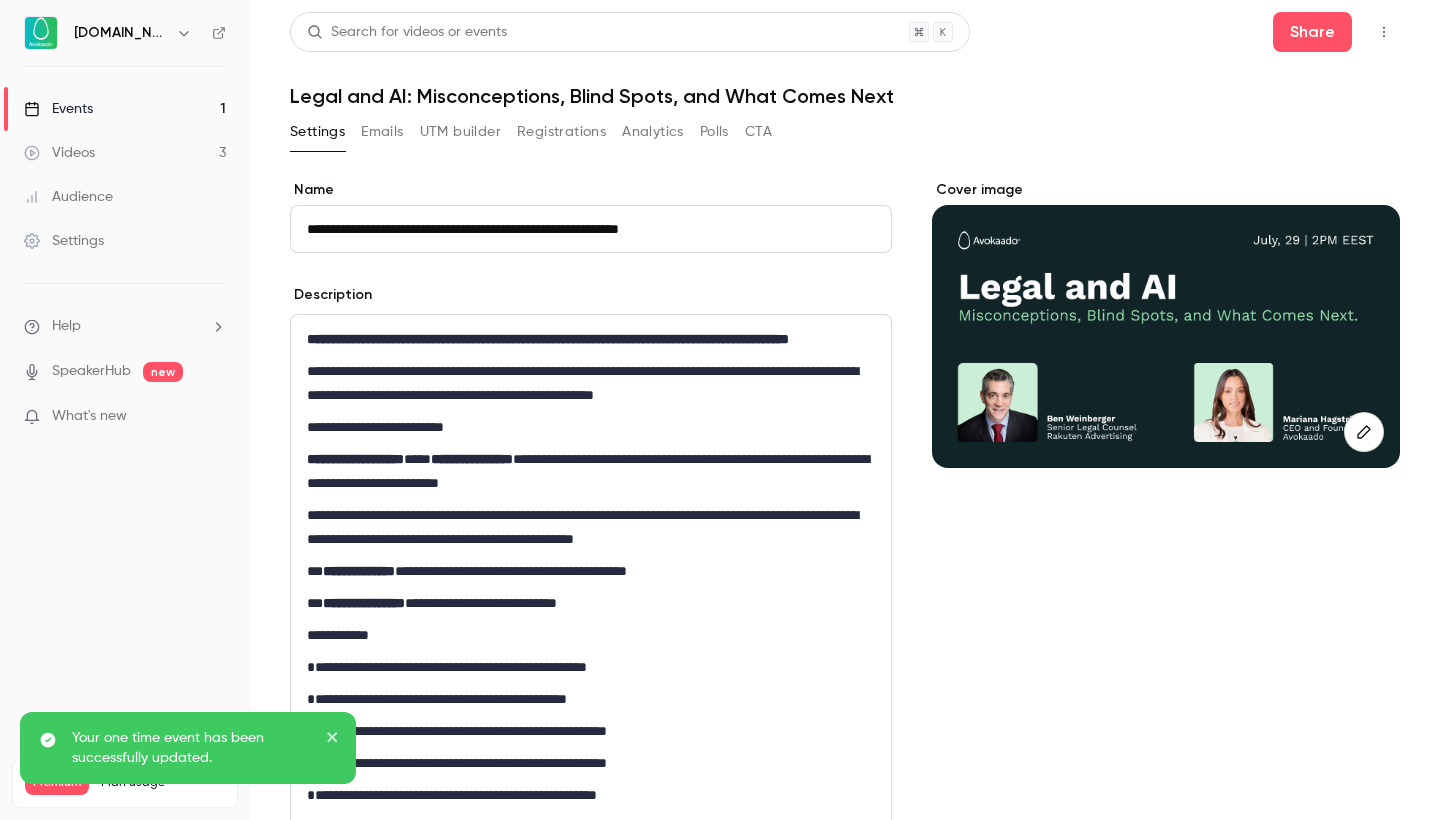 scroll, scrollTop: 0, scrollLeft: 0, axis: both 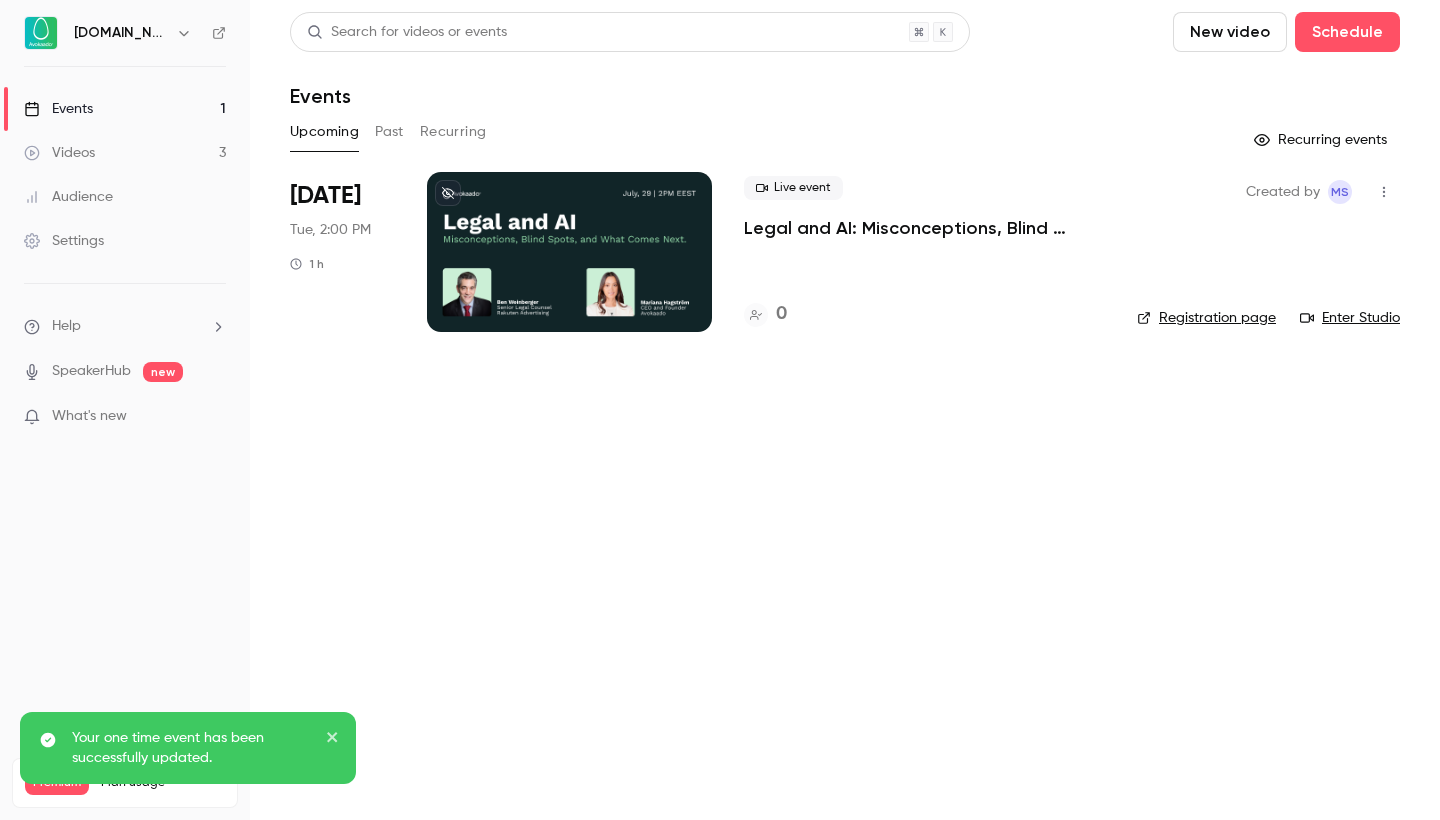 click on "Registration page" at bounding box center [1206, 318] 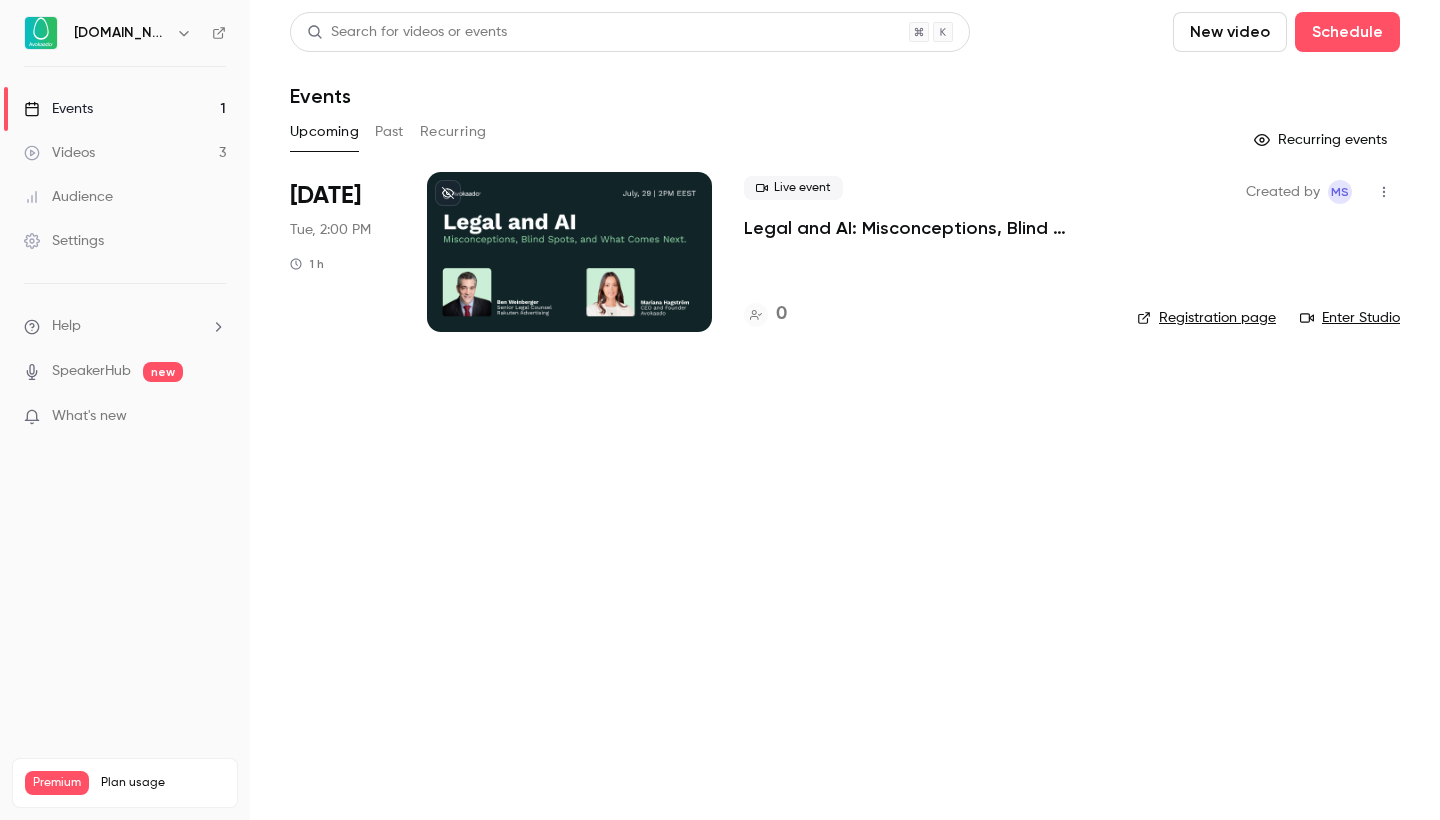 click at bounding box center [569, 252] 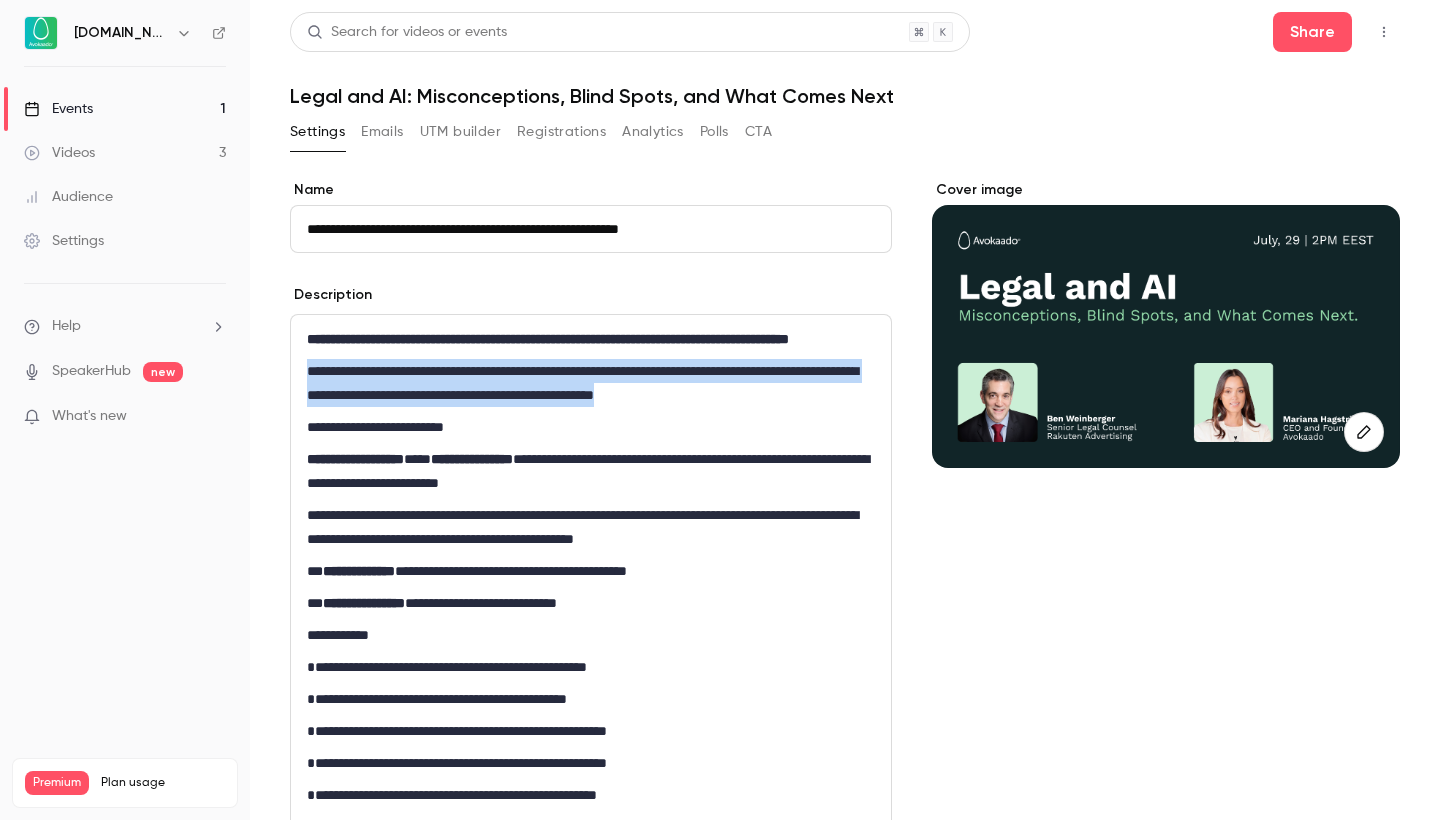drag, startPoint x: 308, startPoint y: 395, endPoint x: 844, endPoint y: 416, distance: 536.4112 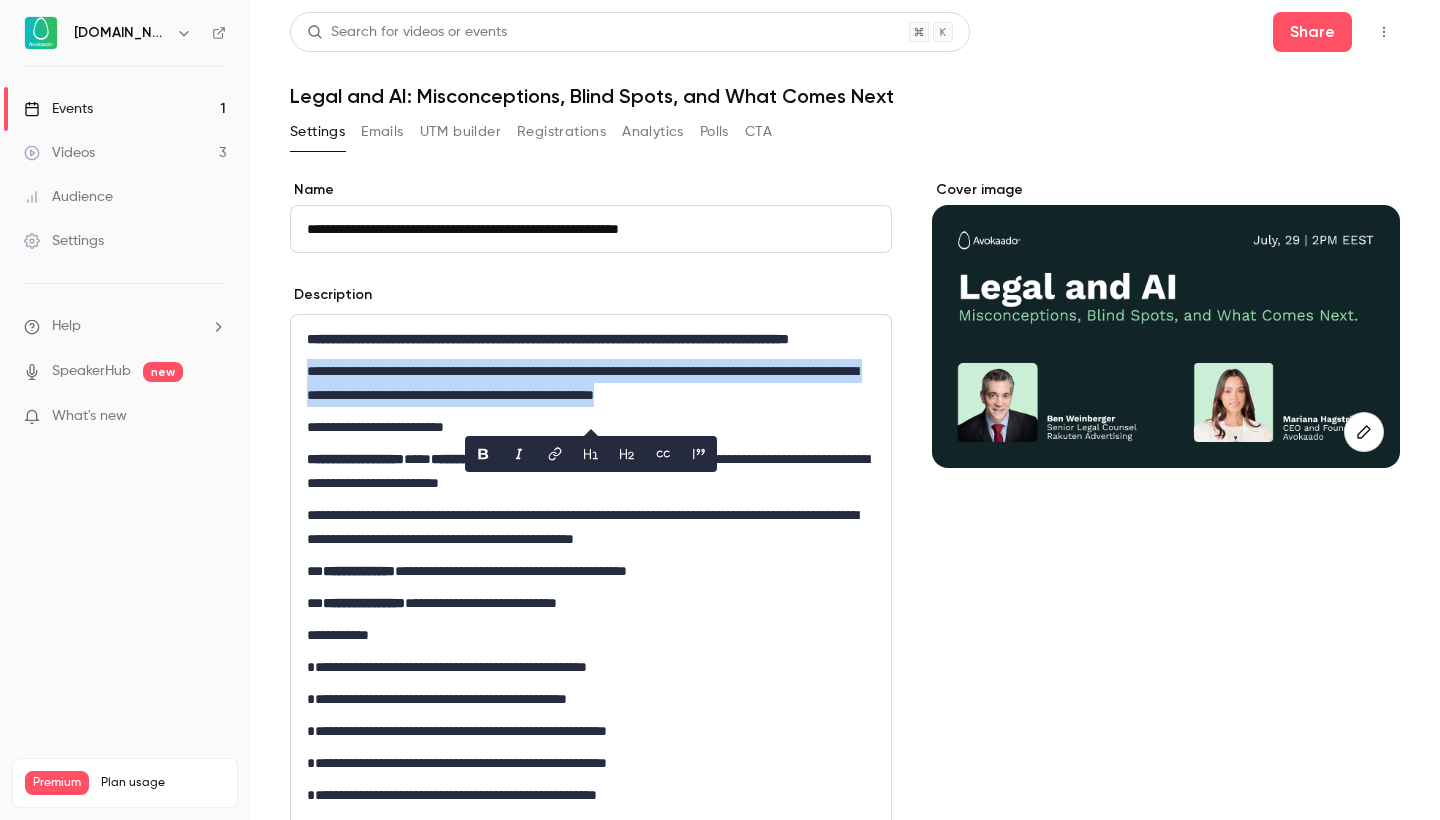 copy on "**********" 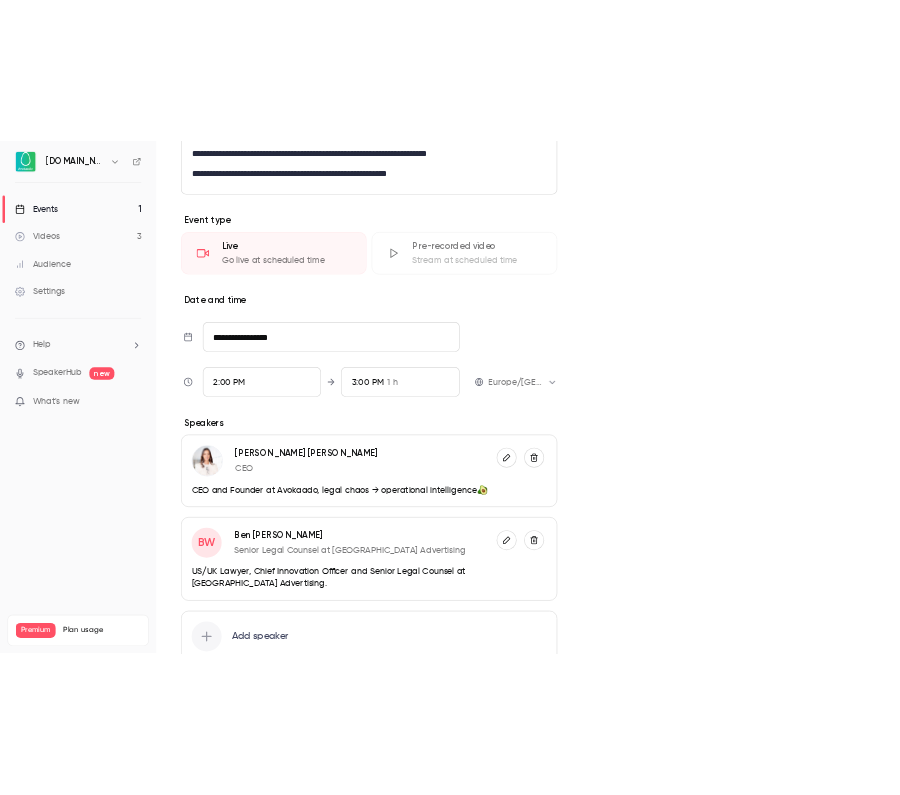 scroll, scrollTop: 808, scrollLeft: 0, axis: vertical 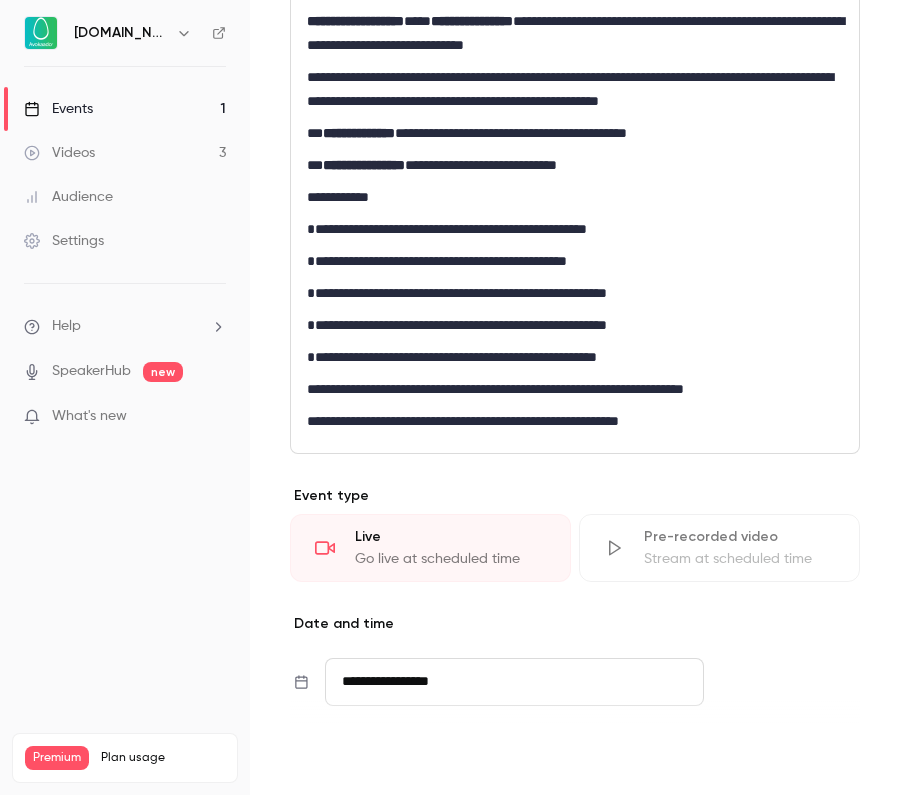 click on "Save" at bounding box center (326, 759) 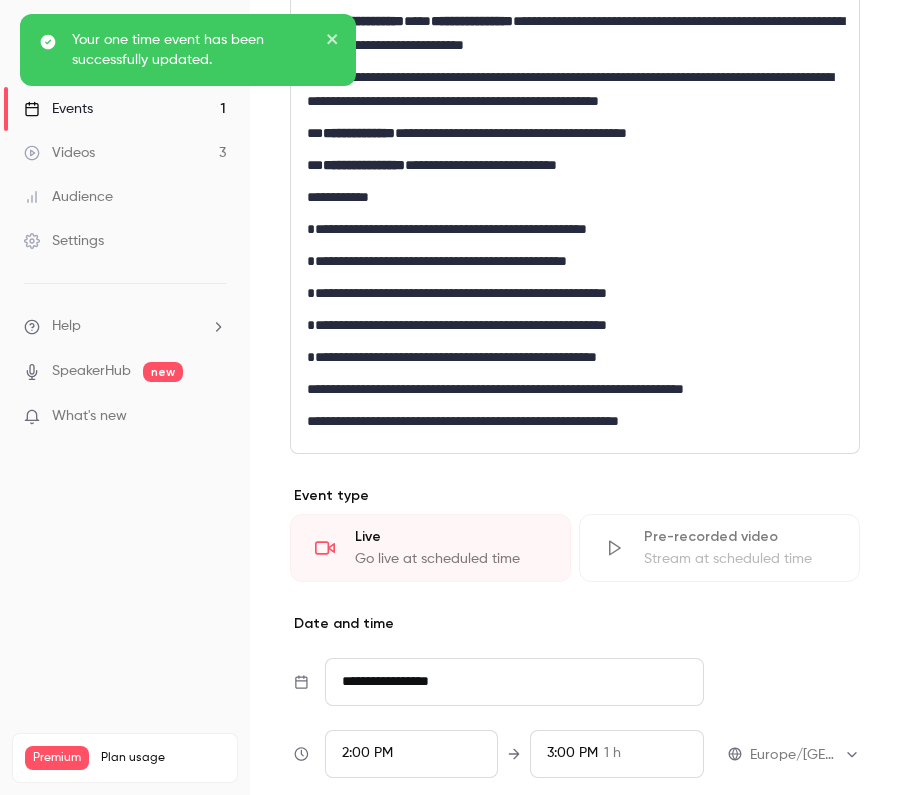 scroll, scrollTop: 0, scrollLeft: 0, axis: both 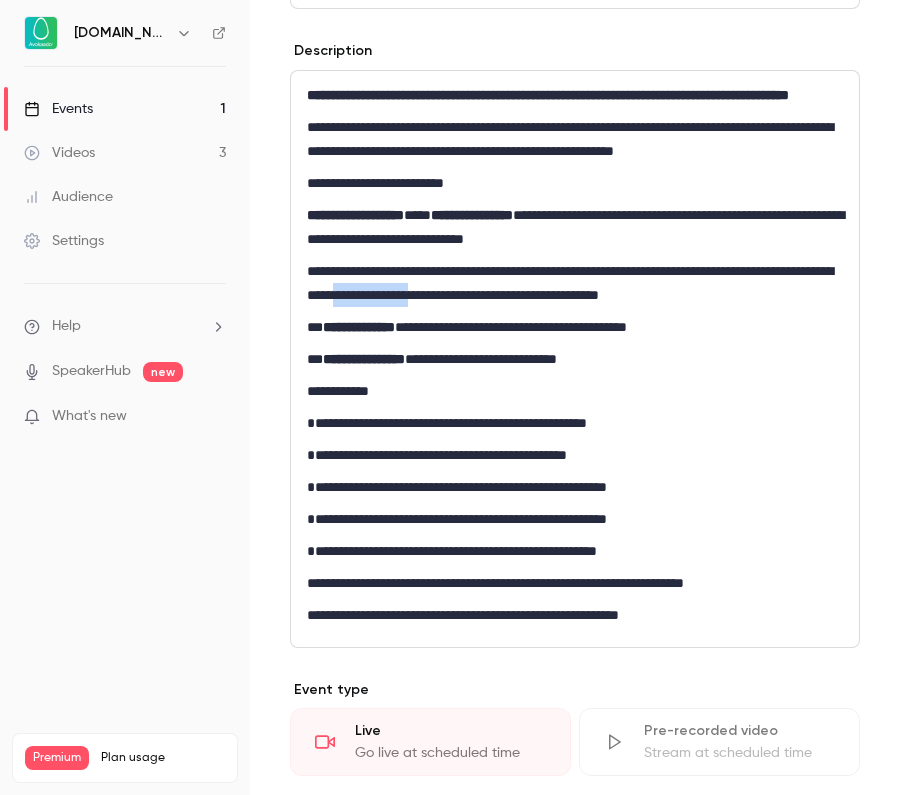 drag, startPoint x: 477, startPoint y: 316, endPoint x: 579, endPoint y: 319, distance: 102.044106 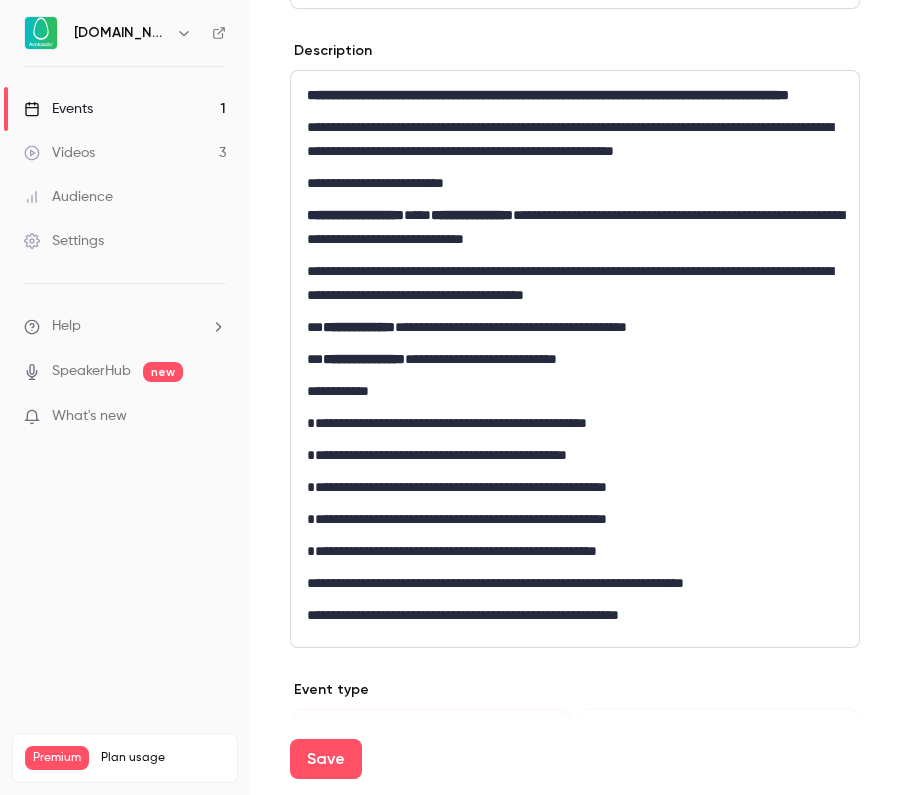 type 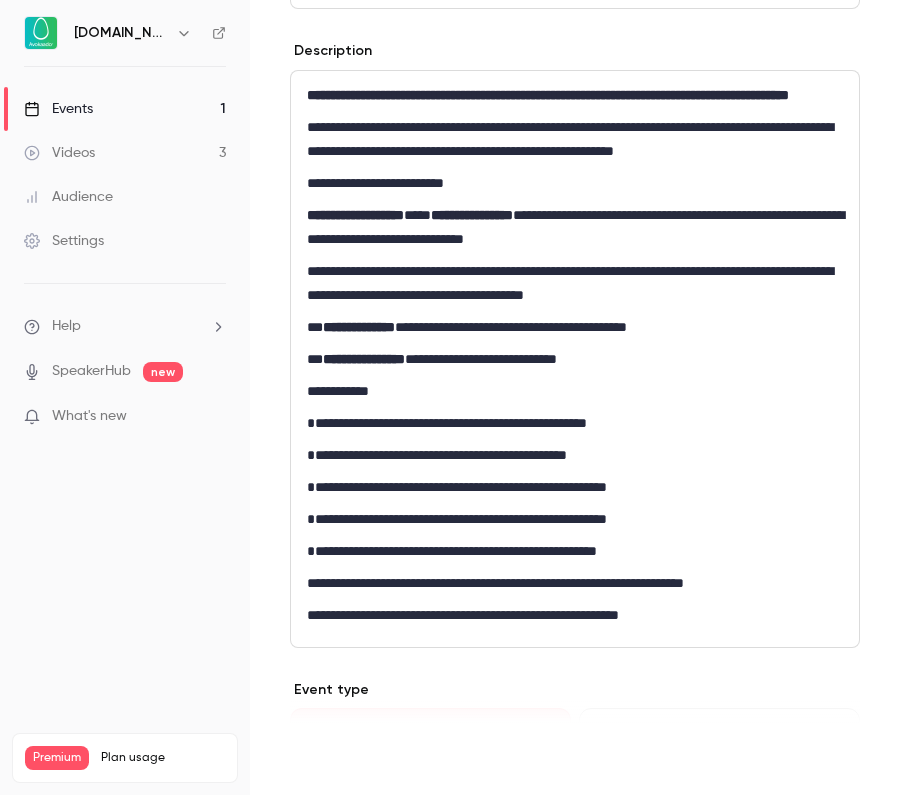 click on "Save" at bounding box center [326, 759] 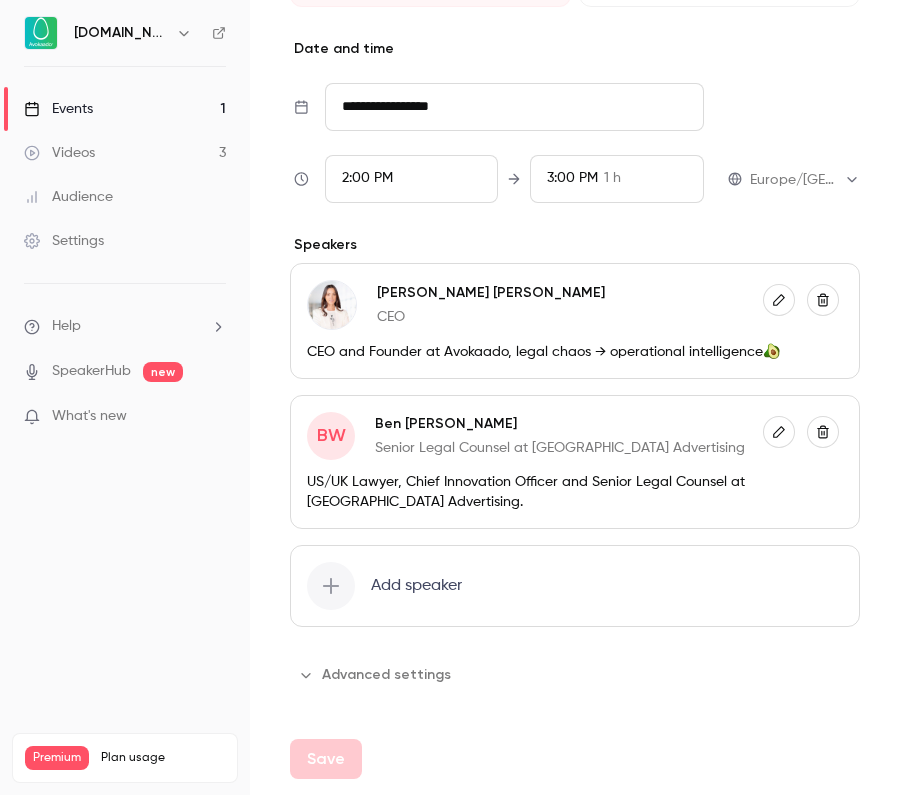 scroll, scrollTop: 1439, scrollLeft: 0, axis: vertical 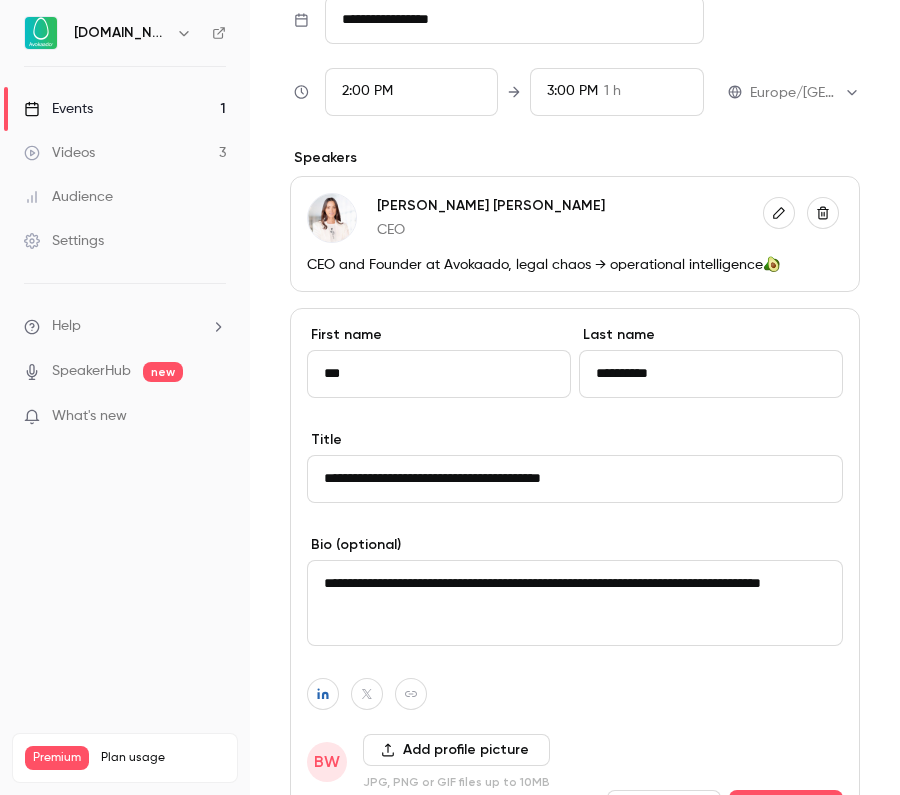 drag, startPoint x: 421, startPoint y: 607, endPoint x: 607, endPoint y: 608, distance: 186.00269 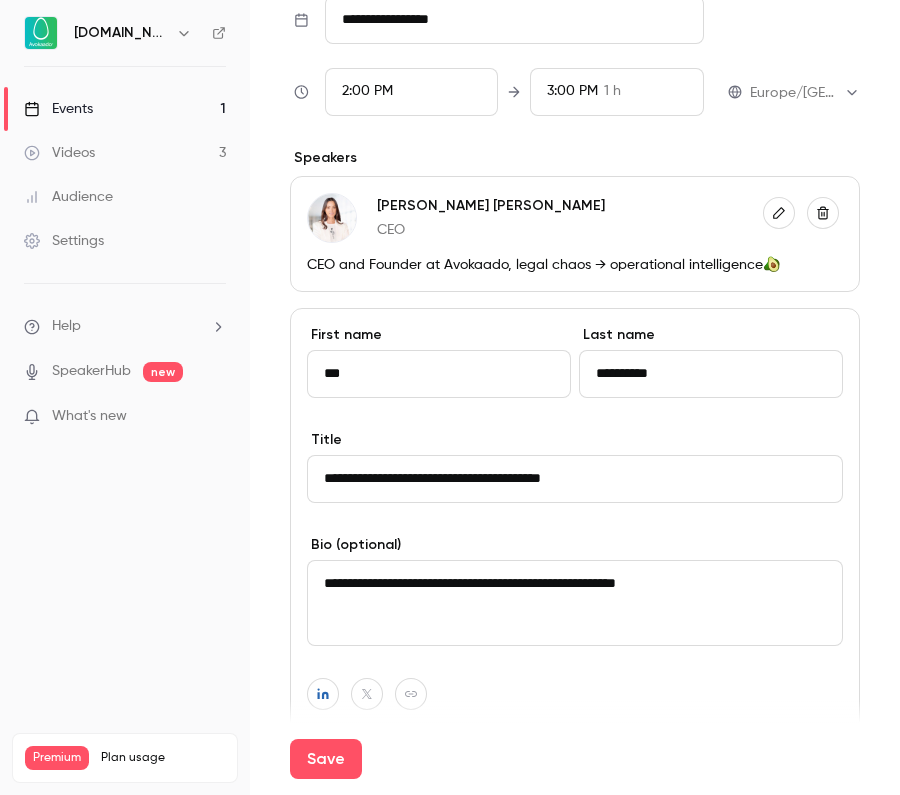 click on "Save" at bounding box center (326, 759) 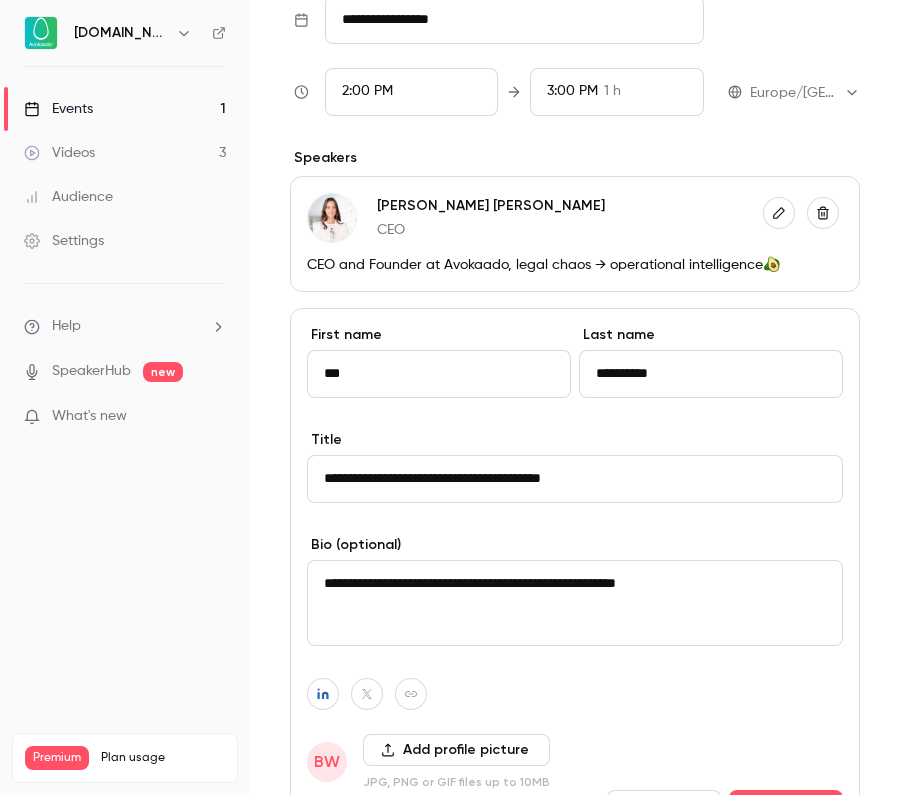 type on "**********" 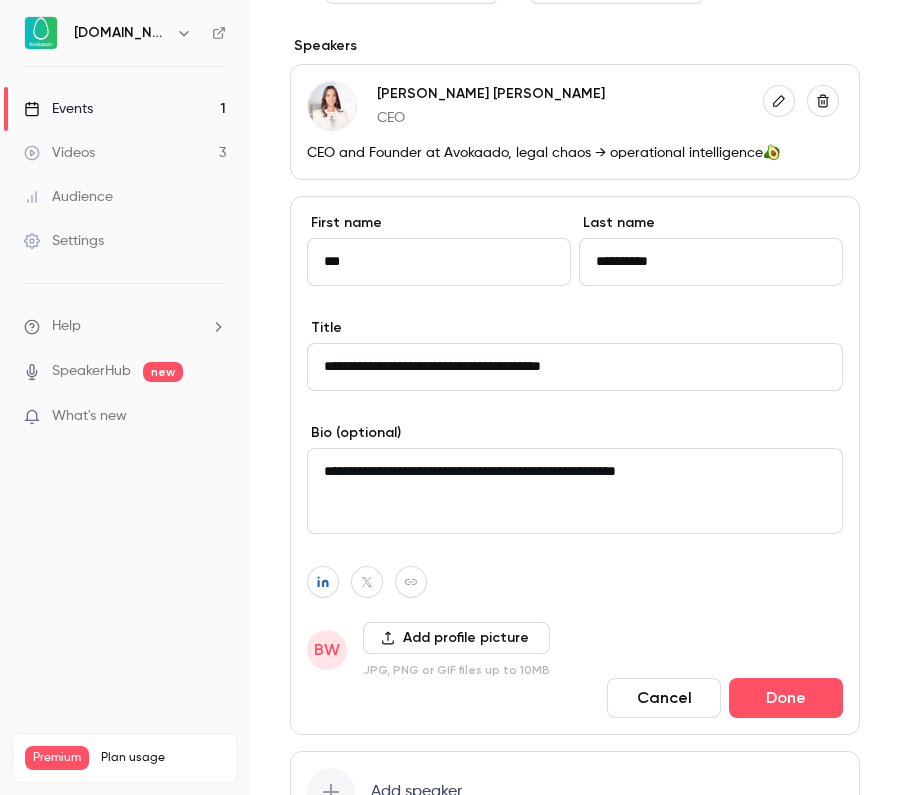click on "Add profile picture" at bounding box center [456, 638] 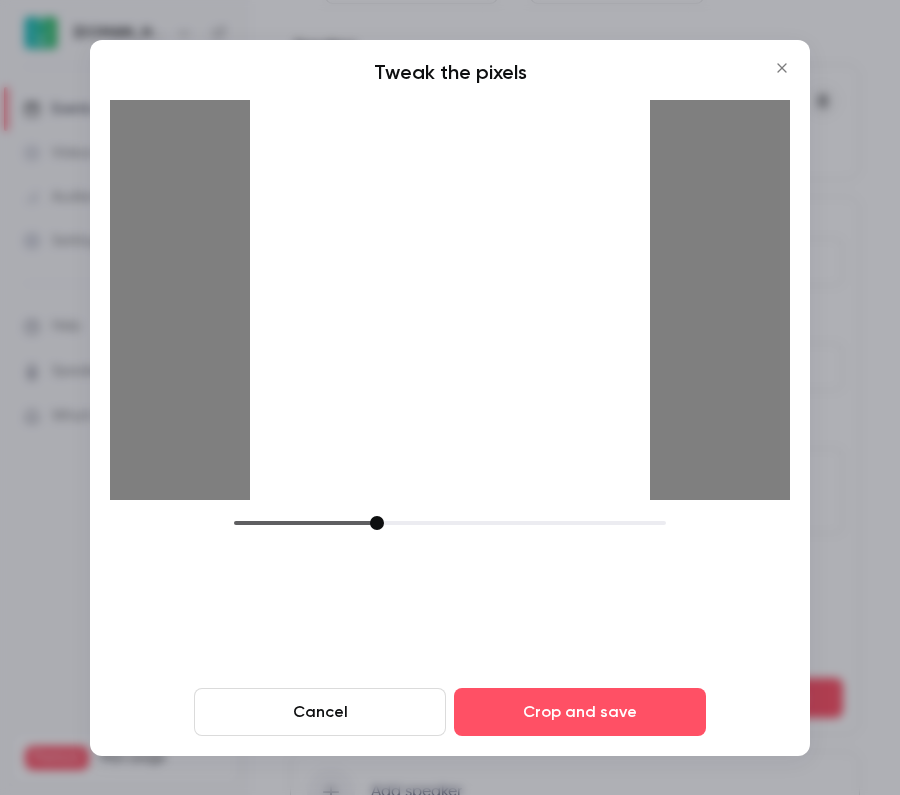 click at bounding box center [450, 300] 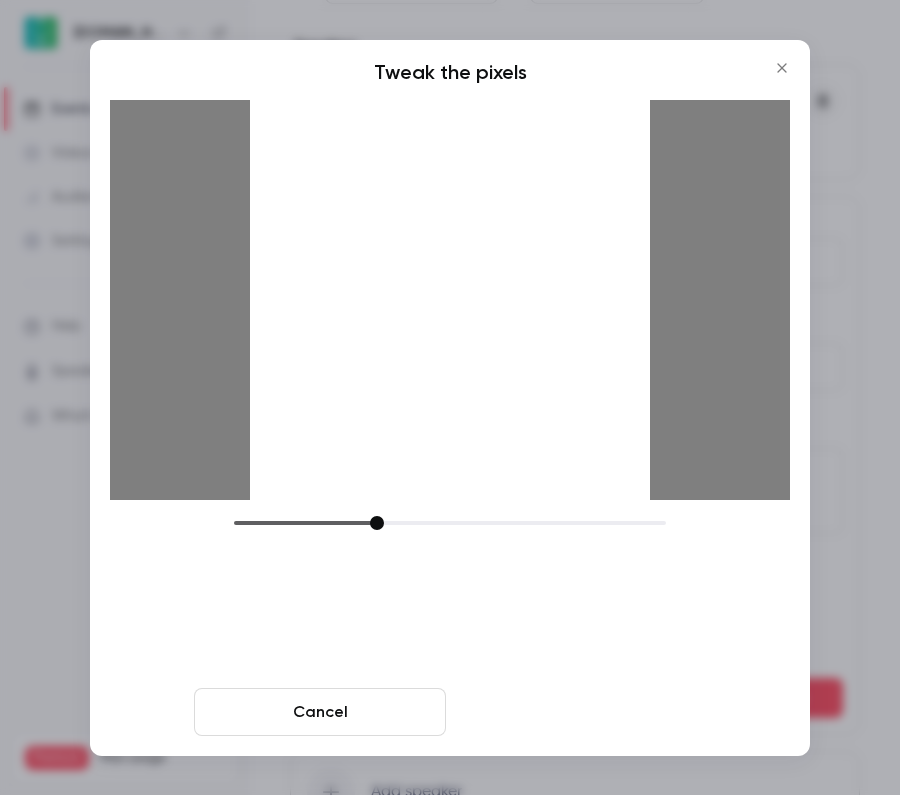 click on "Crop and save" at bounding box center [580, 712] 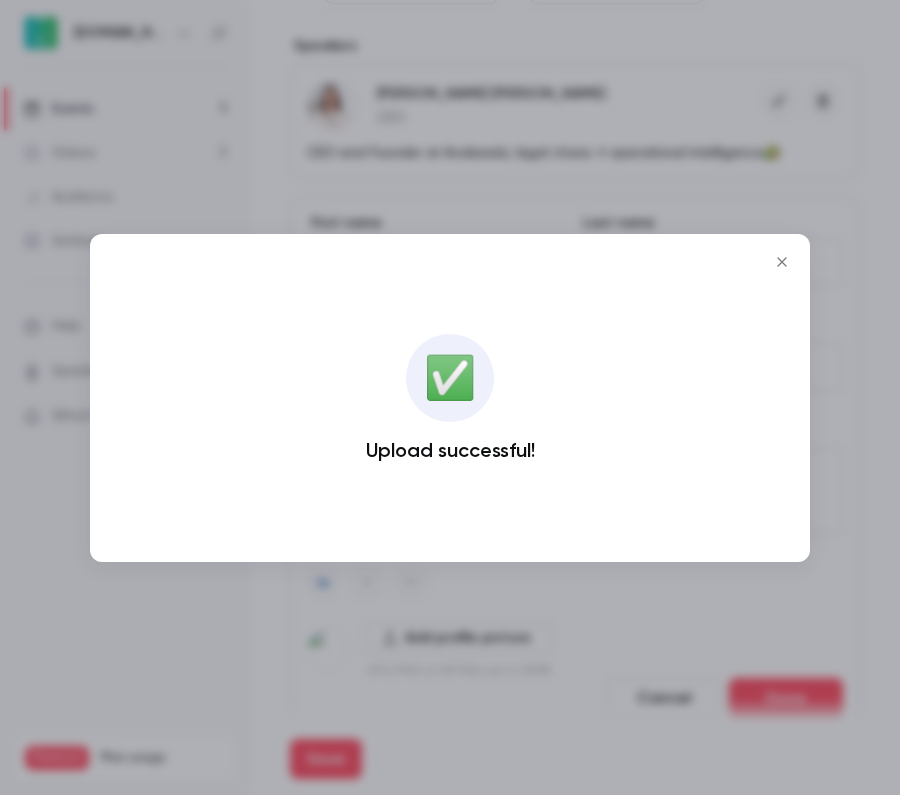 click 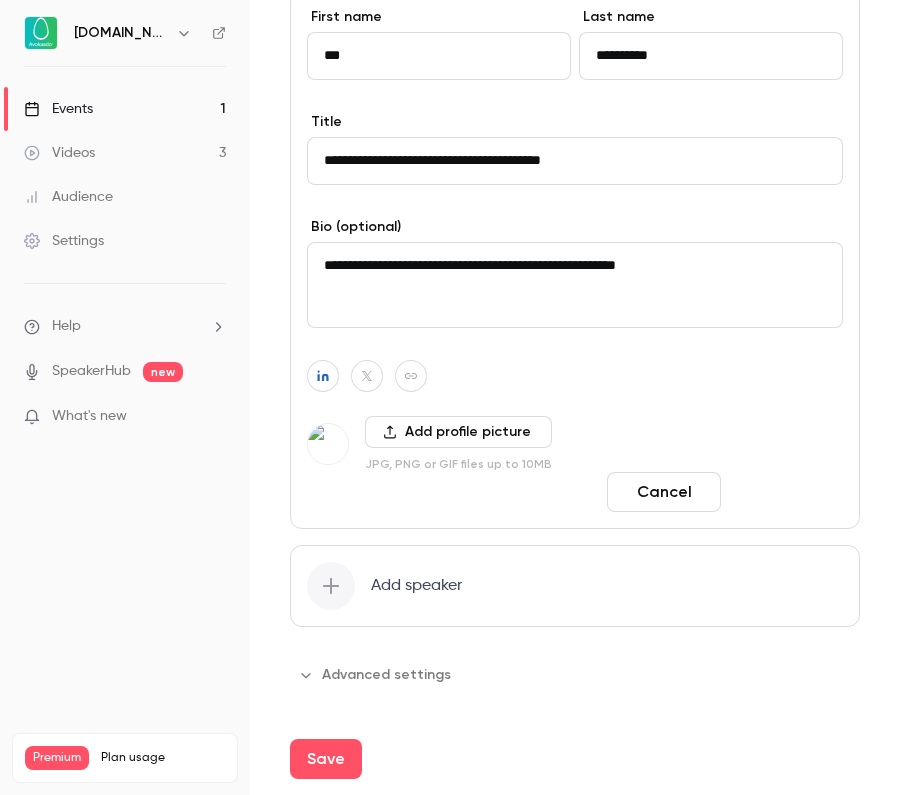 click on "Done" at bounding box center [786, 492] 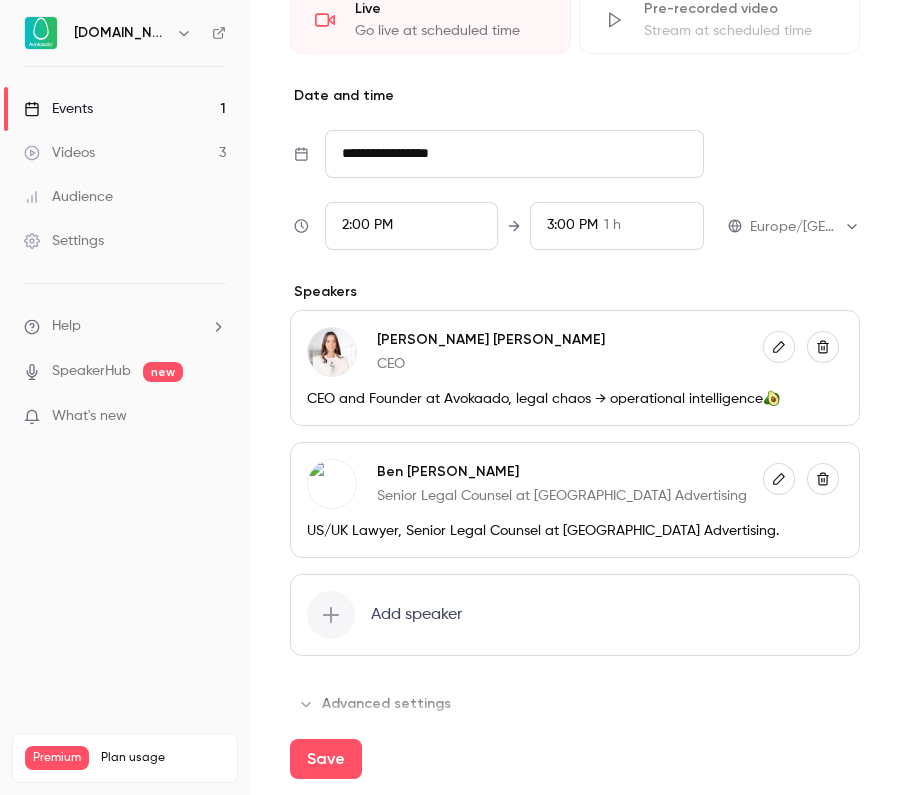 scroll, scrollTop: 1370, scrollLeft: 0, axis: vertical 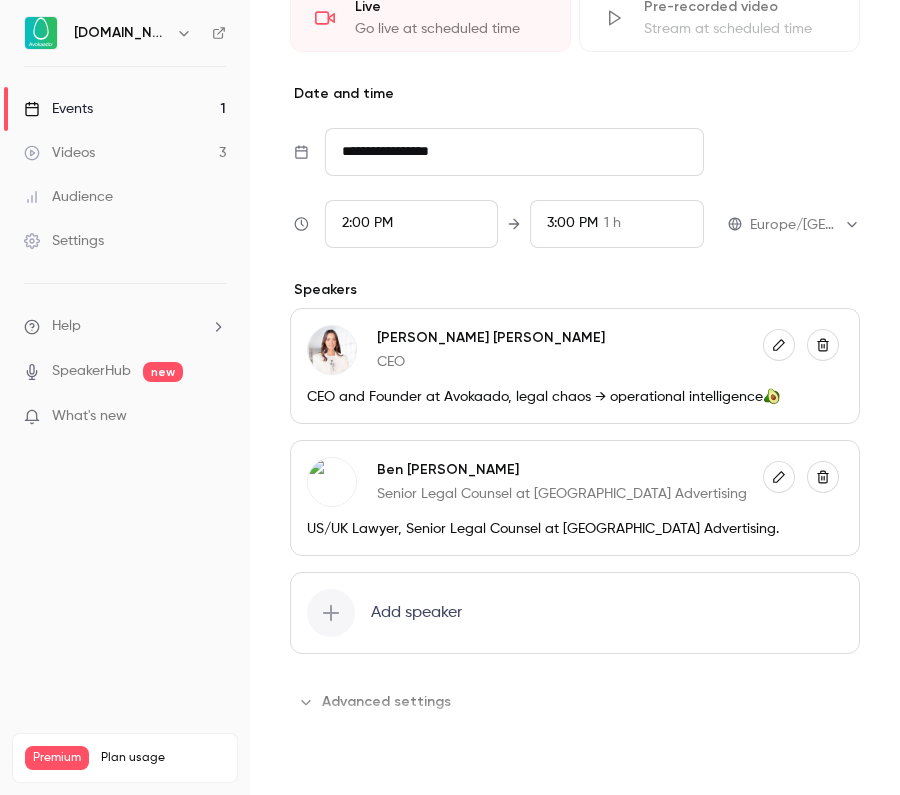 click on "Save" at bounding box center (326, 759) 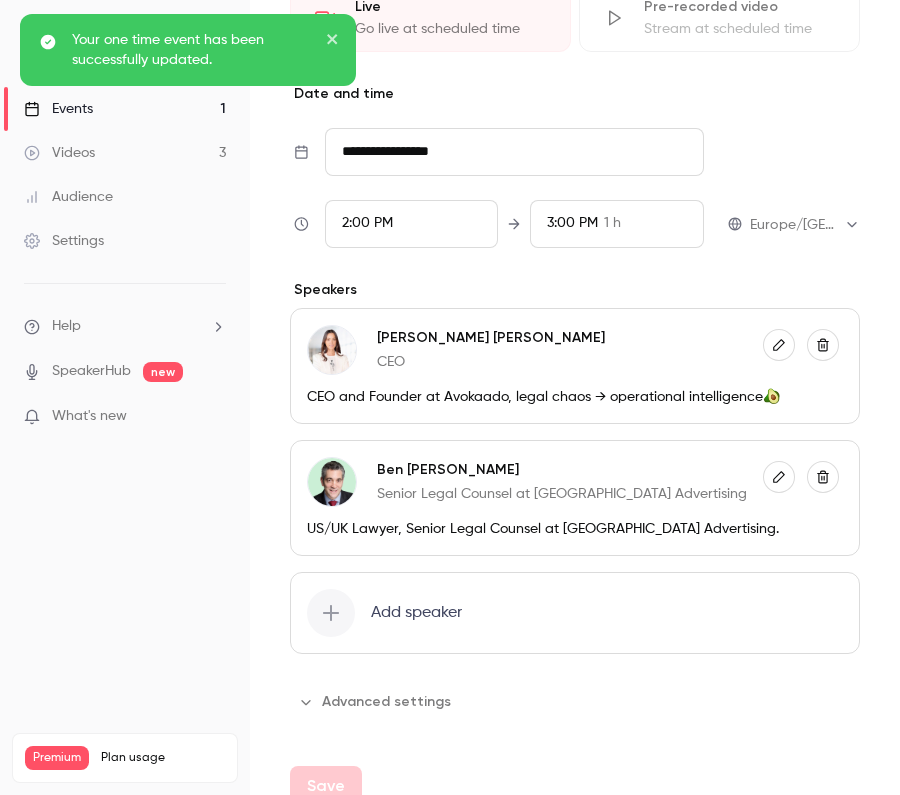 scroll, scrollTop: 0, scrollLeft: 0, axis: both 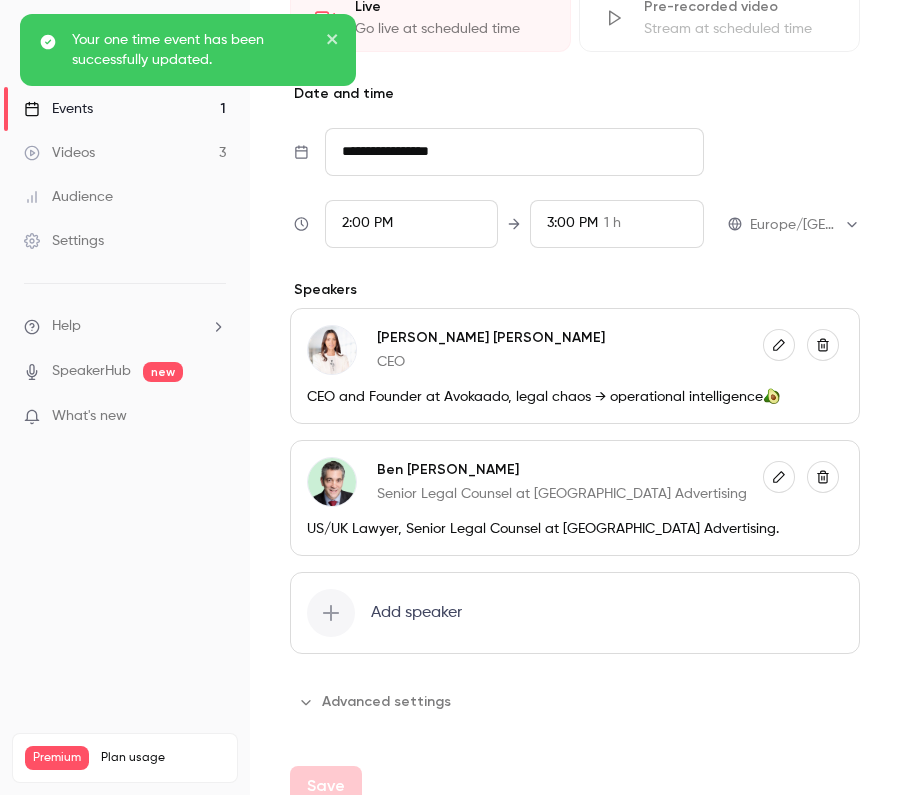 click on "Your one time event has been successfully updated." at bounding box center (188, 394) 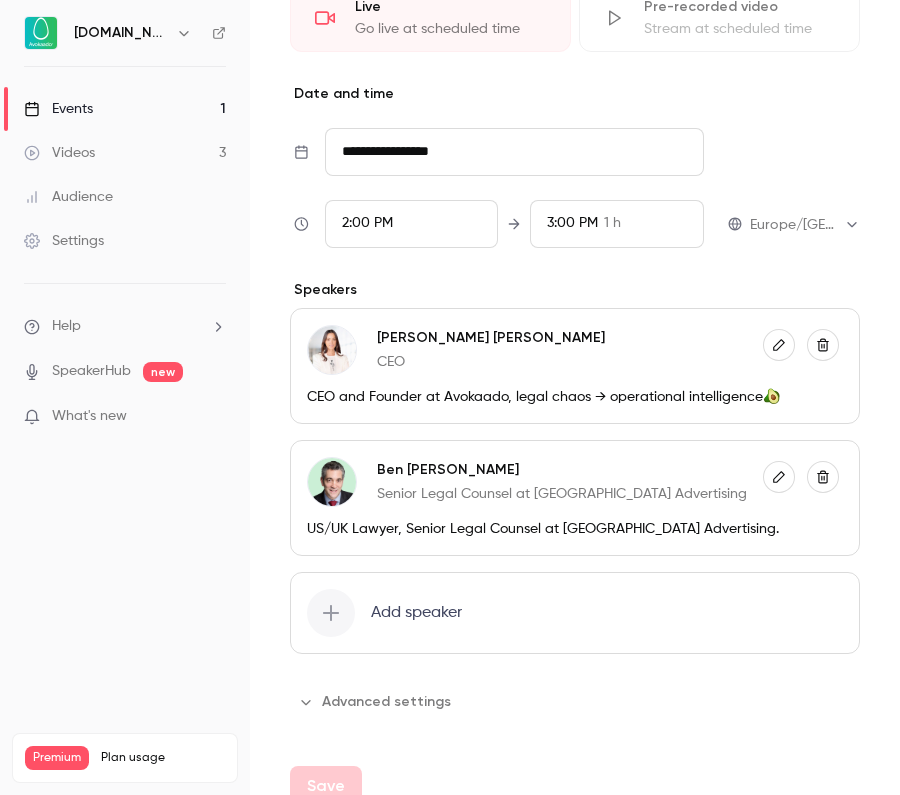 click on "Your one time event has been successfully updated." at bounding box center [188, 394] 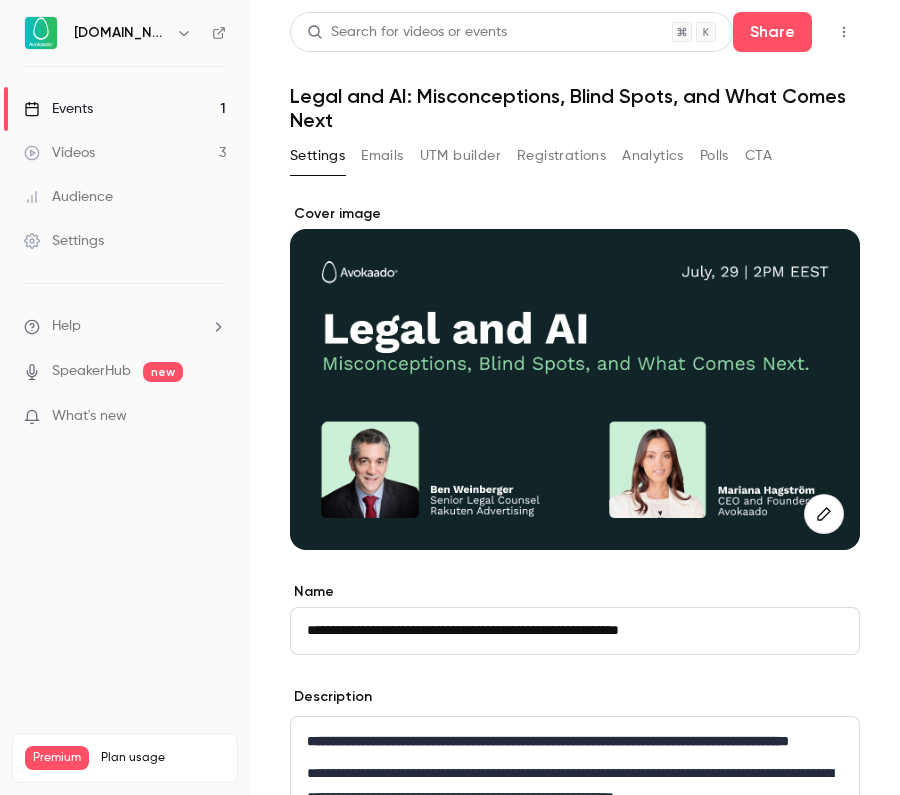 scroll, scrollTop: 0, scrollLeft: 0, axis: both 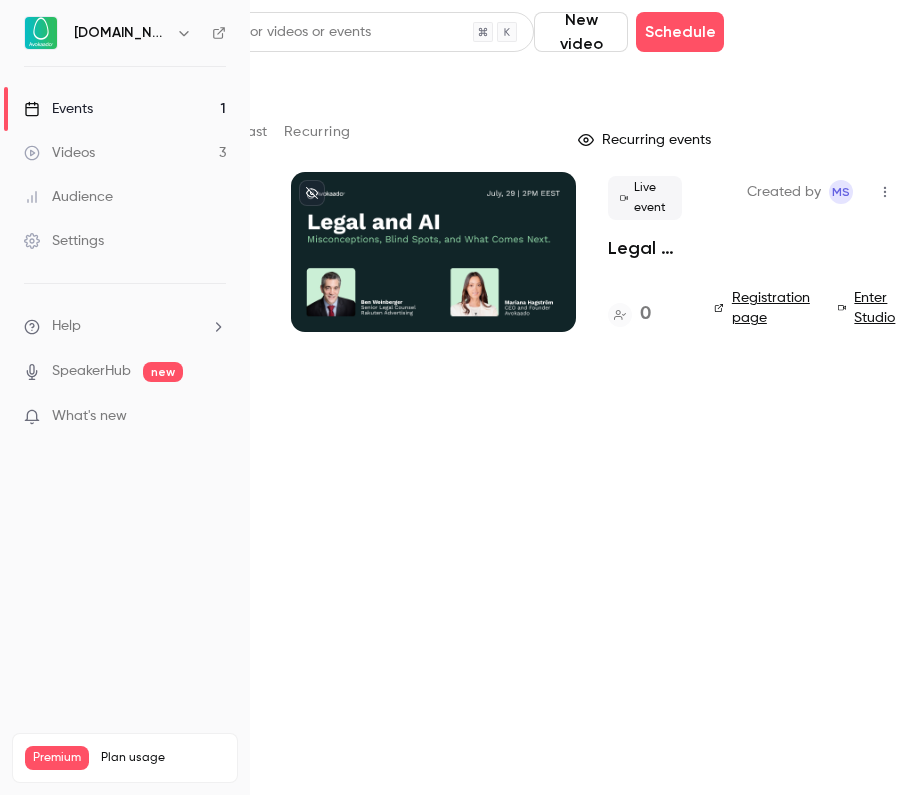 click at bounding box center (885, 192) 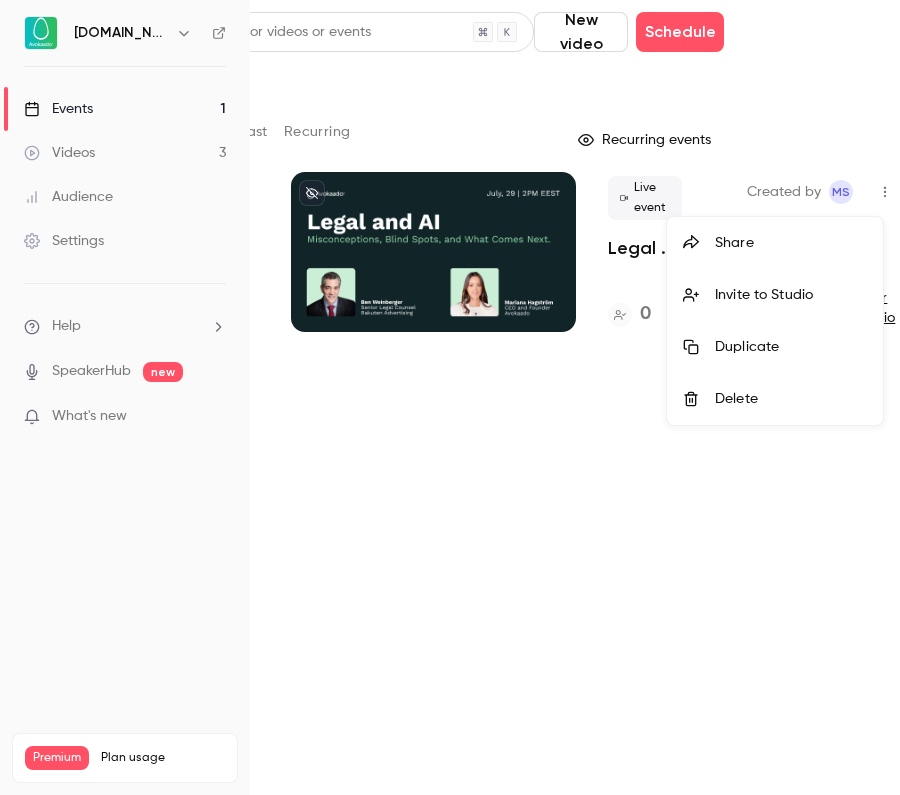 click on "Share" at bounding box center (791, 243) 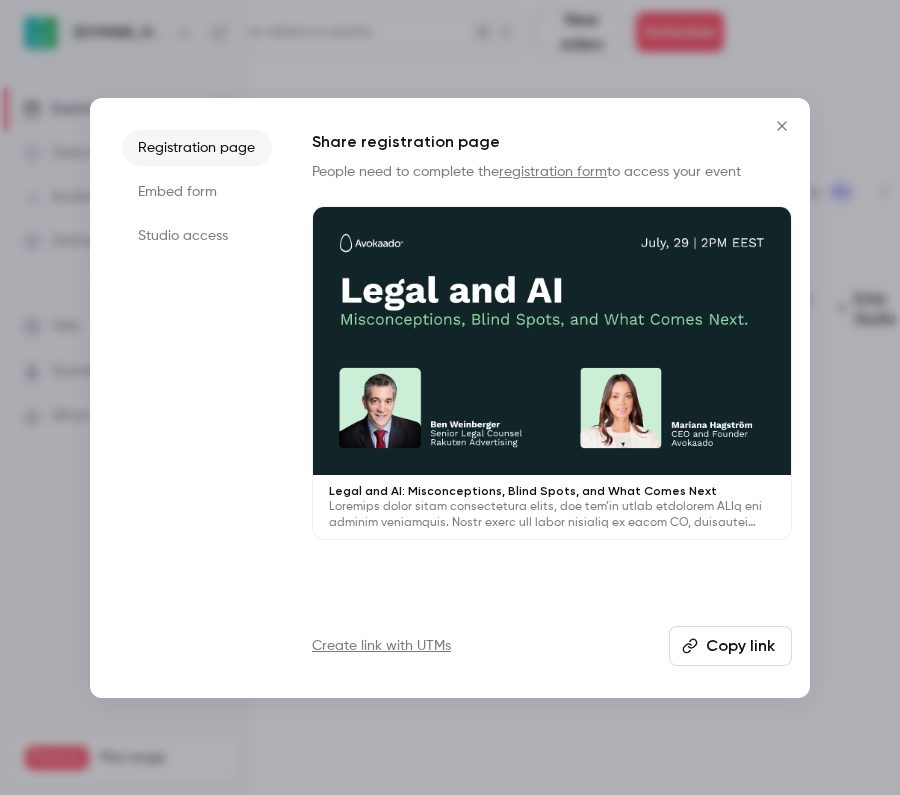 click on "Copy link" at bounding box center (730, 646) 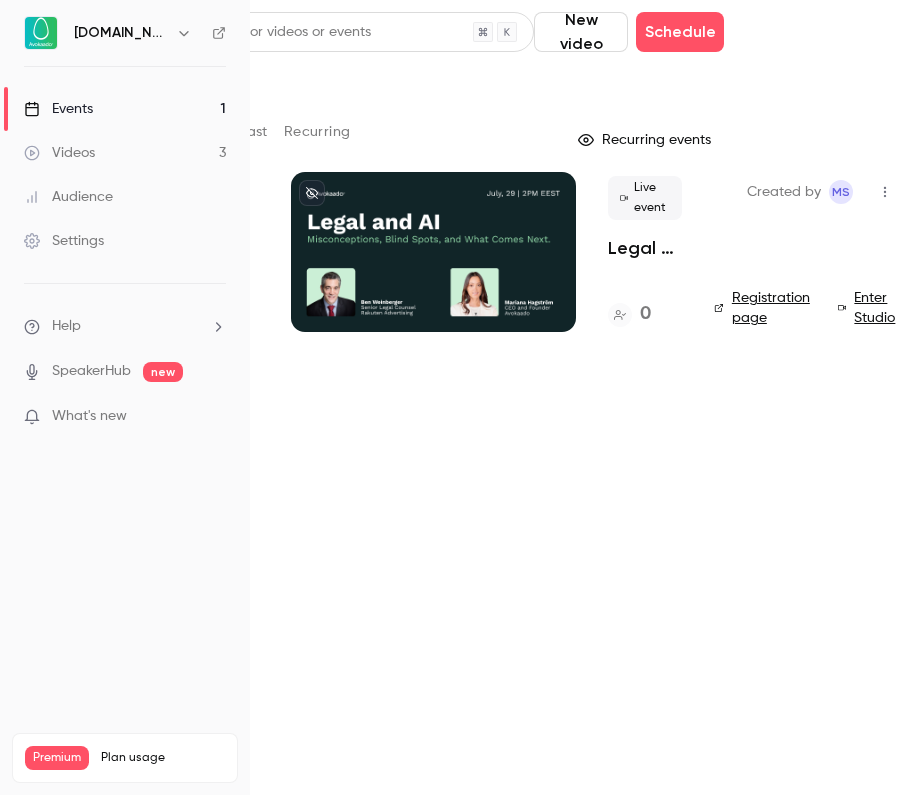 click at bounding box center [433, 252] 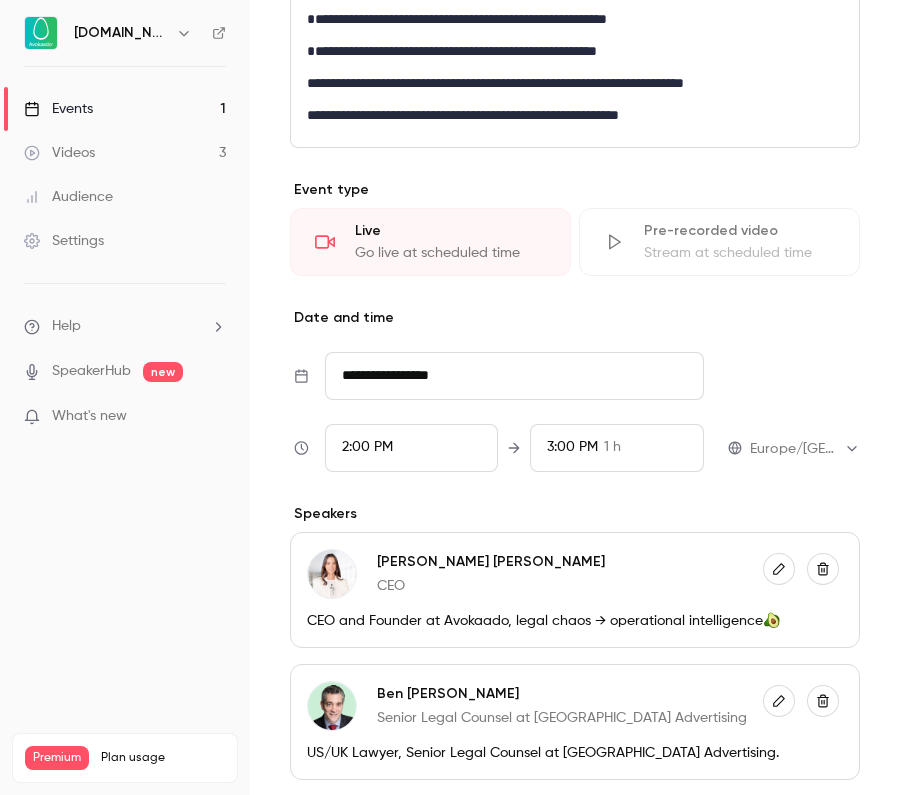 scroll, scrollTop: 1266, scrollLeft: 0, axis: vertical 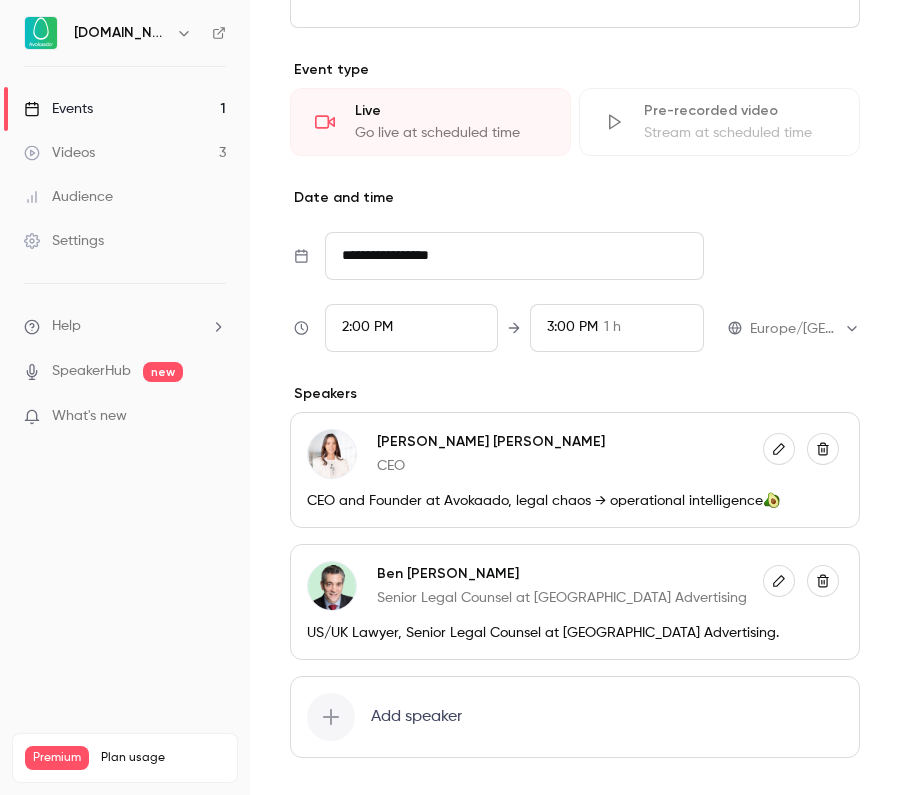 click 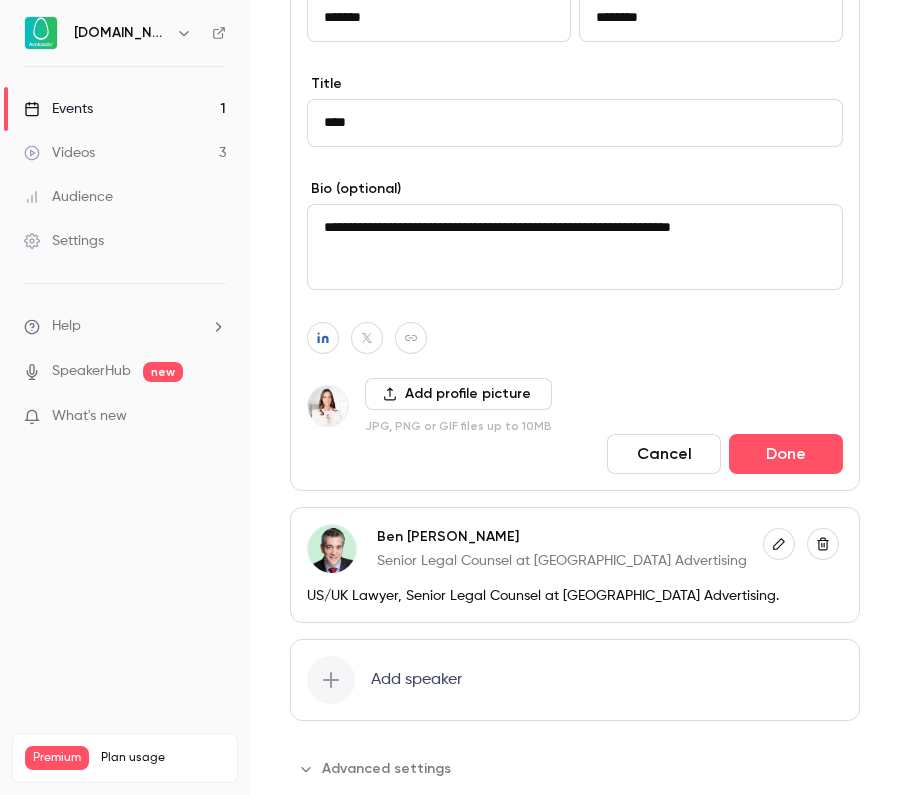 scroll, scrollTop: 1727, scrollLeft: 0, axis: vertical 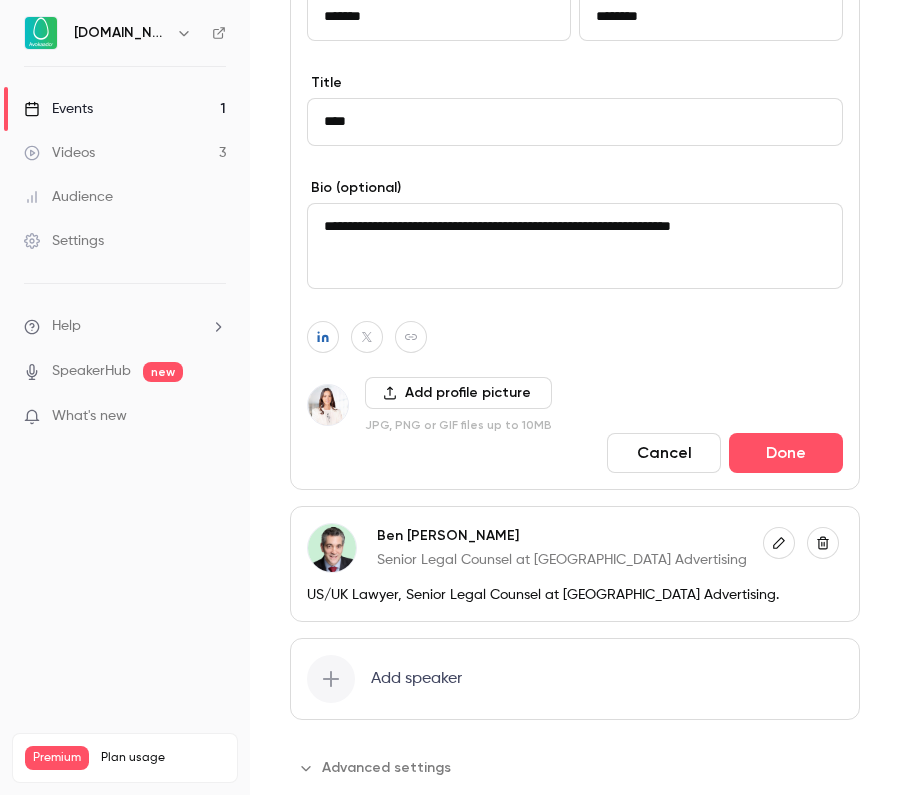 click on "Add profile picture" at bounding box center [458, 393] 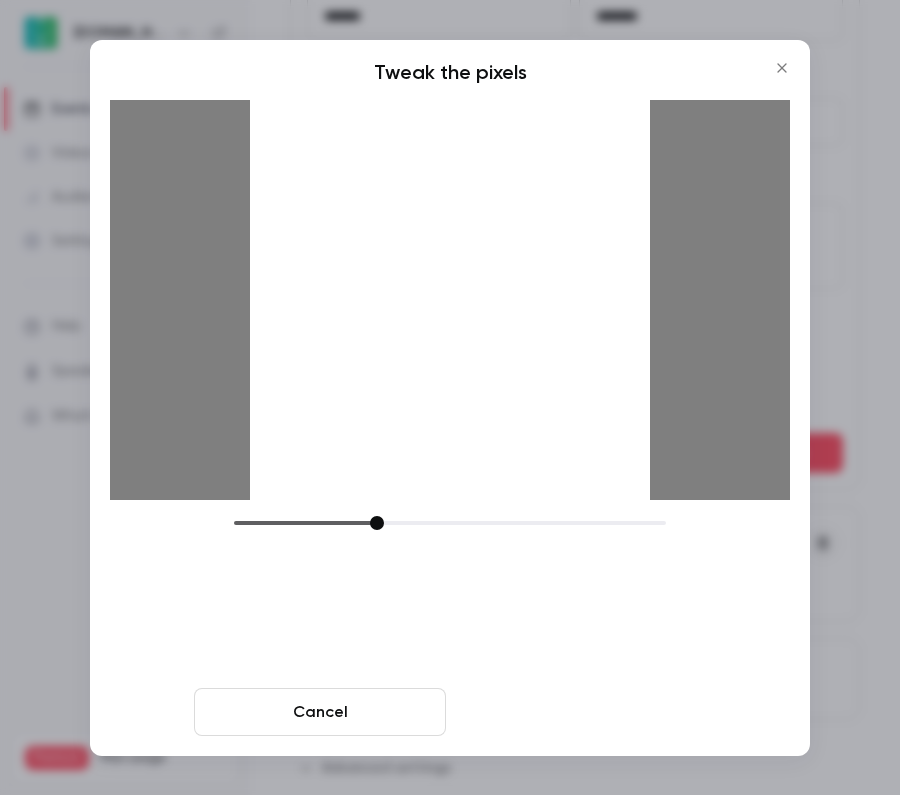 click on "Crop and save" at bounding box center [580, 712] 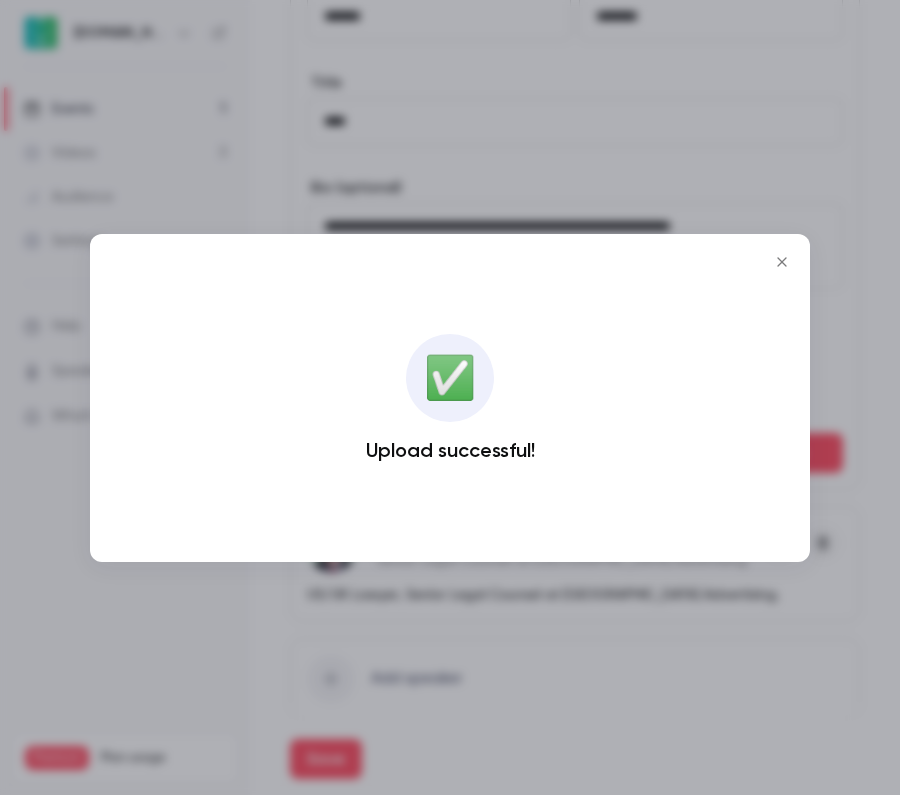 click 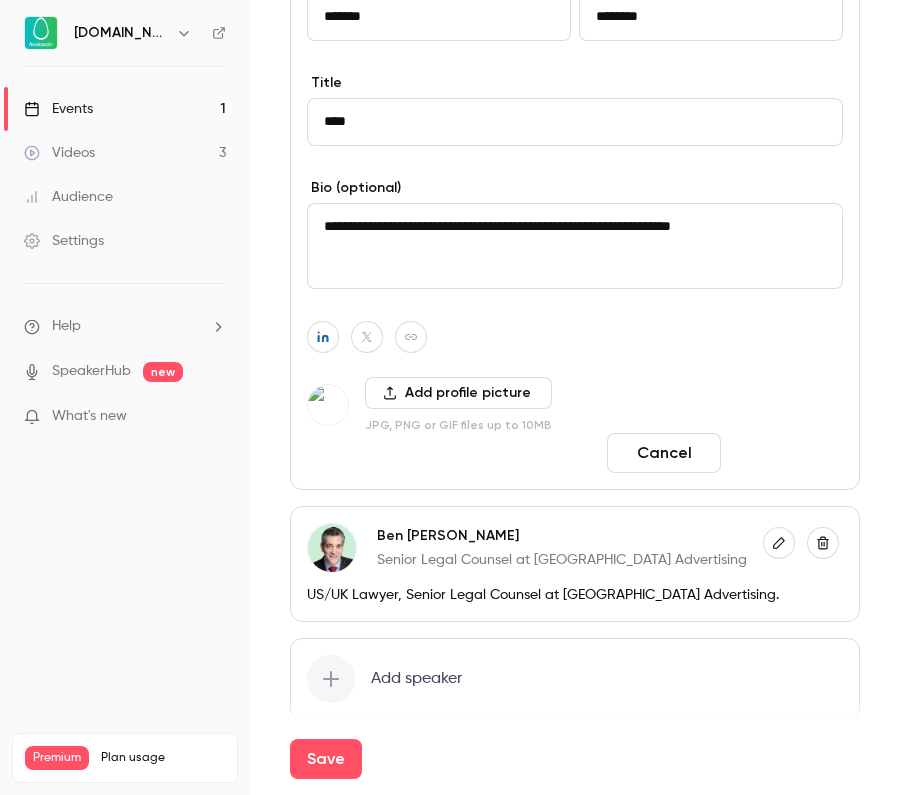 click on "Done" at bounding box center [786, 453] 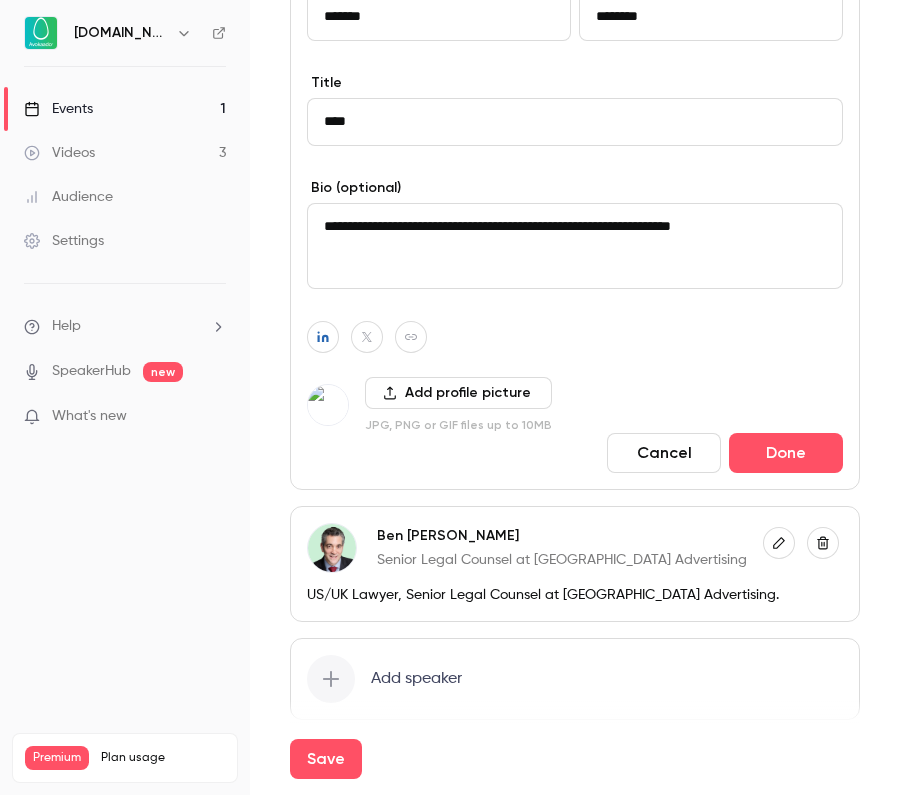 scroll, scrollTop: 1421, scrollLeft: 0, axis: vertical 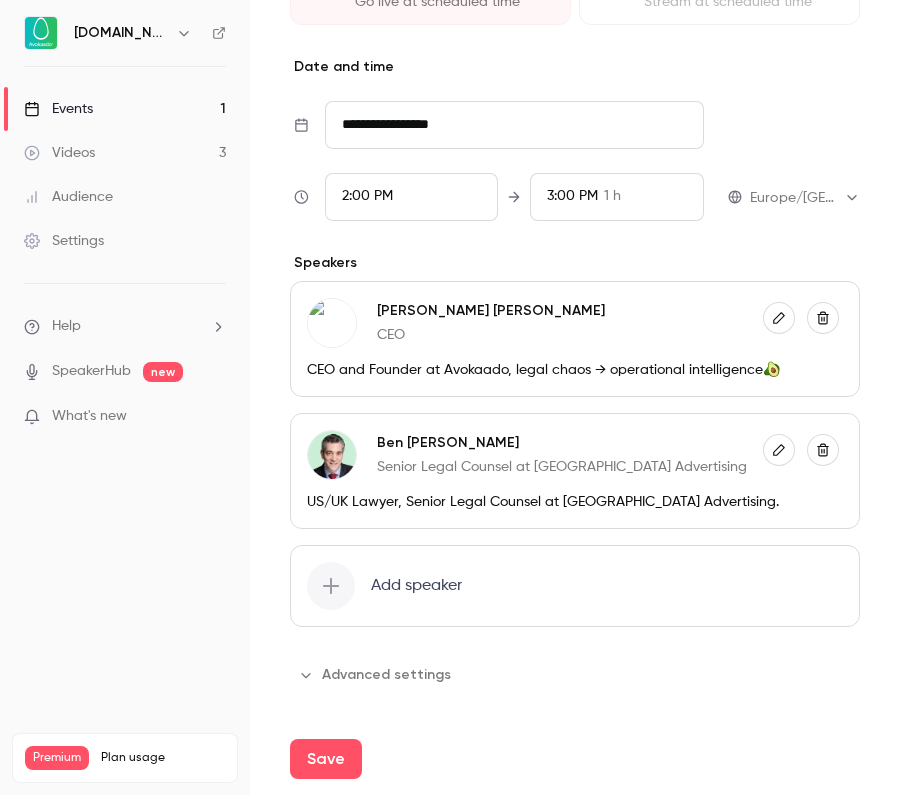 click 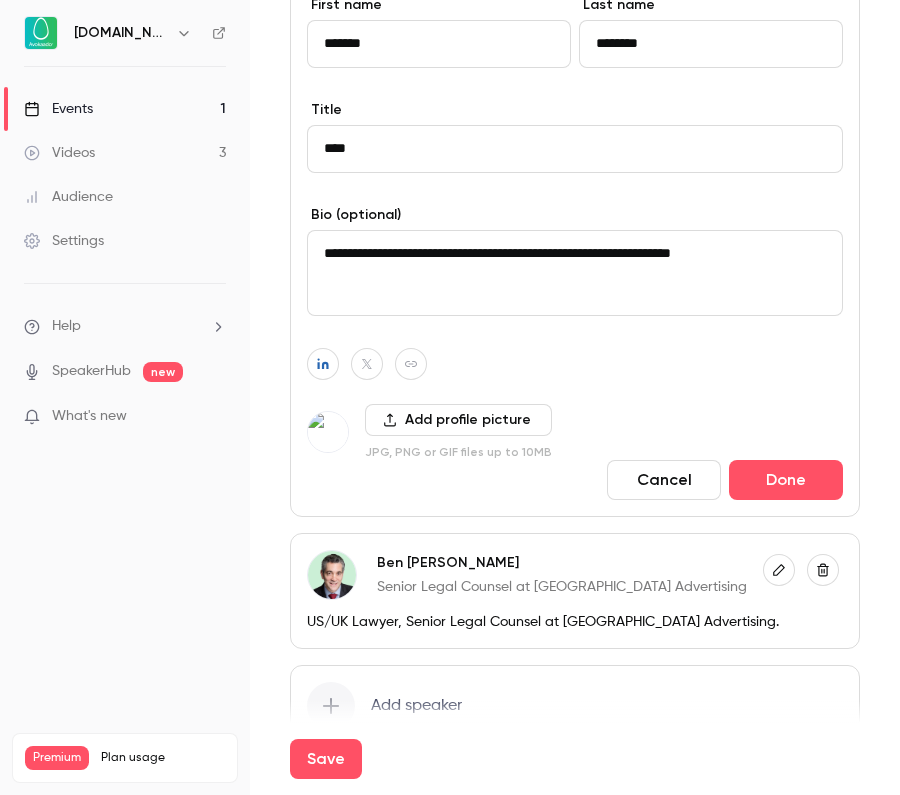scroll, scrollTop: 1799, scrollLeft: 0, axis: vertical 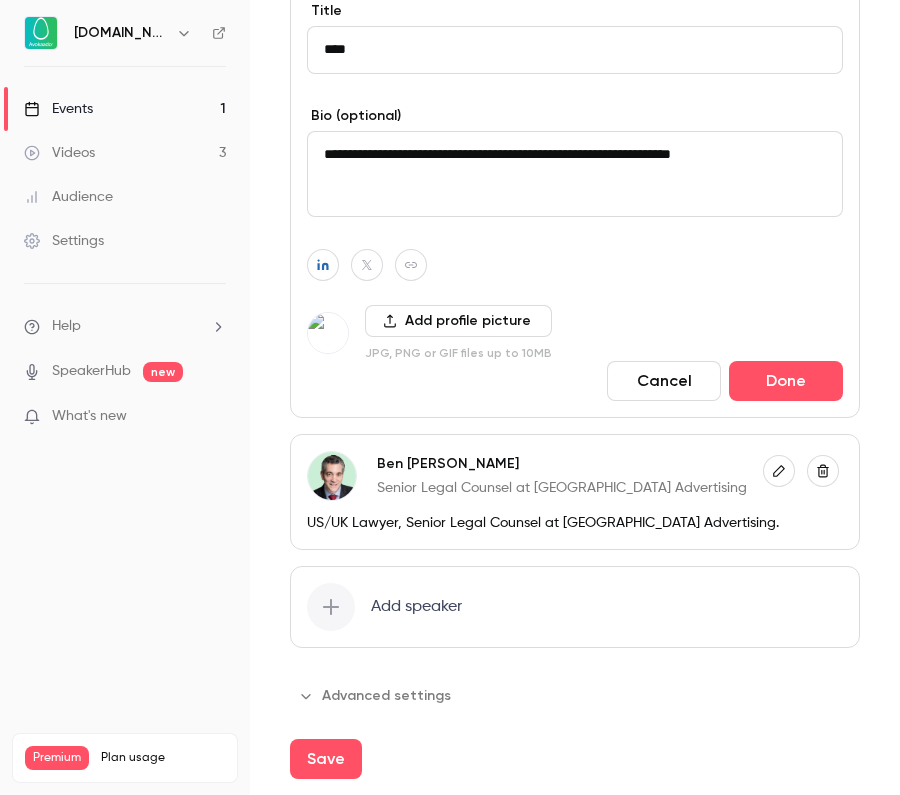 click 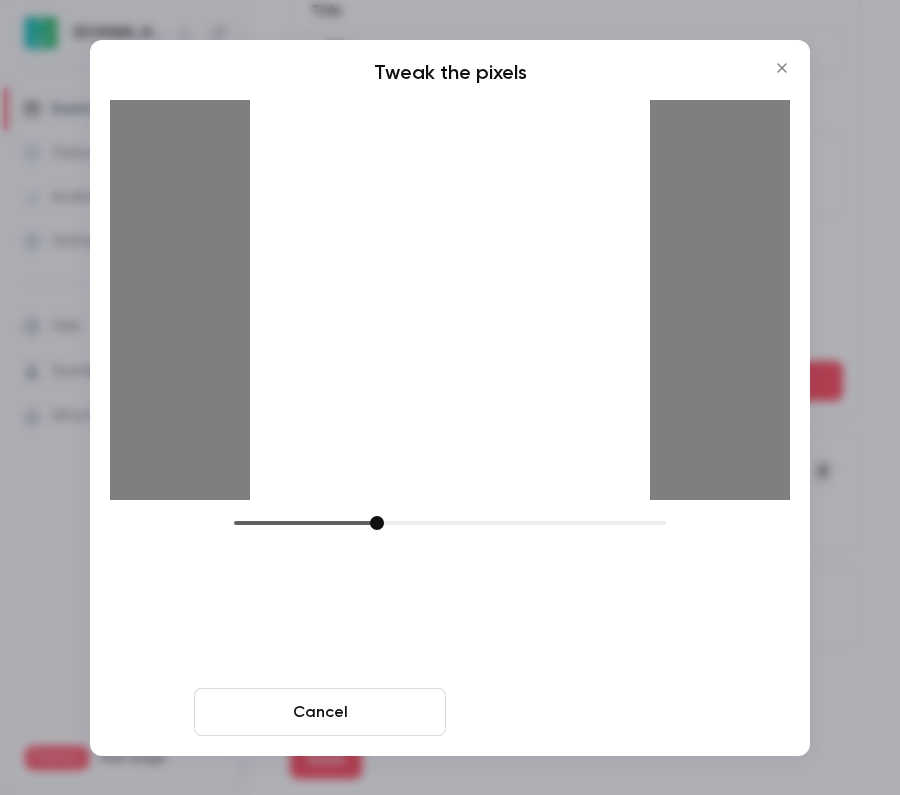 click on "Crop and save" at bounding box center [580, 712] 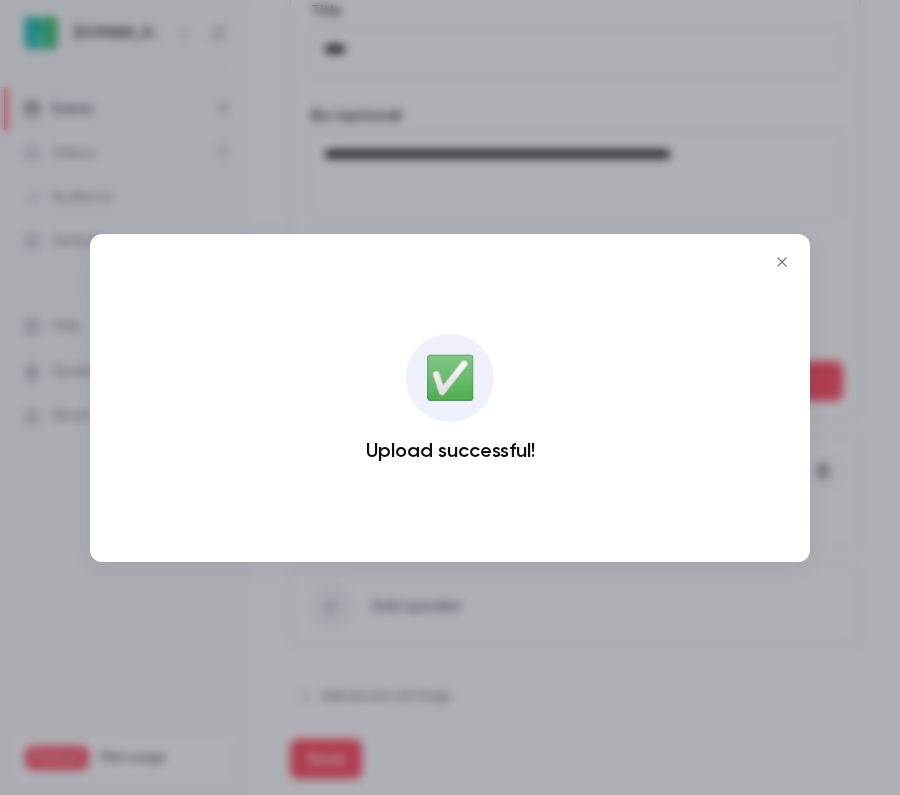 click 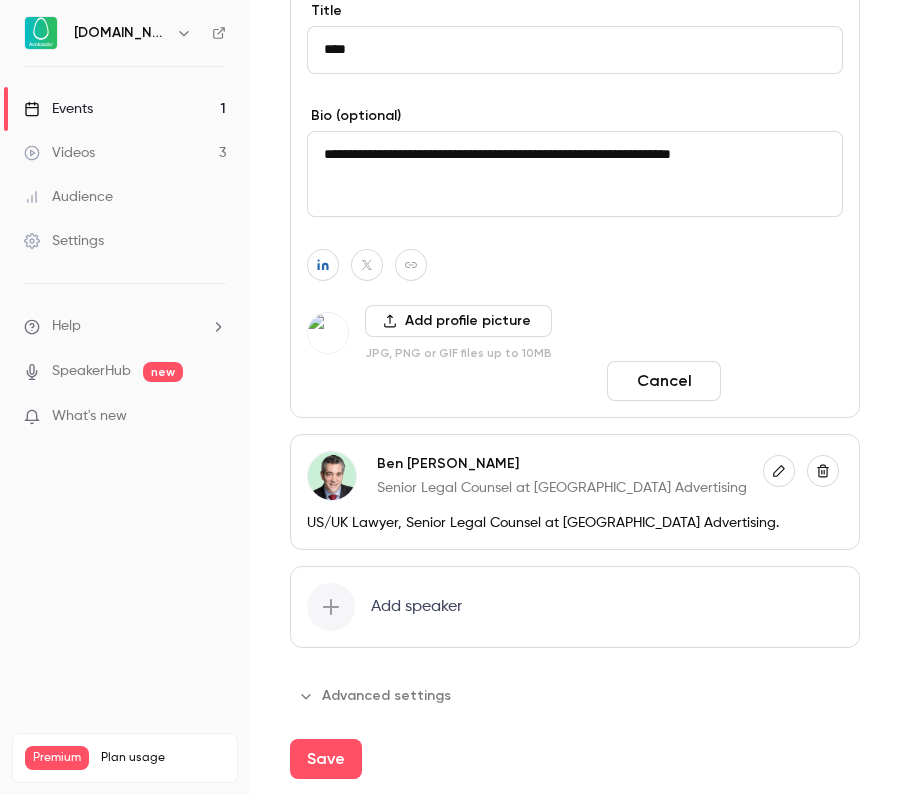 click on "Done" at bounding box center [786, 381] 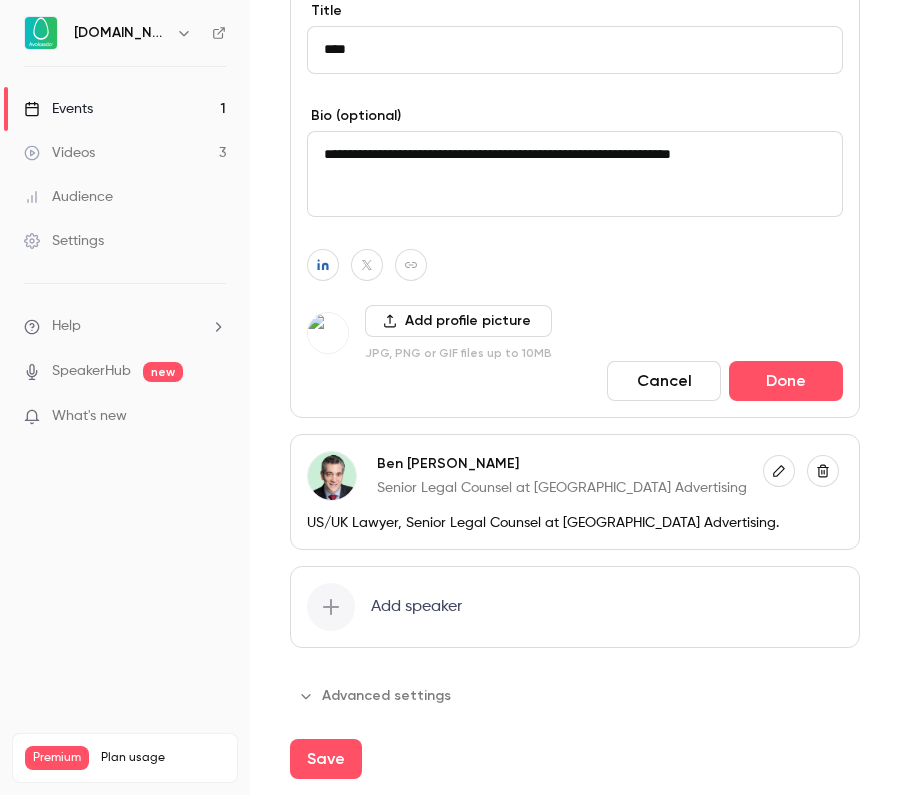 scroll, scrollTop: 1421, scrollLeft: 0, axis: vertical 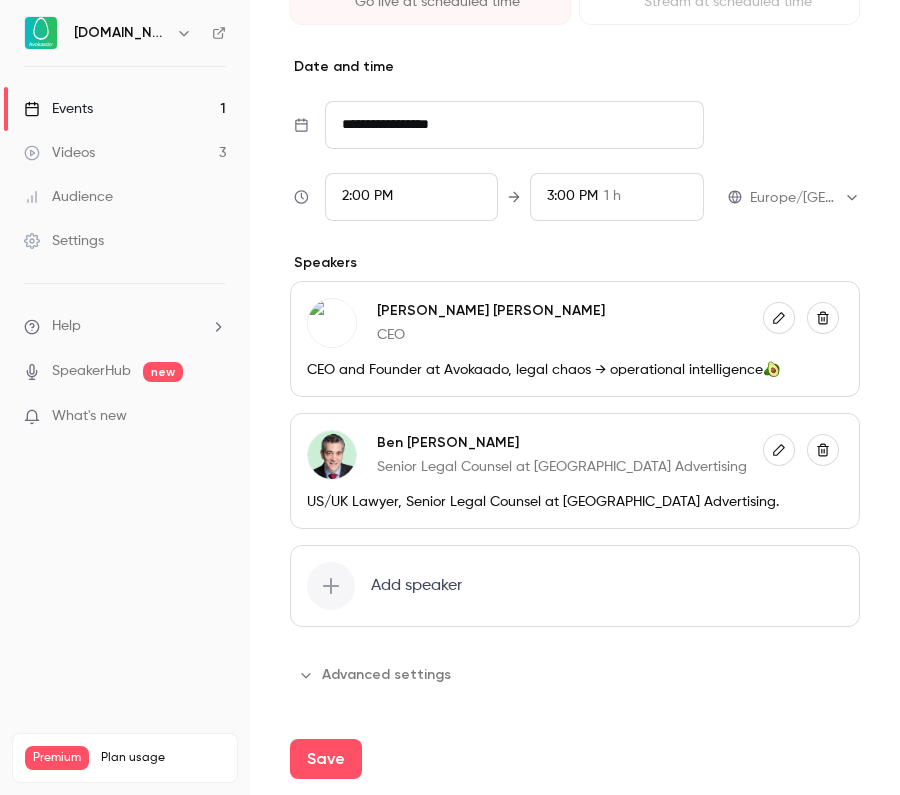 click 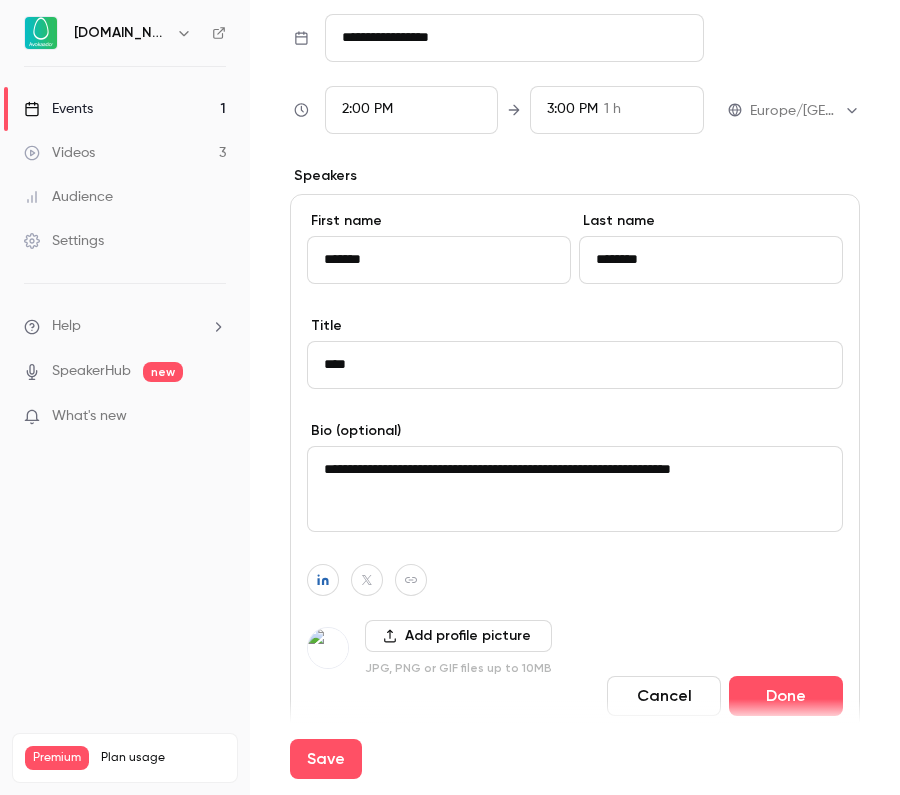 scroll, scrollTop: 1490, scrollLeft: 0, axis: vertical 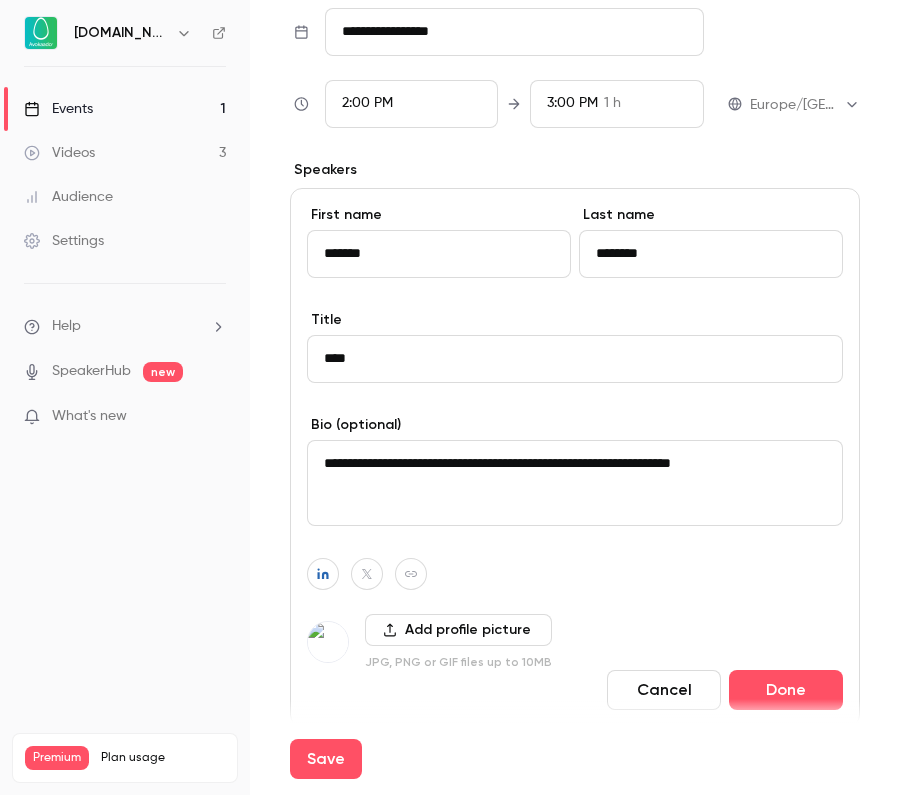 click on "Add profile picture" at bounding box center (458, 630) 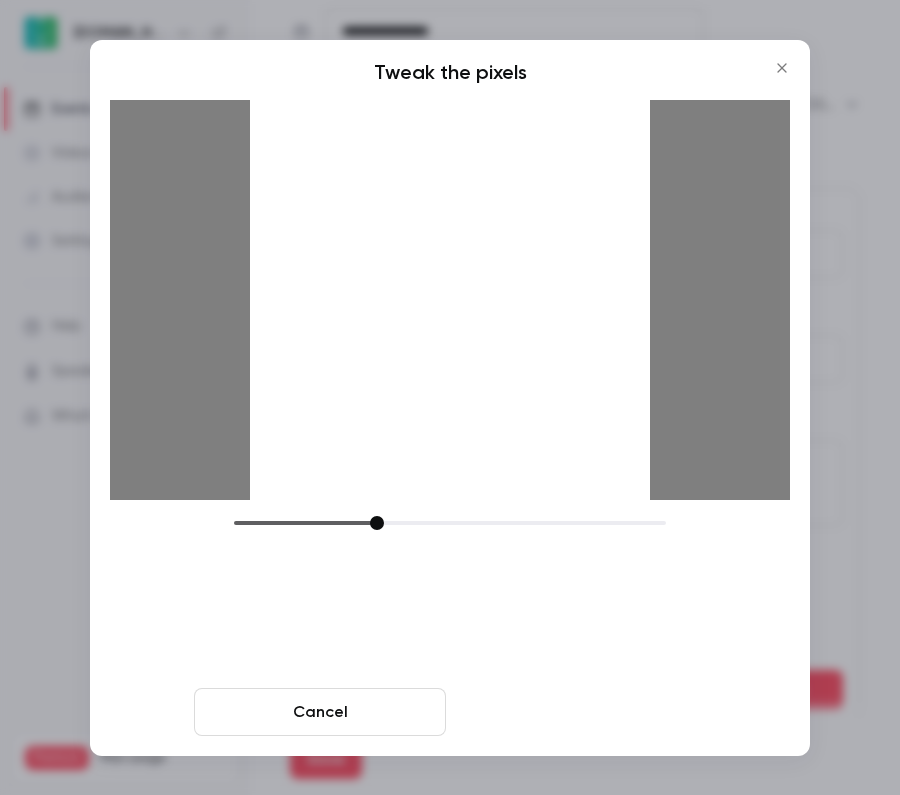 click on "Crop and save" at bounding box center (580, 712) 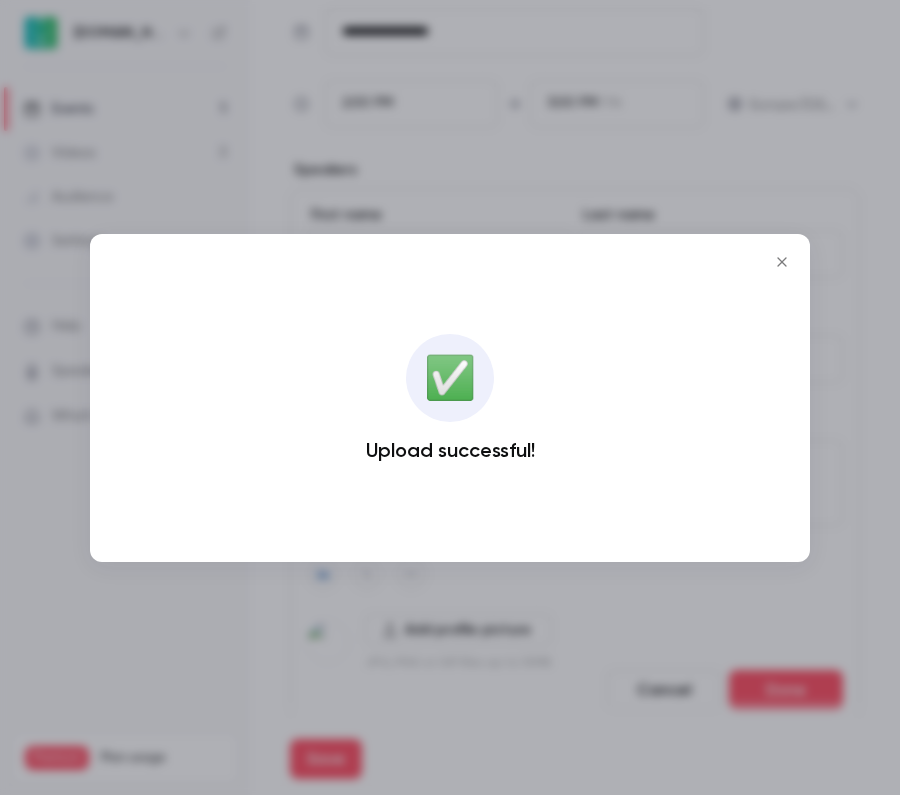 click on "✅ Upload successful!" at bounding box center [450, 398] 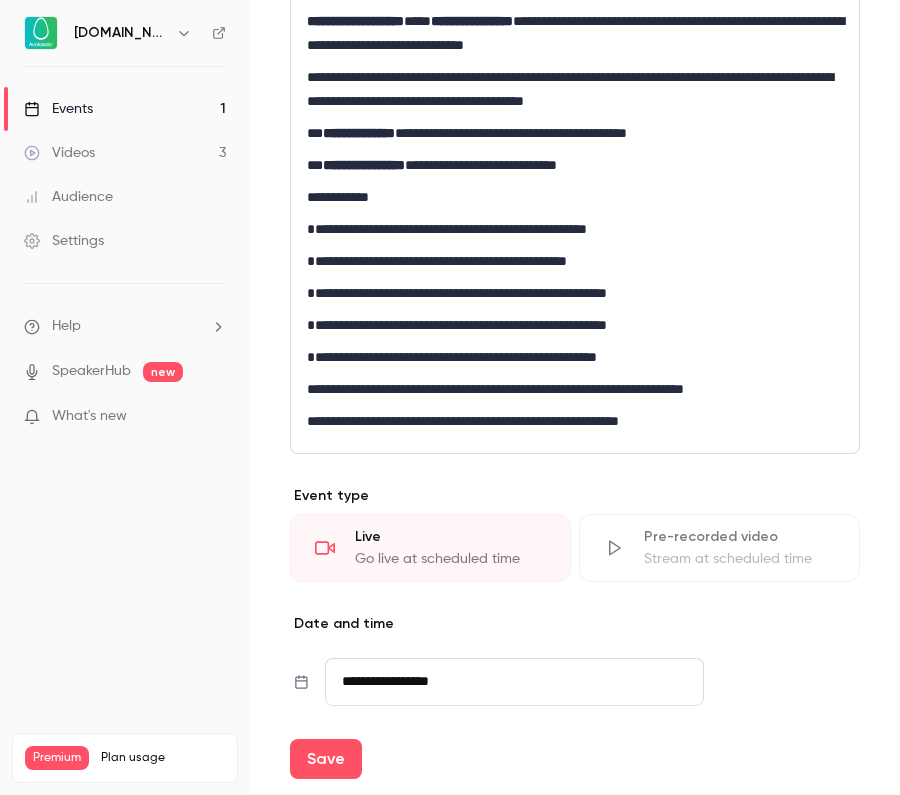 scroll, scrollTop: 636, scrollLeft: 0, axis: vertical 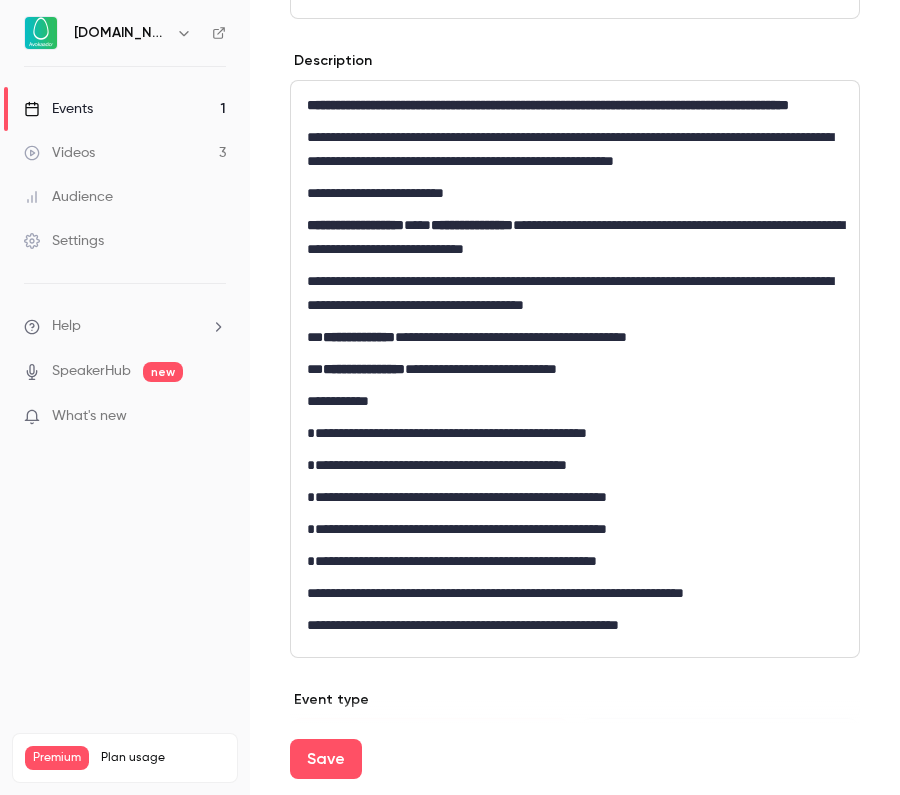 click on "**********" at bounding box center (575, 293) 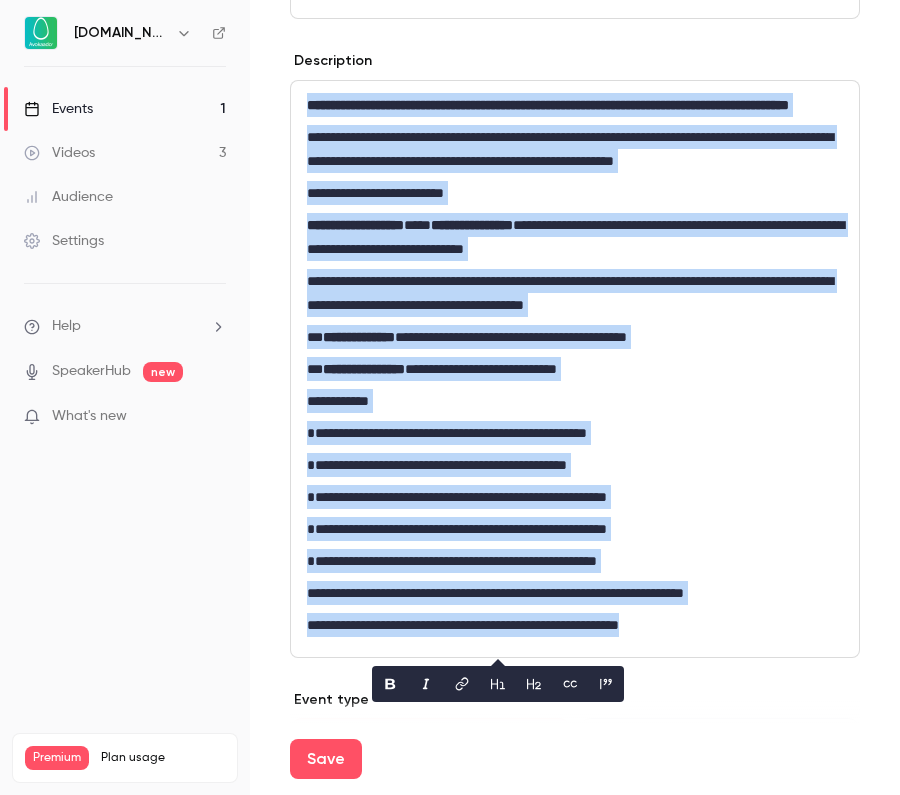 copy on "**********" 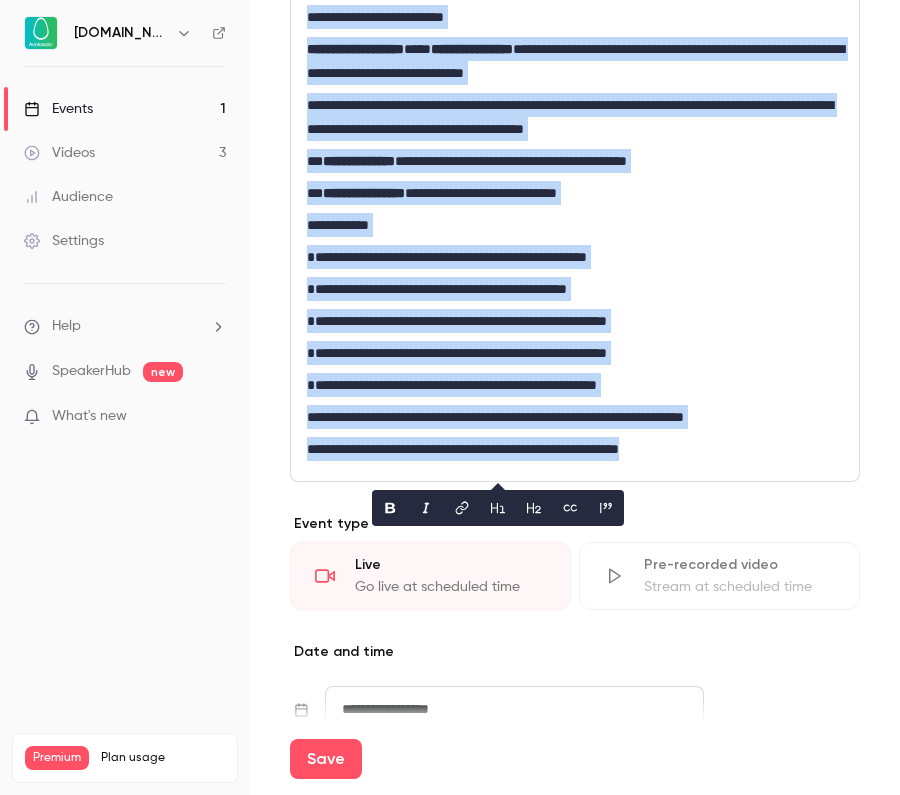 scroll, scrollTop: 843, scrollLeft: 0, axis: vertical 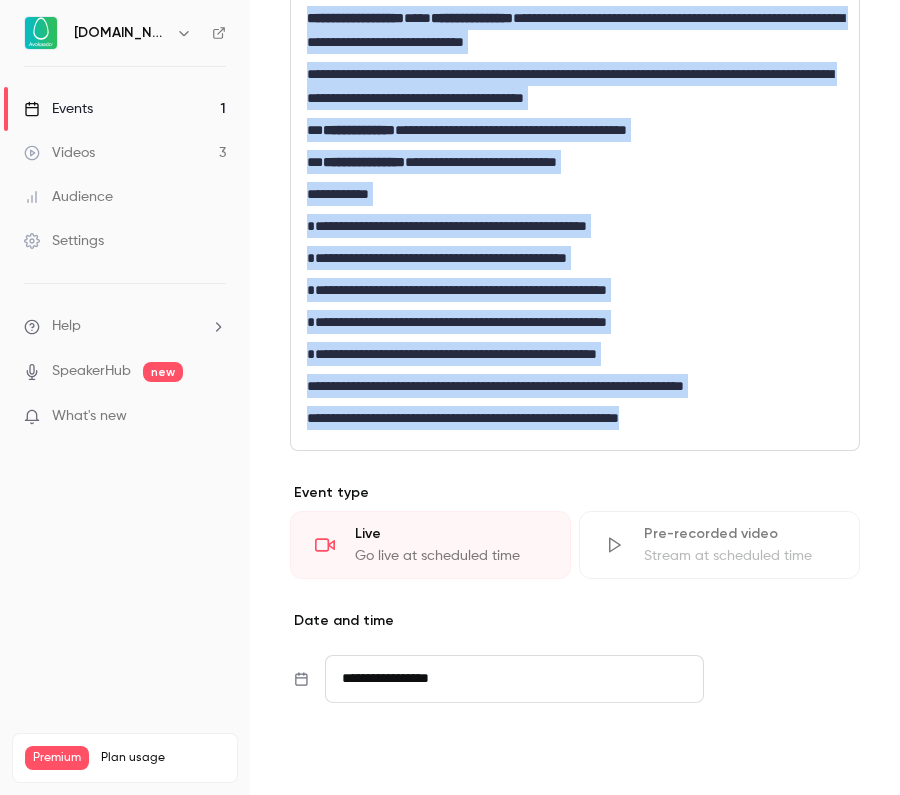 click on "Save" at bounding box center (326, 759) 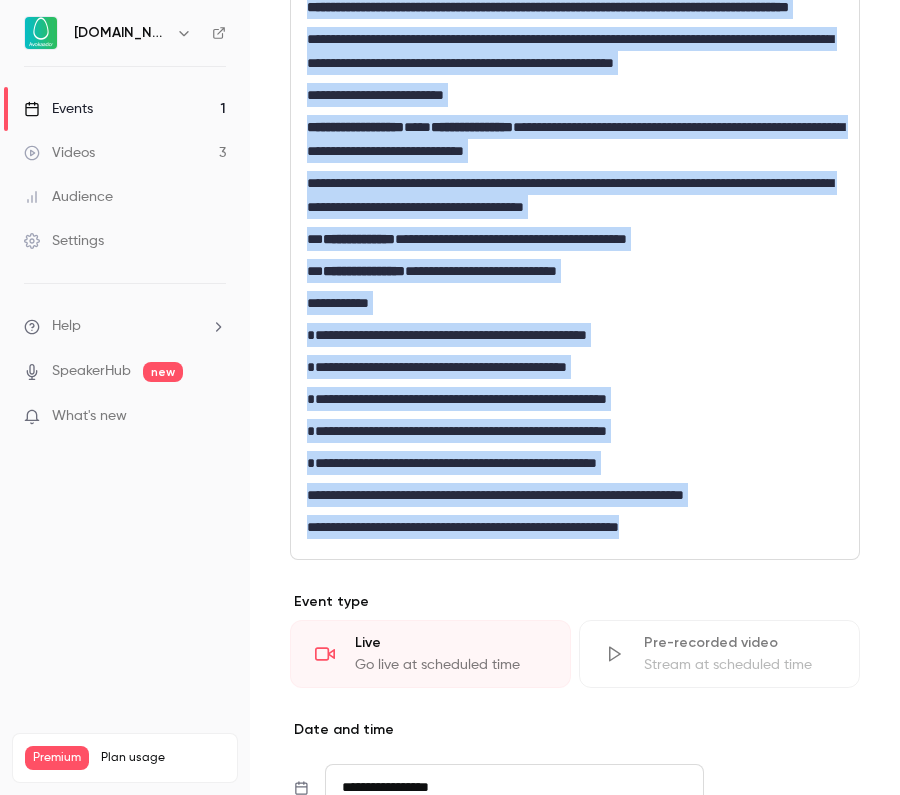 scroll, scrollTop: 741, scrollLeft: 0, axis: vertical 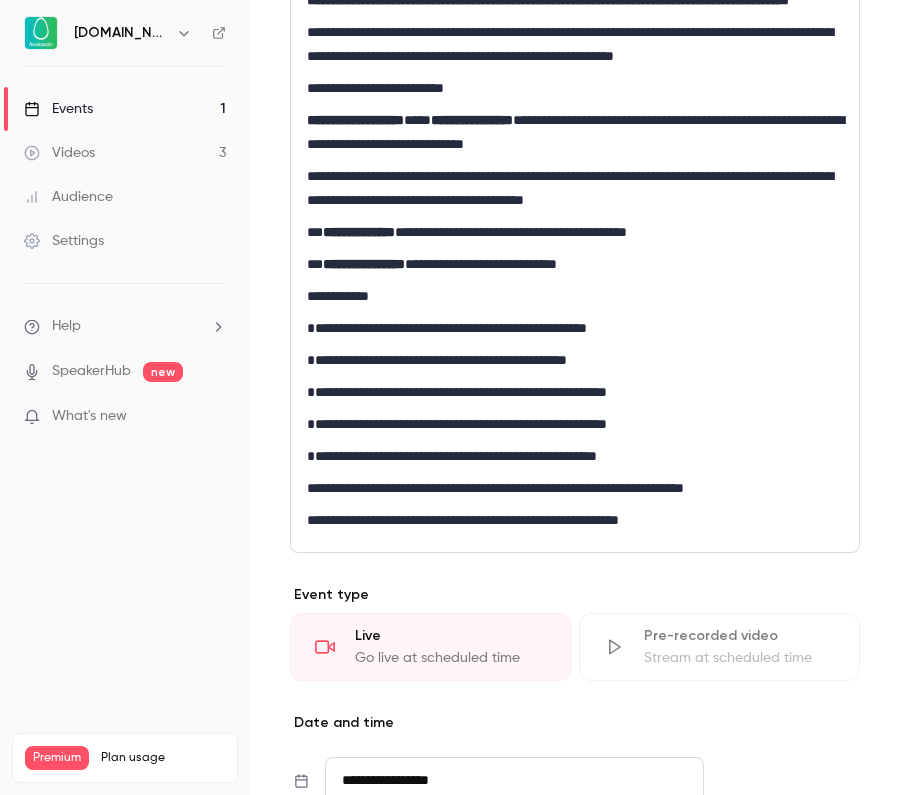 click on "**********" at bounding box center (575, 264) 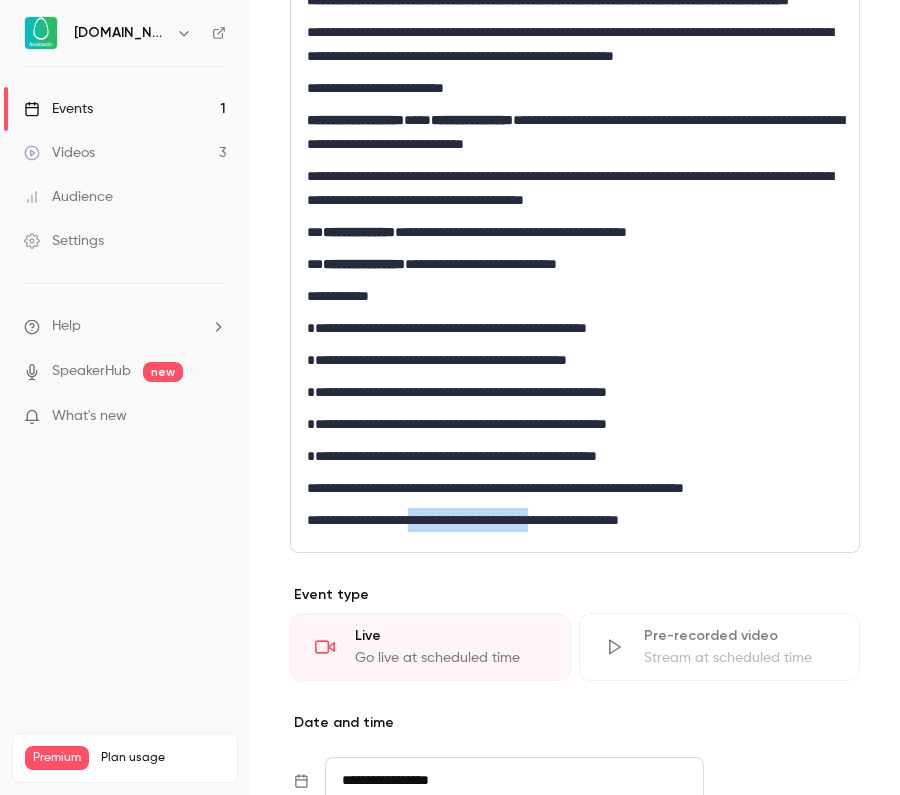 drag, startPoint x: 428, startPoint y: 545, endPoint x: 581, endPoint y: 543, distance: 153.01308 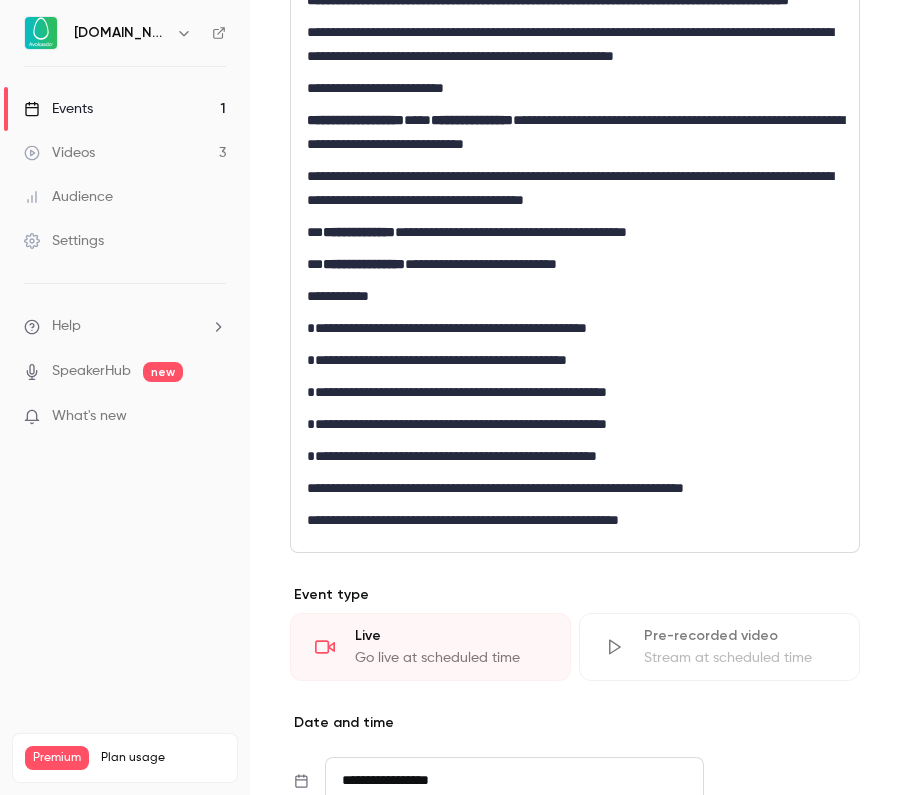 click on "**********" at bounding box center [575, 520] 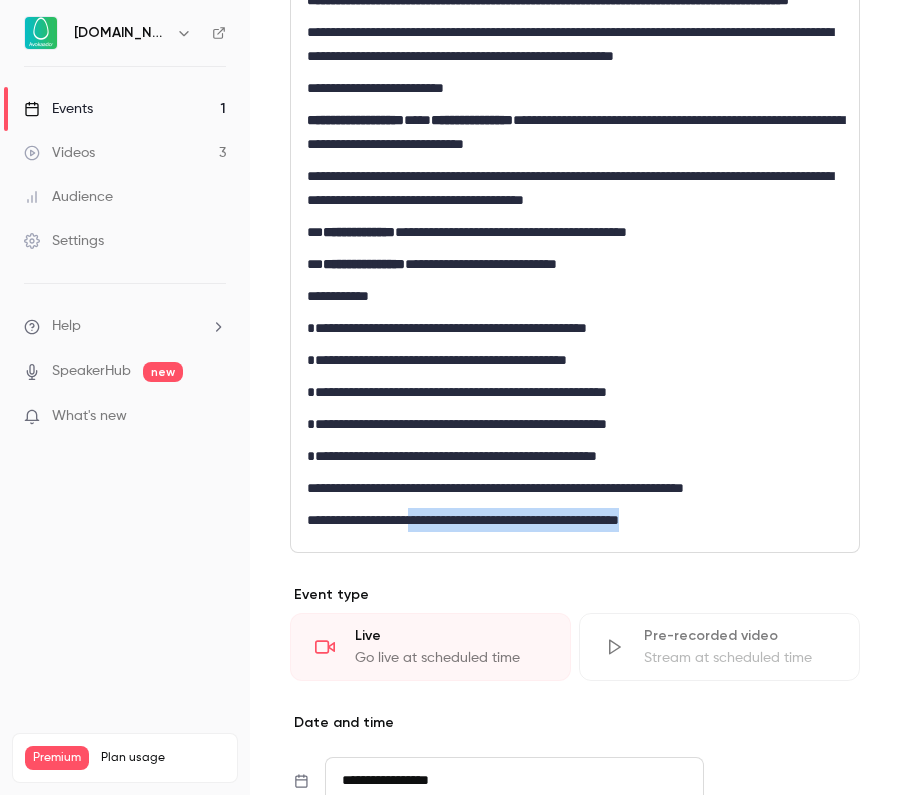 drag, startPoint x: 426, startPoint y: 541, endPoint x: 698, endPoint y: 544, distance: 272.01654 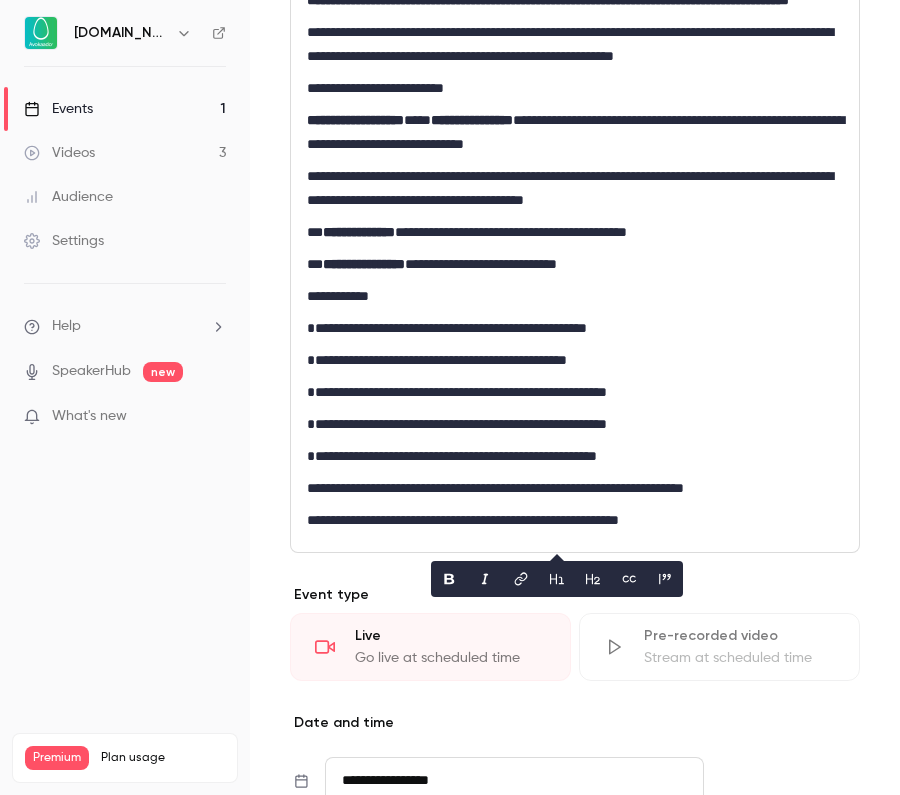 click on "**********" at bounding box center (575, 520) 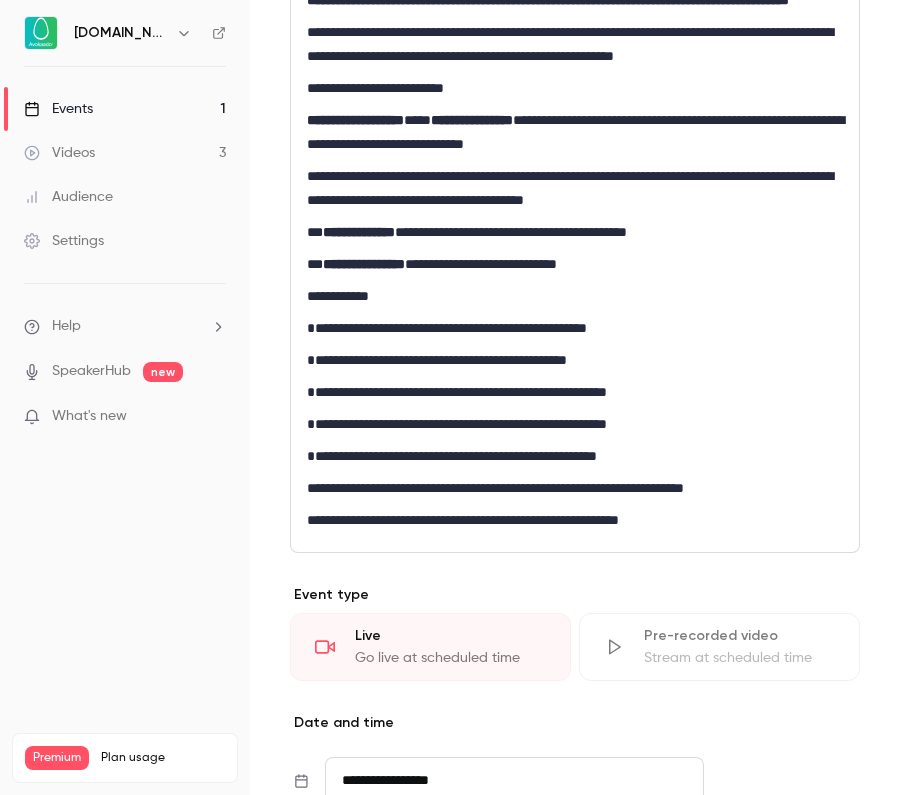 click on "**********" at bounding box center [575, 520] 